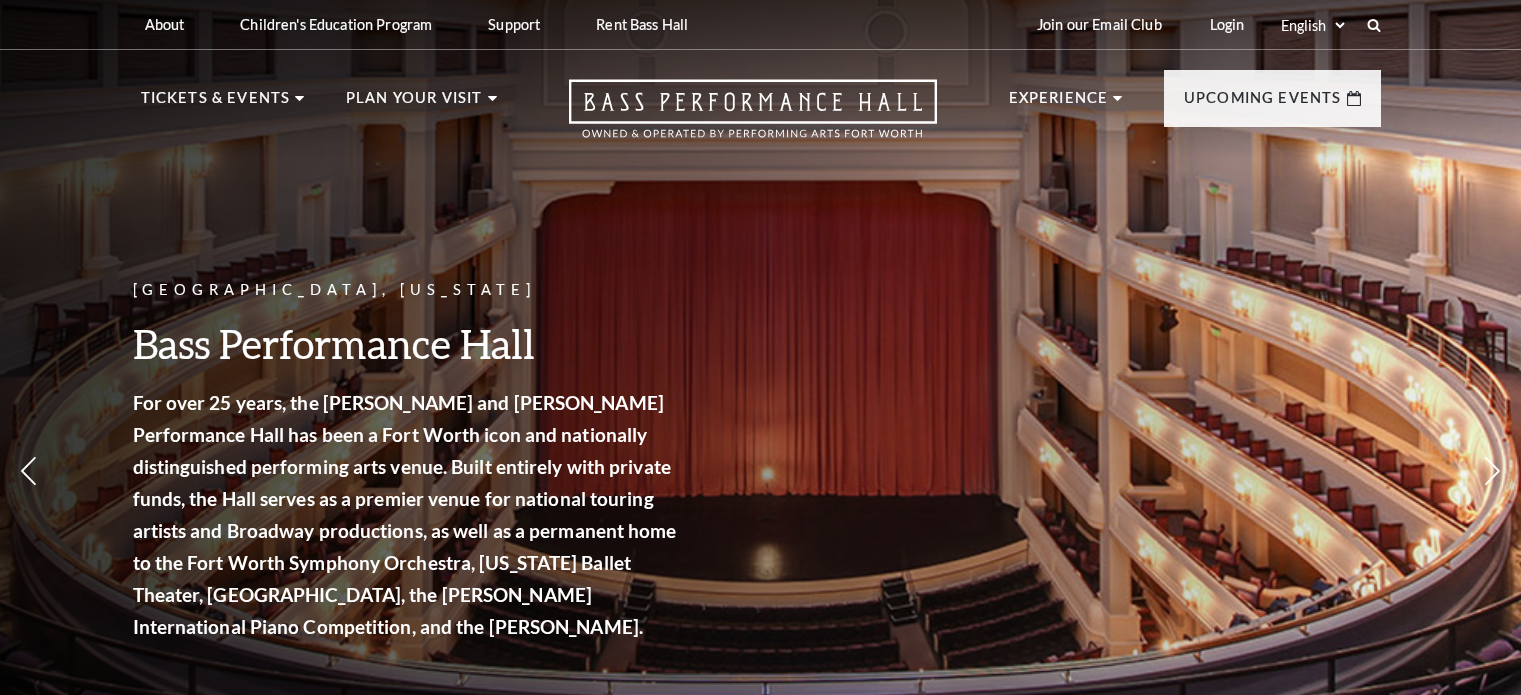 scroll, scrollTop: 0, scrollLeft: 0, axis: both 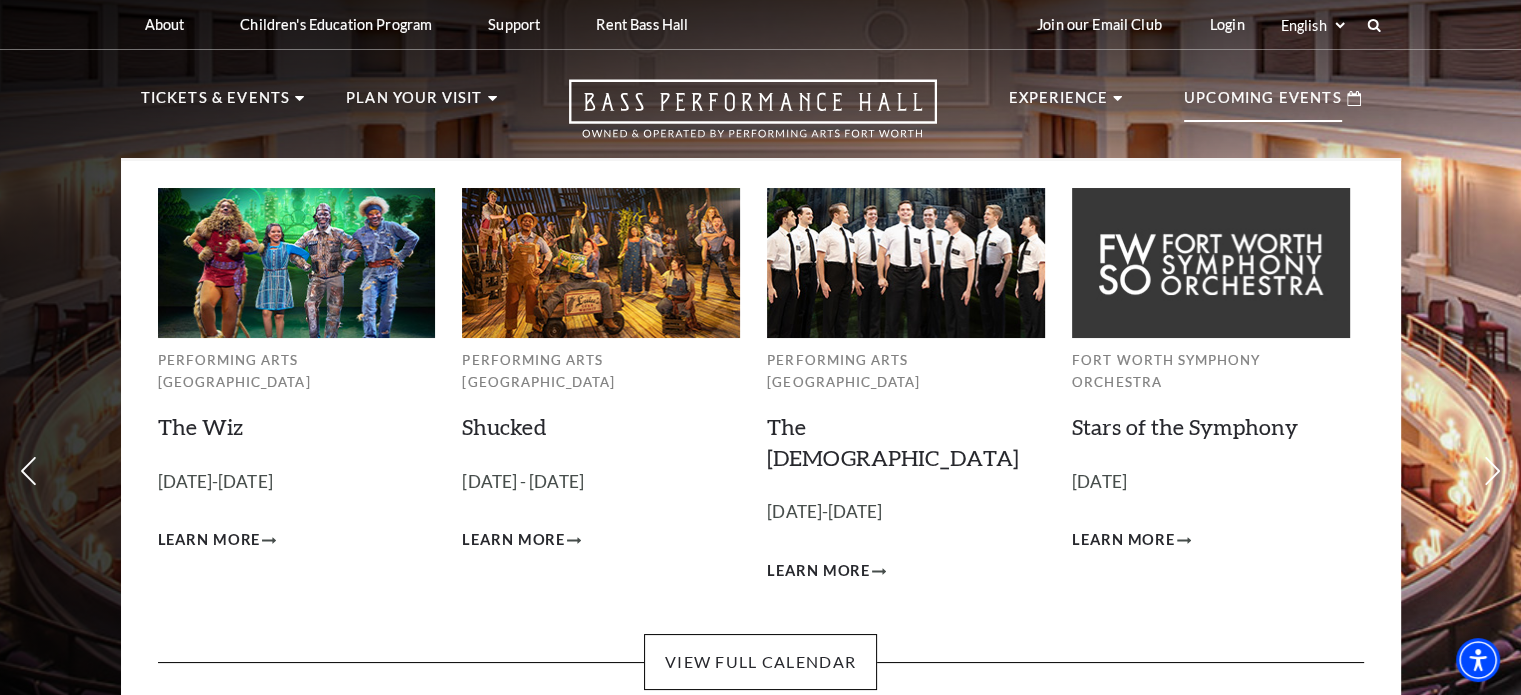 click on "Upcoming Events" at bounding box center (1263, 104) 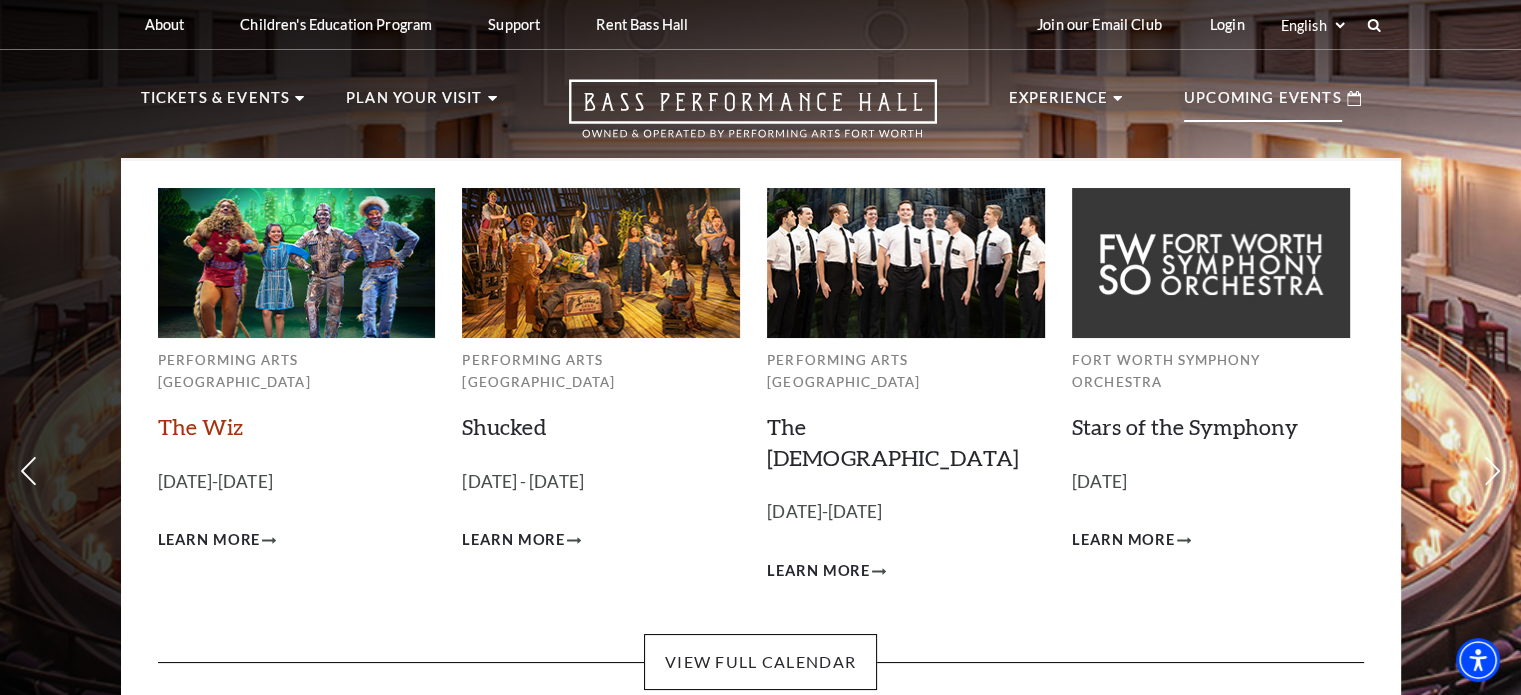 click on "The Wiz" at bounding box center (200, 426) 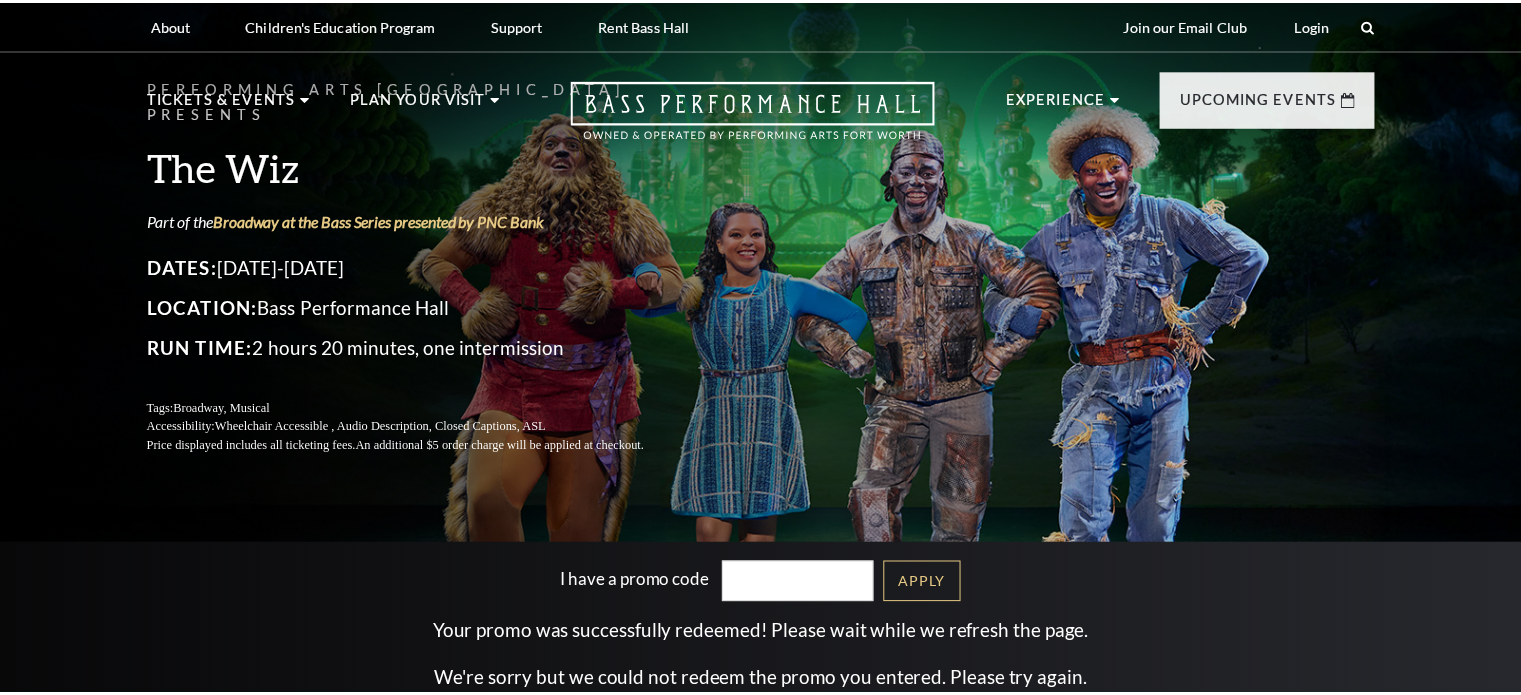 scroll, scrollTop: 0, scrollLeft: 0, axis: both 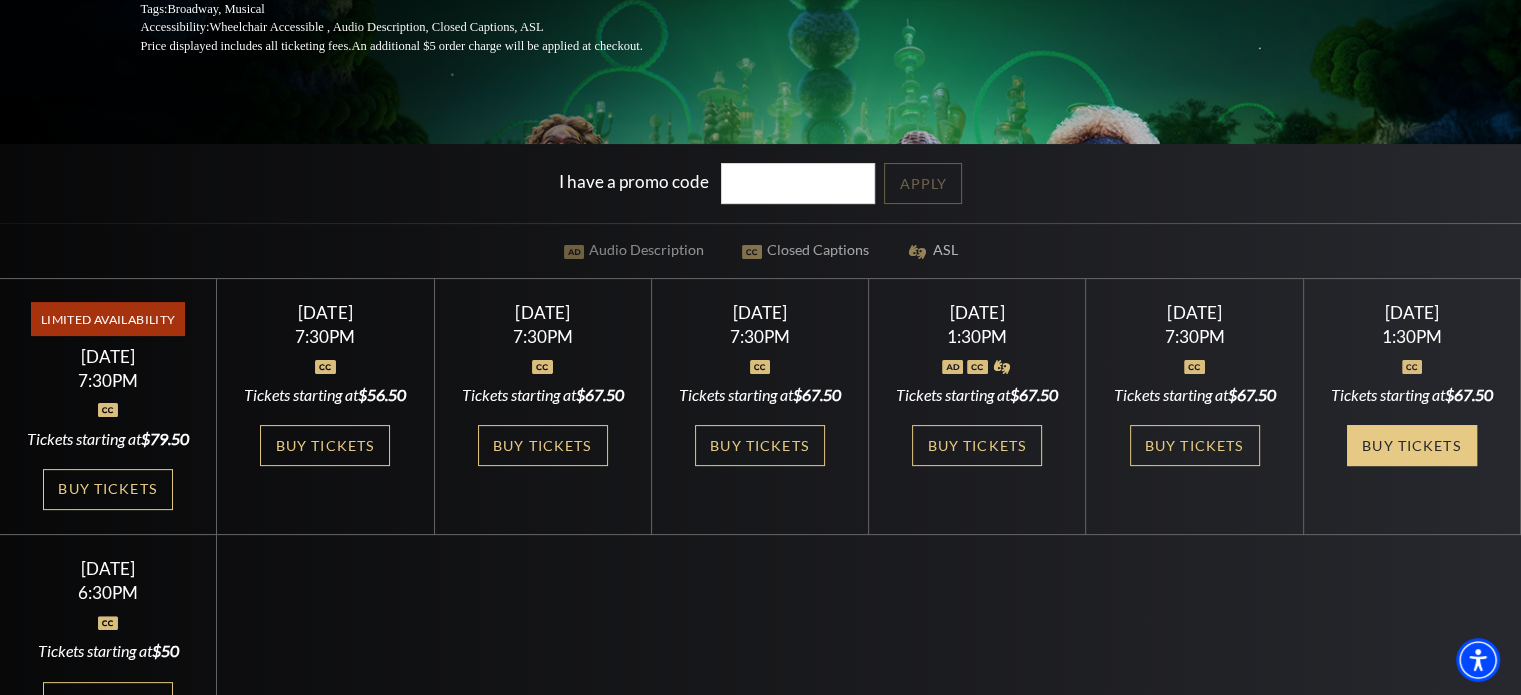 click on "Buy Tickets" at bounding box center (1412, 445) 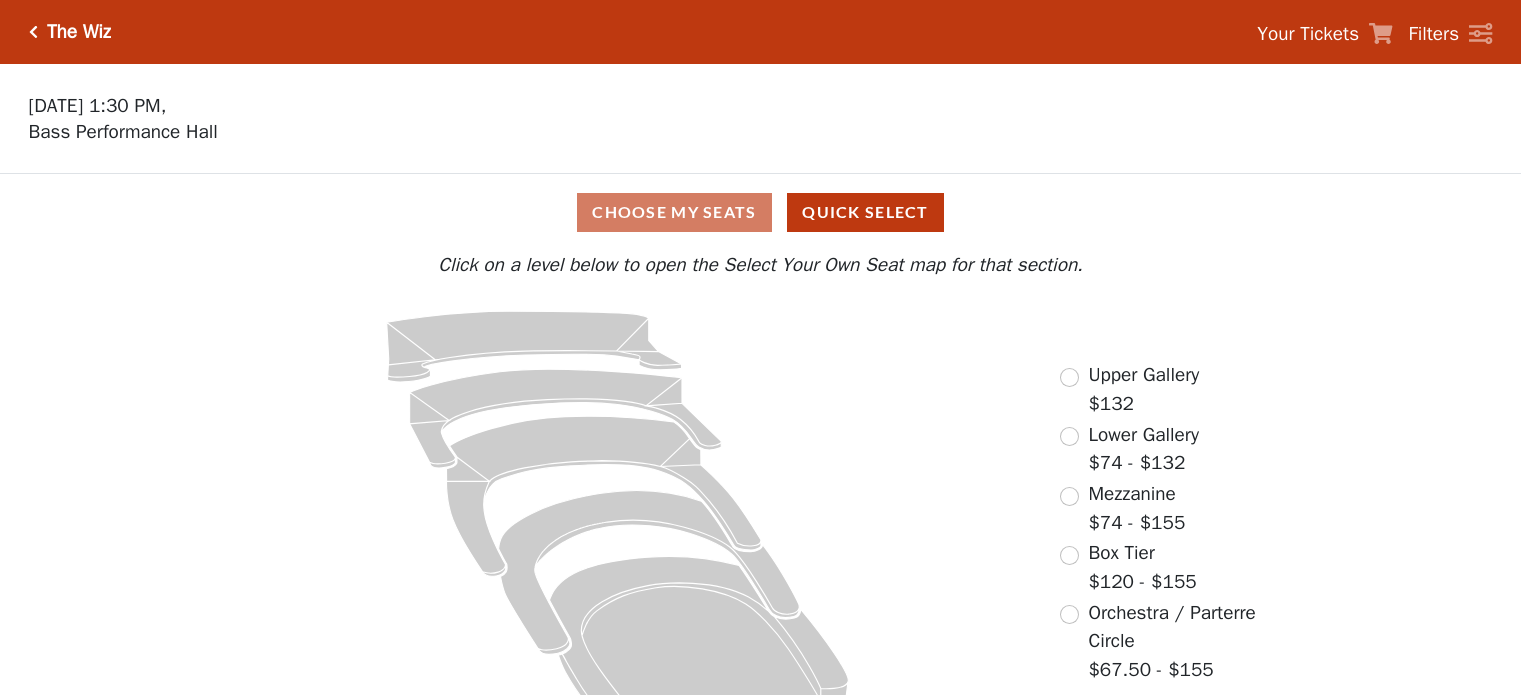 scroll, scrollTop: 0, scrollLeft: 0, axis: both 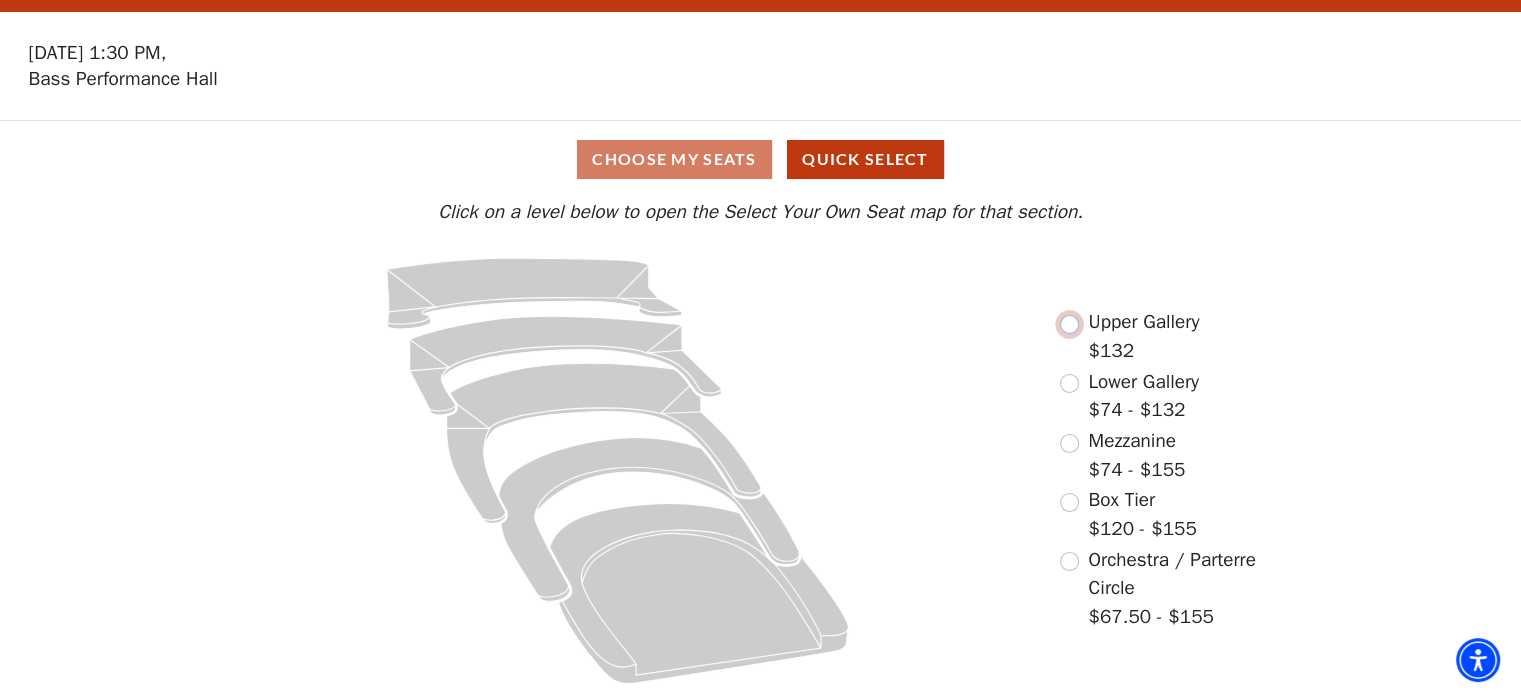 click at bounding box center (1069, 324) 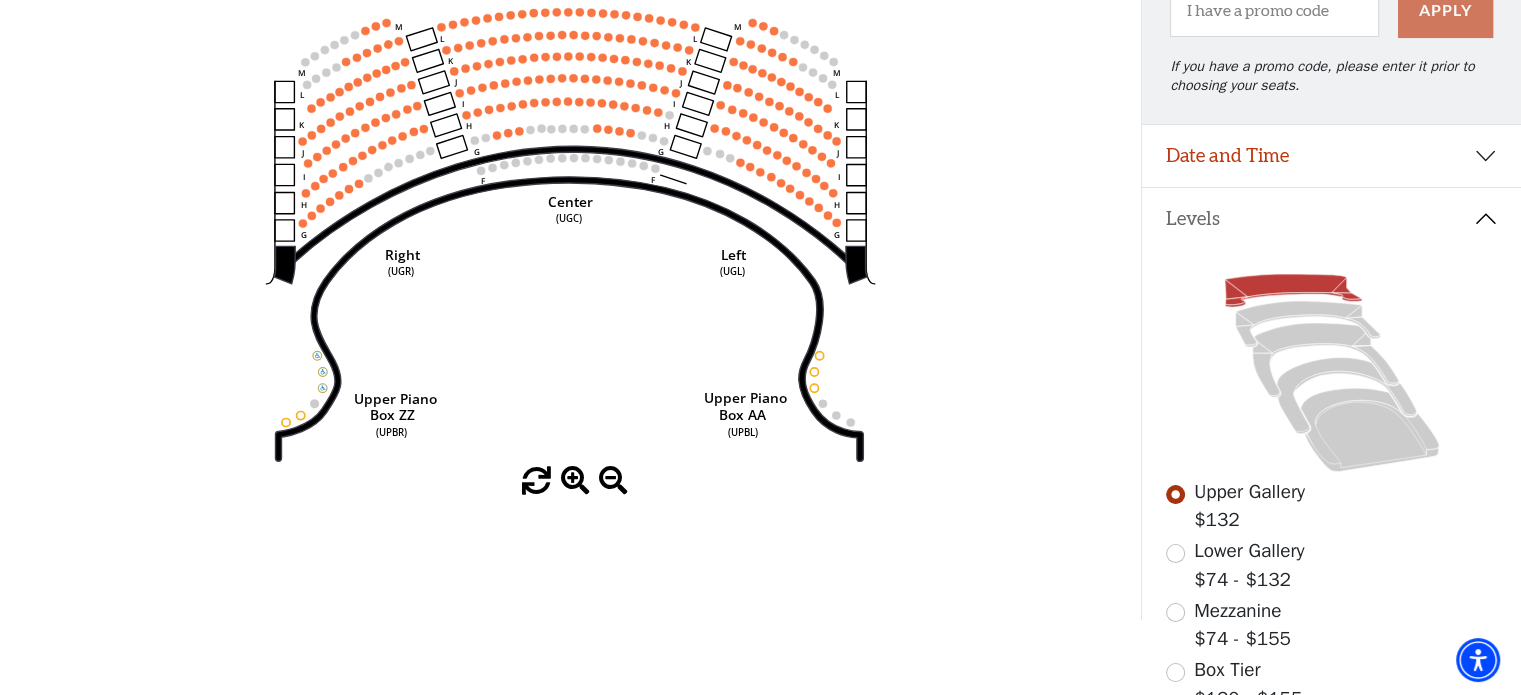 scroll, scrollTop: 144, scrollLeft: 0, axis: vertical 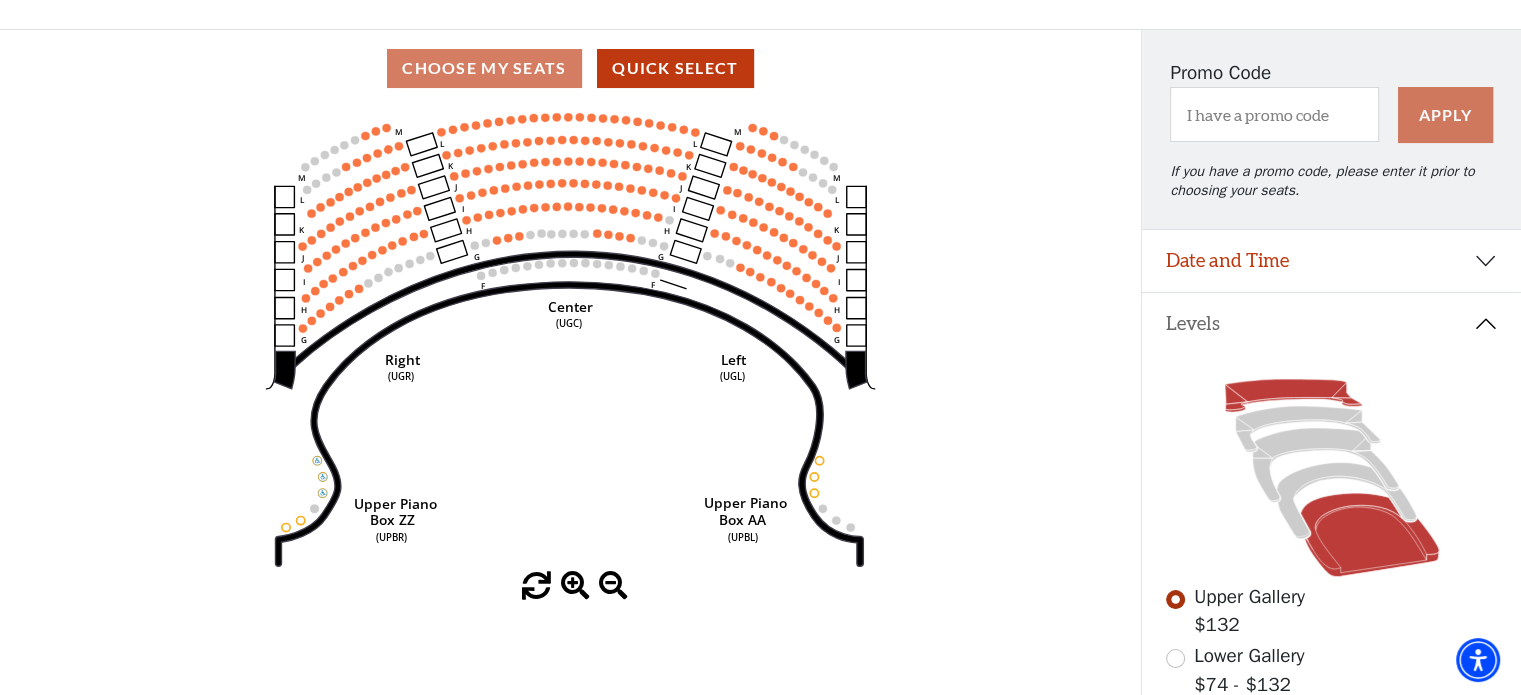 click 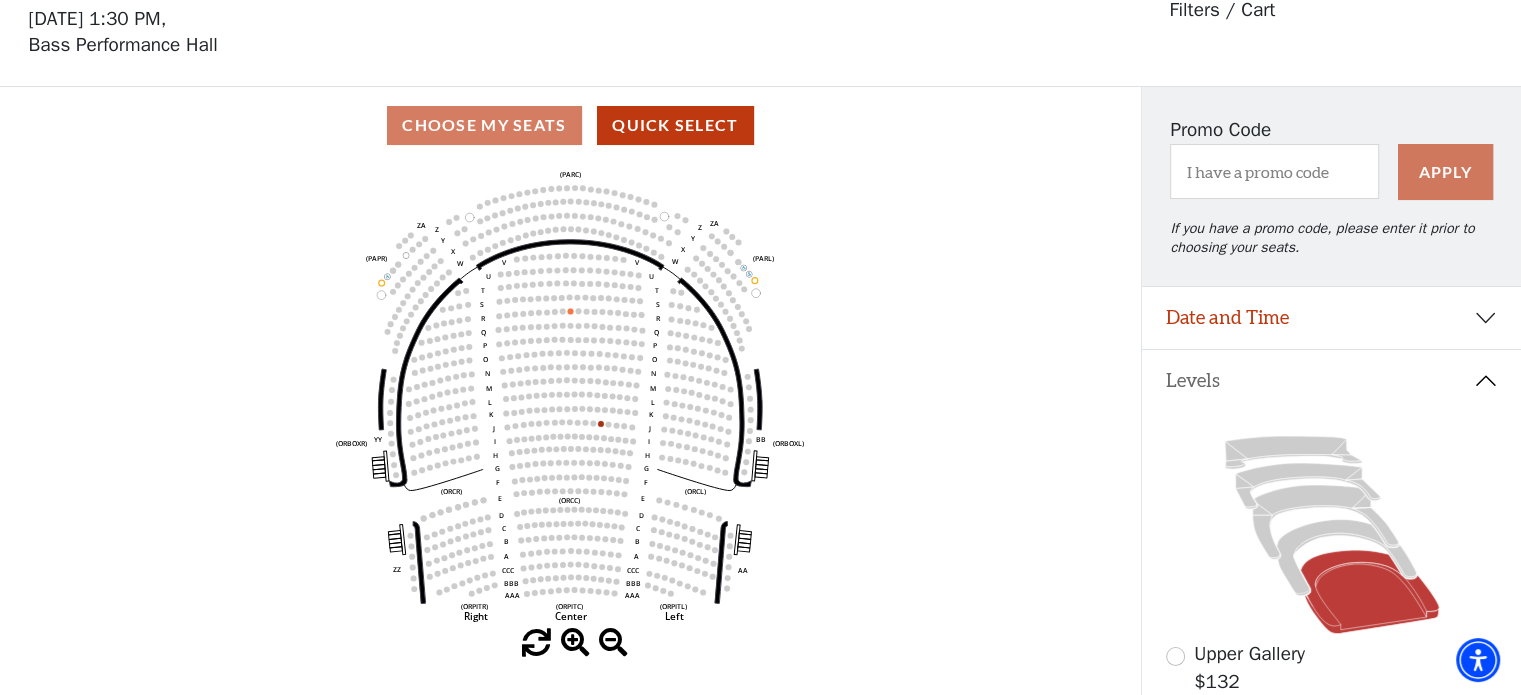 scroll, scrollTop: 92, scrollLeft: 0, axis: vertical 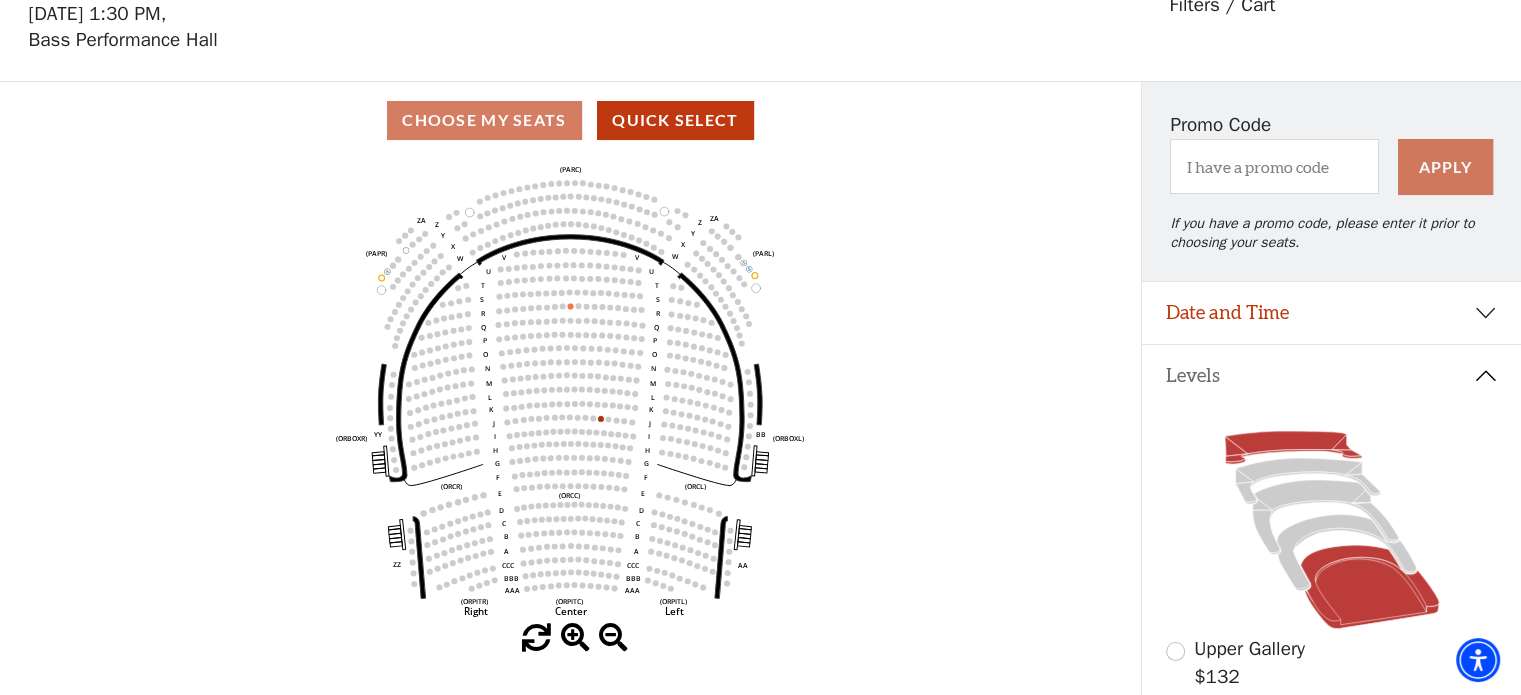 click 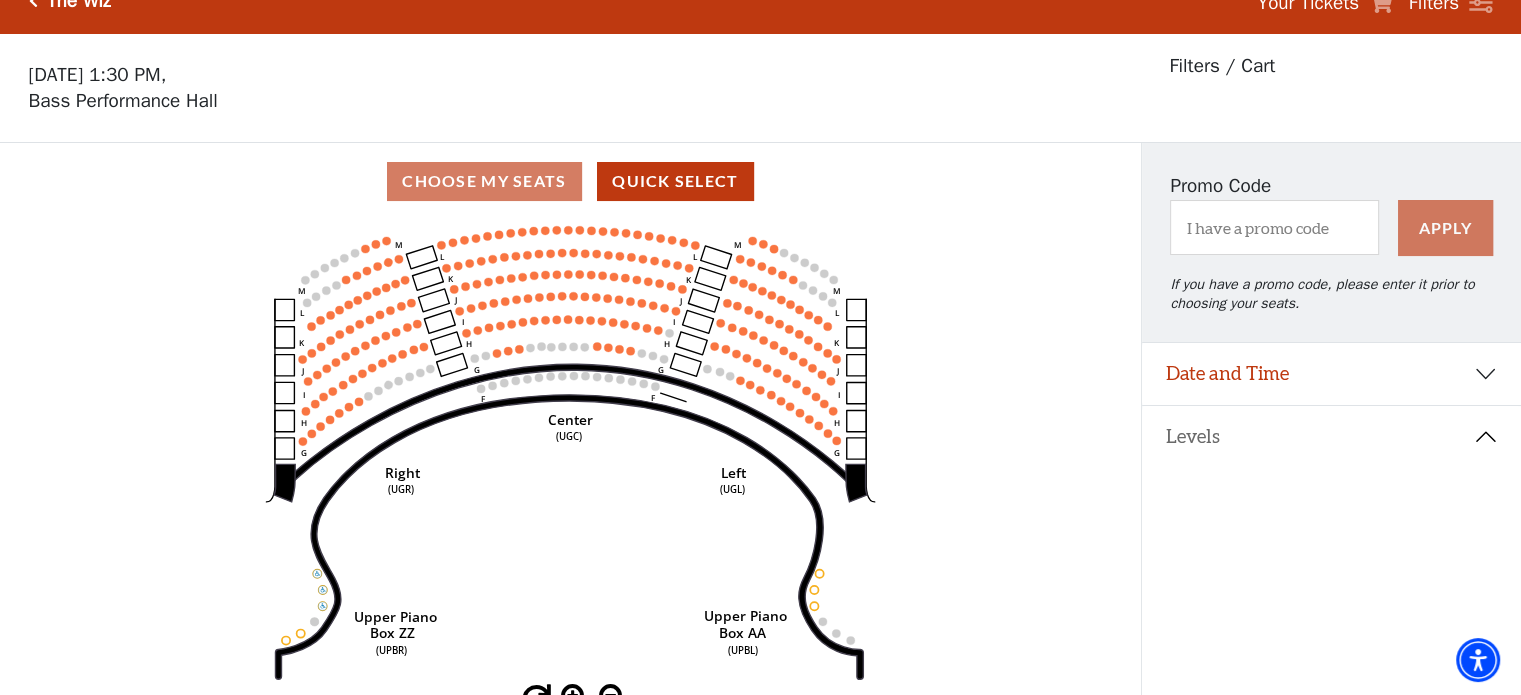 scroll, scrollTop: 0, scrollLeft: 0, axis: both 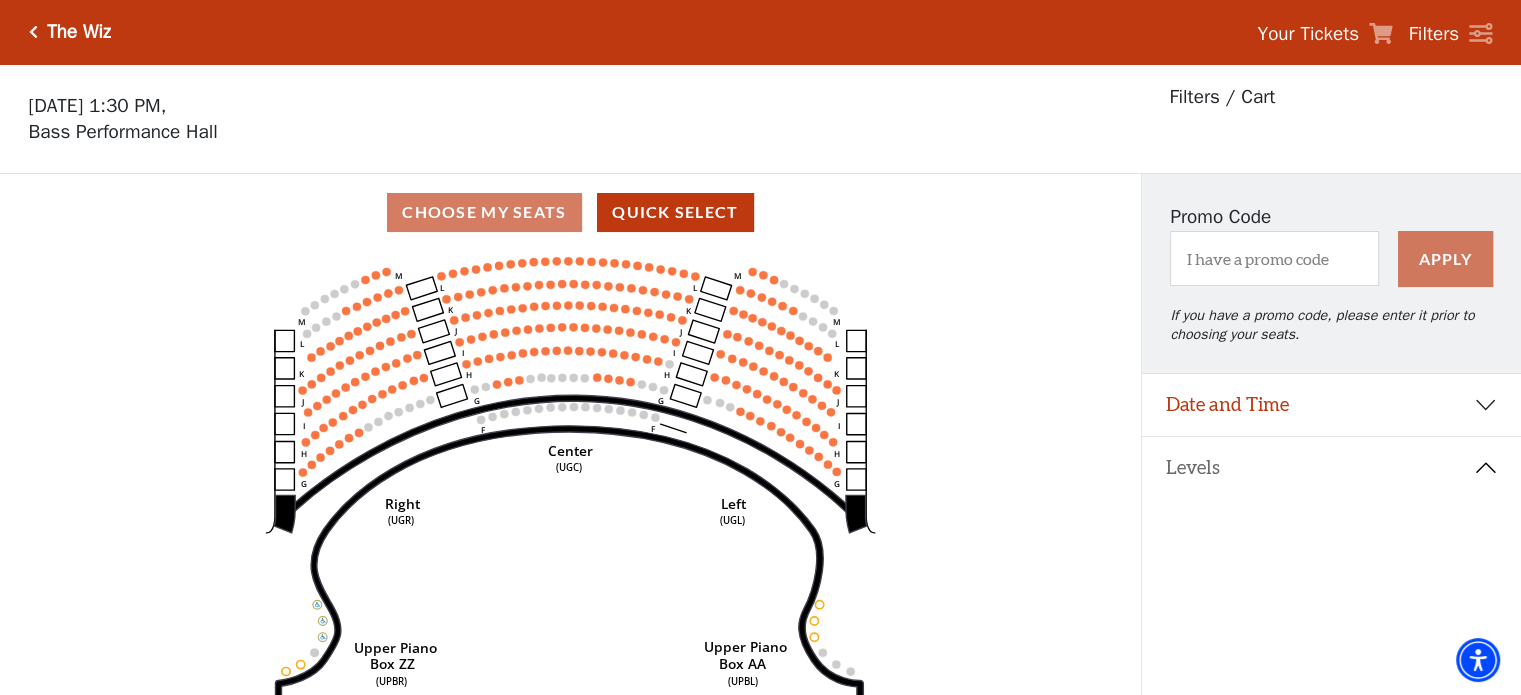 click at bounding box center [33, 32] 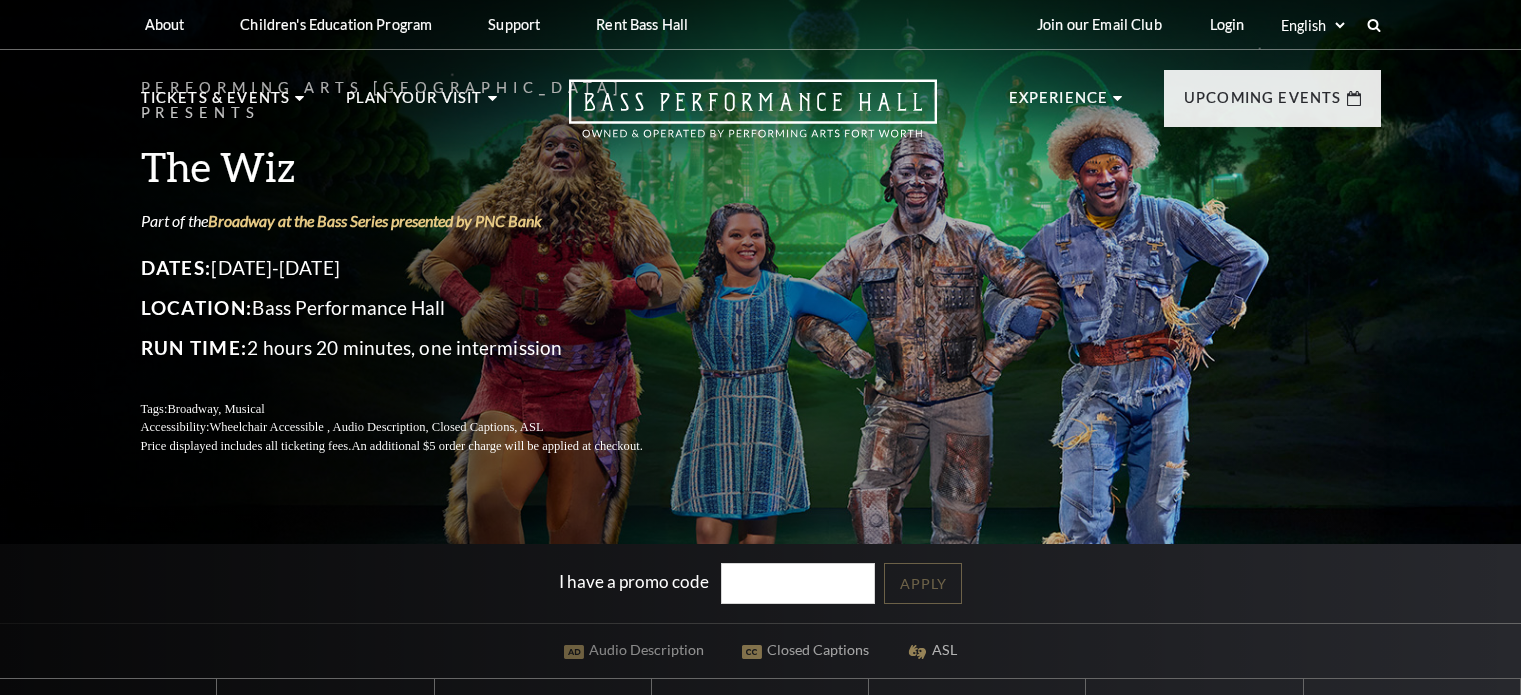 scroll, scrollTop: 0, scrollLeft: 0, axis: both 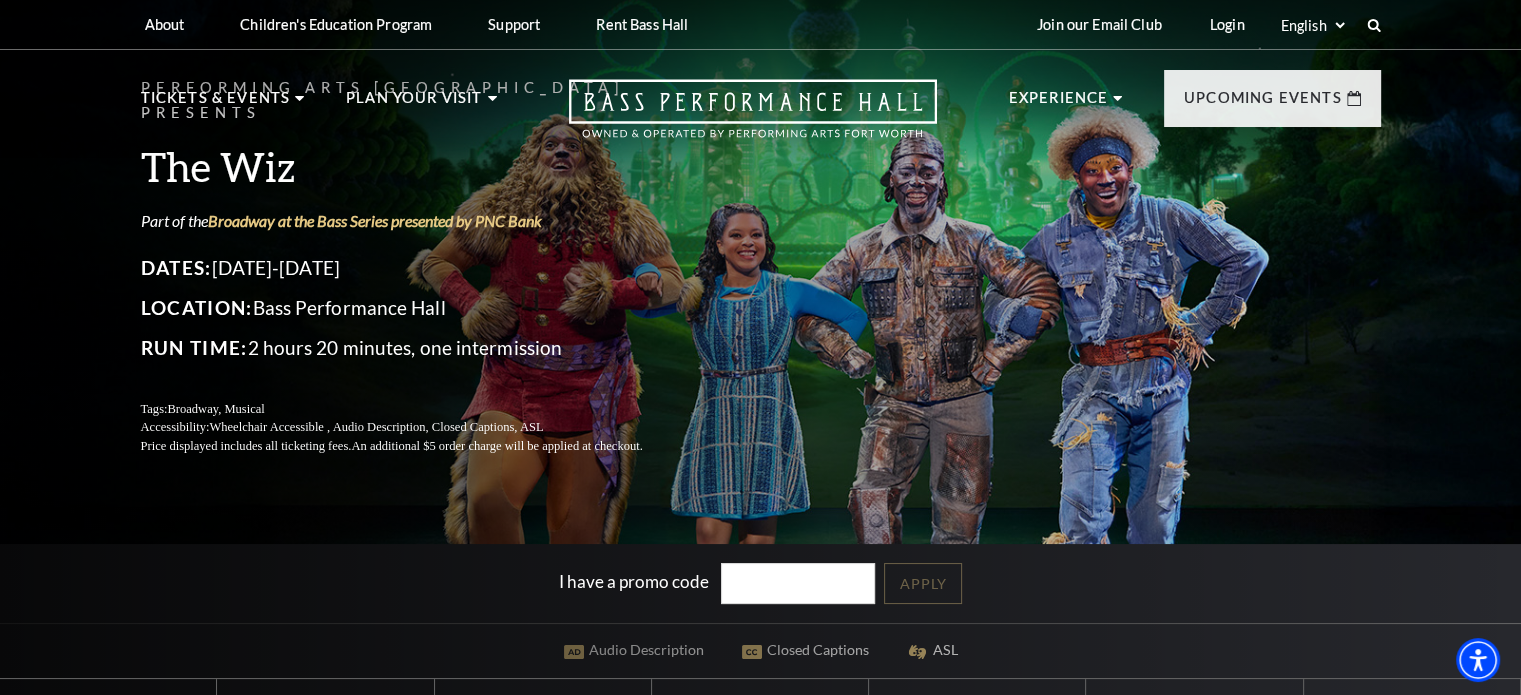 click on "Performing Arts Fort Worth Presents
The Wiz
Part of the  Broadway at the Bass Series presented by PNC Bank
Dates:  July 15-20, 2025
Location:  Bass Performance Hall
Run Time:  2 hours 20 minutes, one intermission
Tags:  Broadway, Musical
Accessibility:  Wheelchair Accessible , Audio Description, Closed Captions, ASL
Price displayed includes all ticketing fees.
An additional $5 order charge will be applied at checkout." at bounding box center [761, 266] 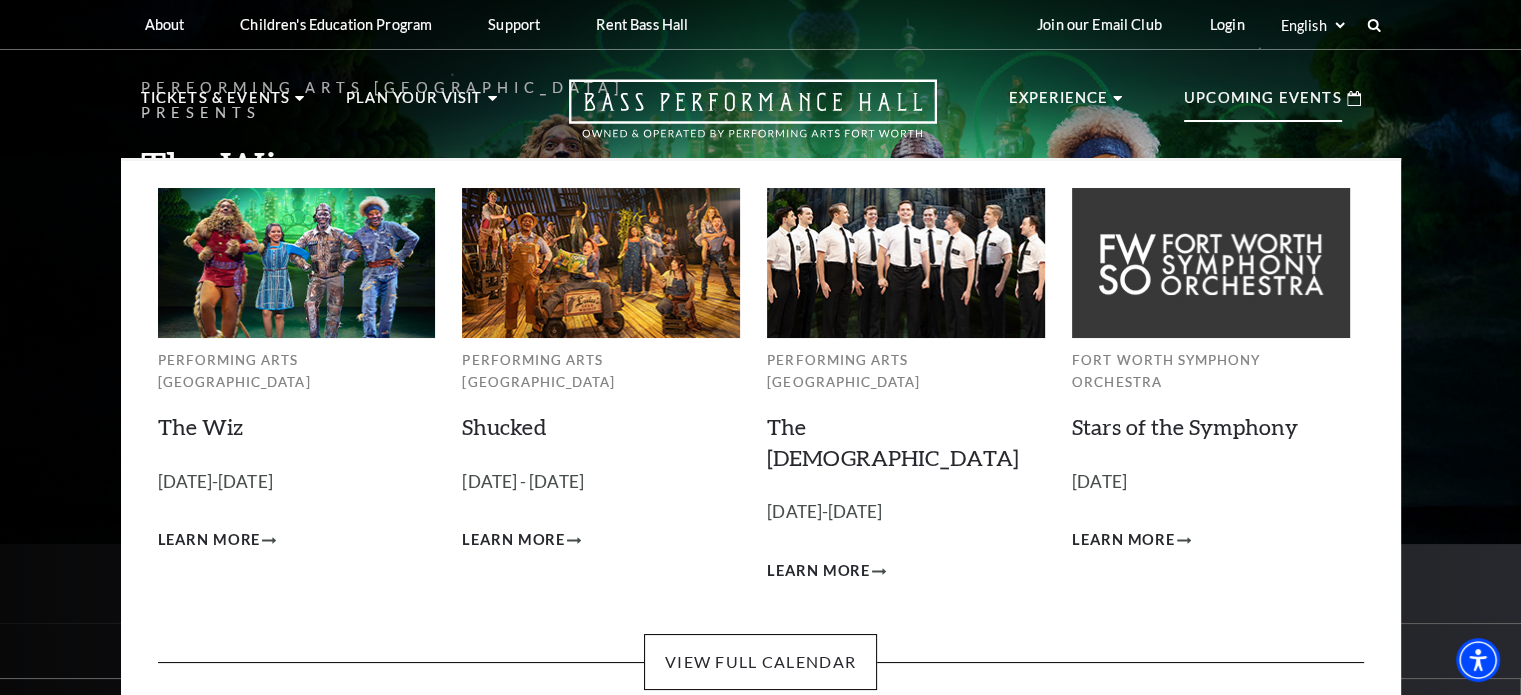 click on "[DATE]-[DATE]" at bounding box center [297, 482] 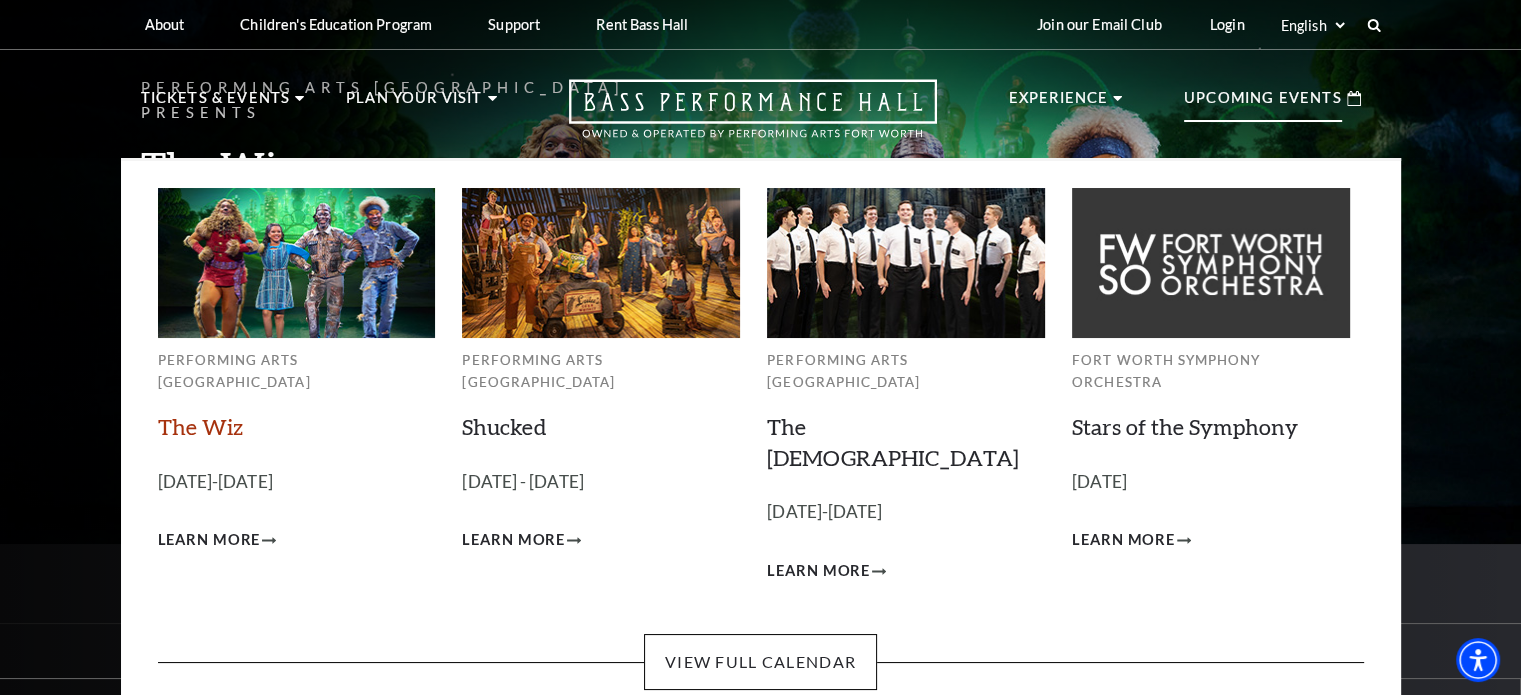 click on "The Wiz" at bounding box center [200, 426] 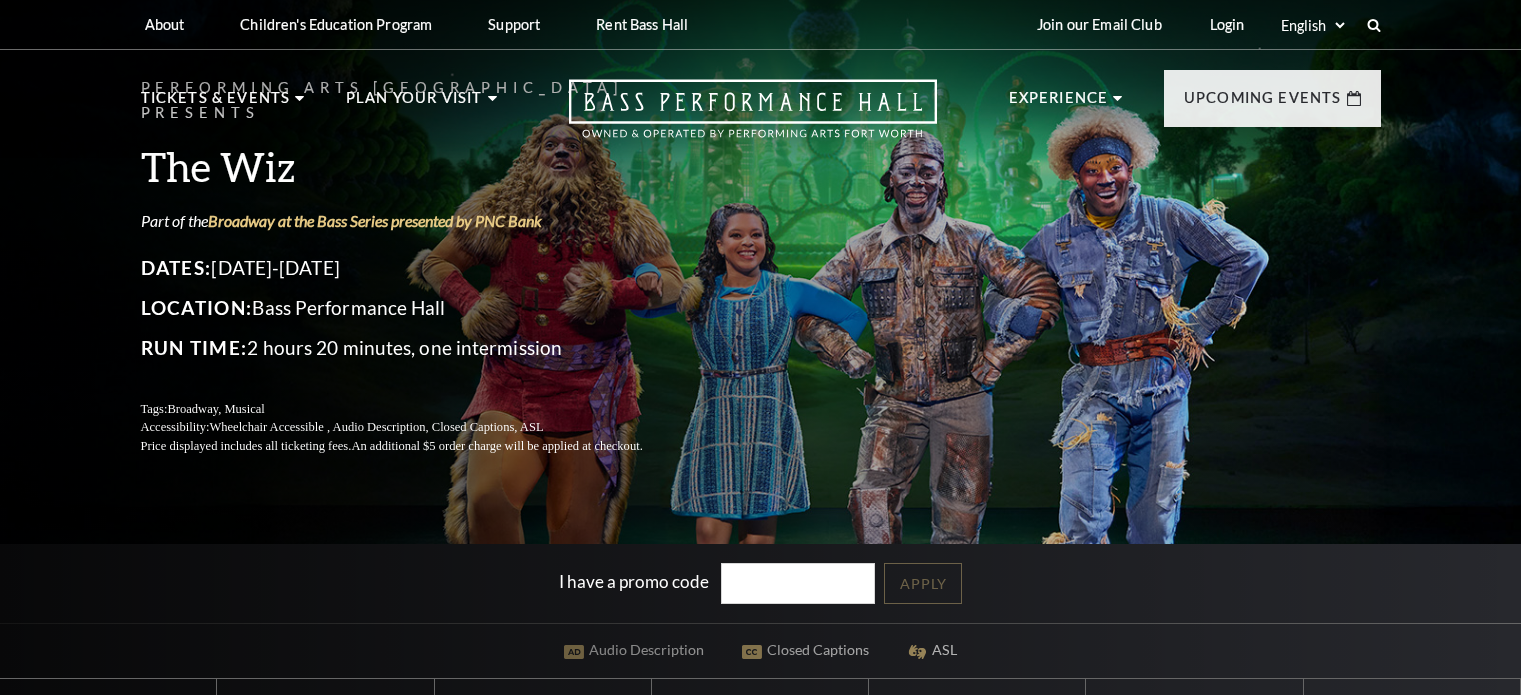 scroll, scrollTop: 0, scrollLeft: 0, axis: both 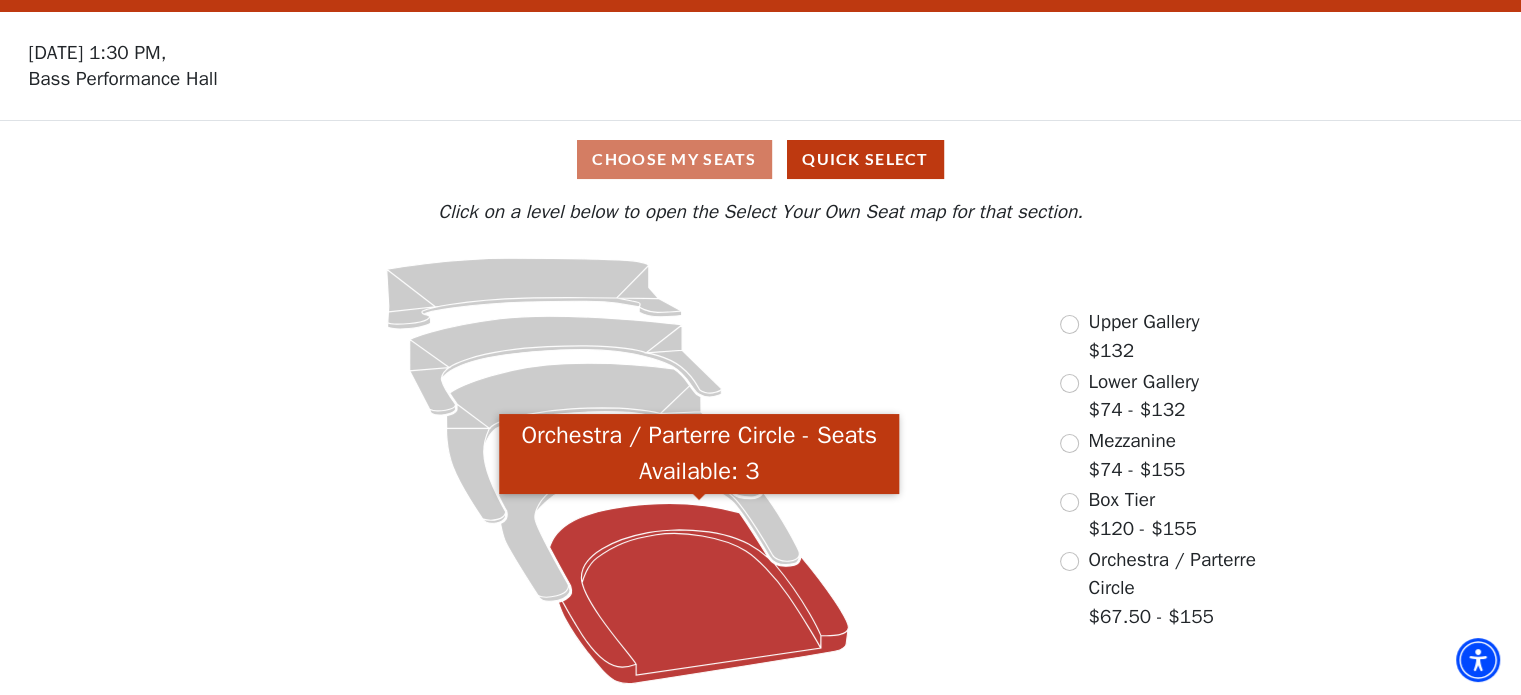 click 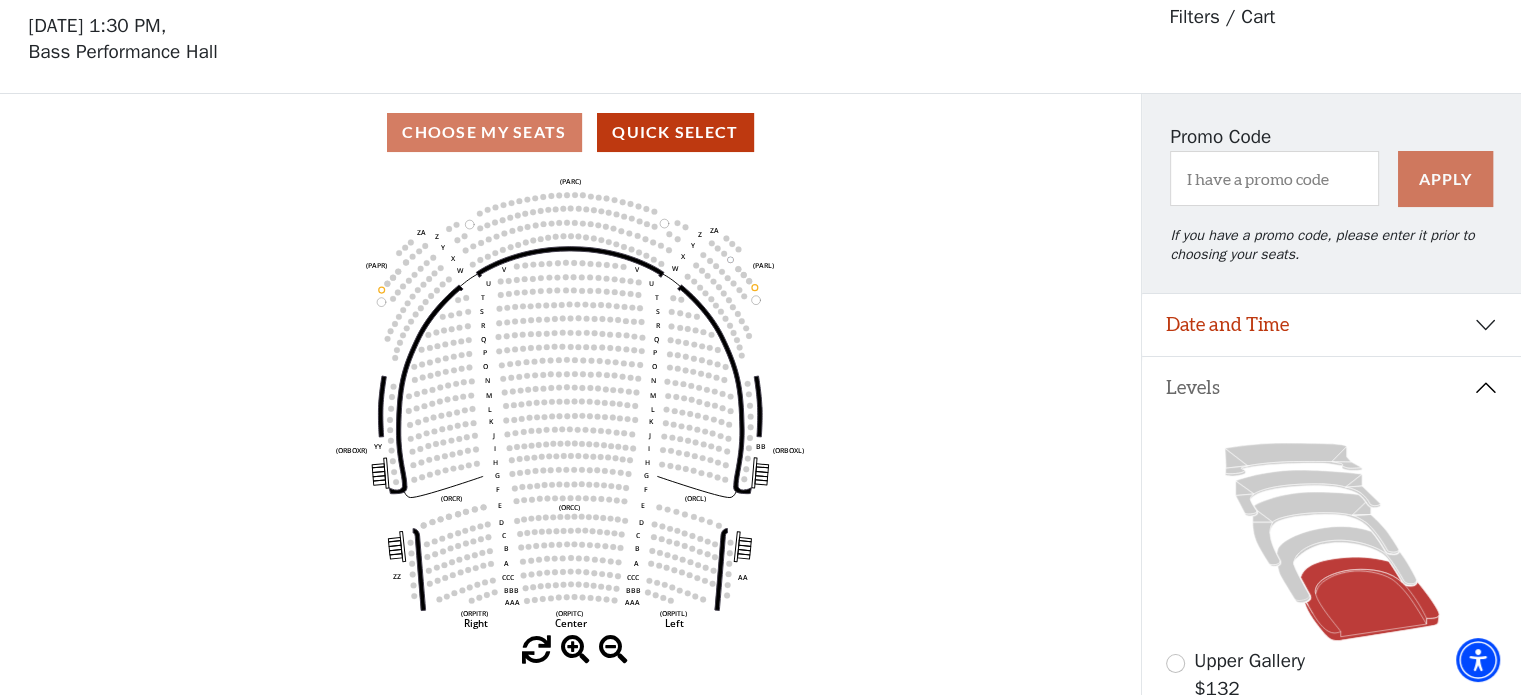 scroll, scrollTop: 92, scrollLeft: 0, axis: vertical 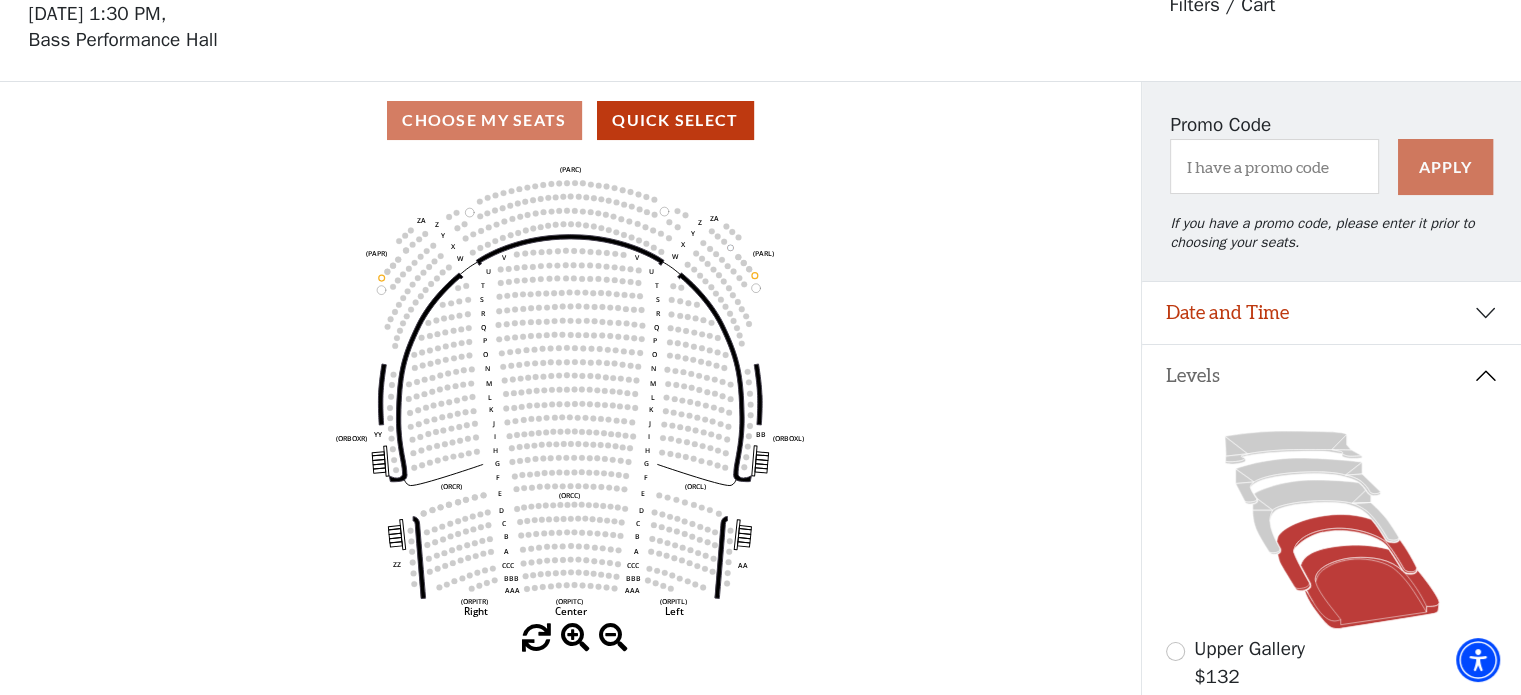 click 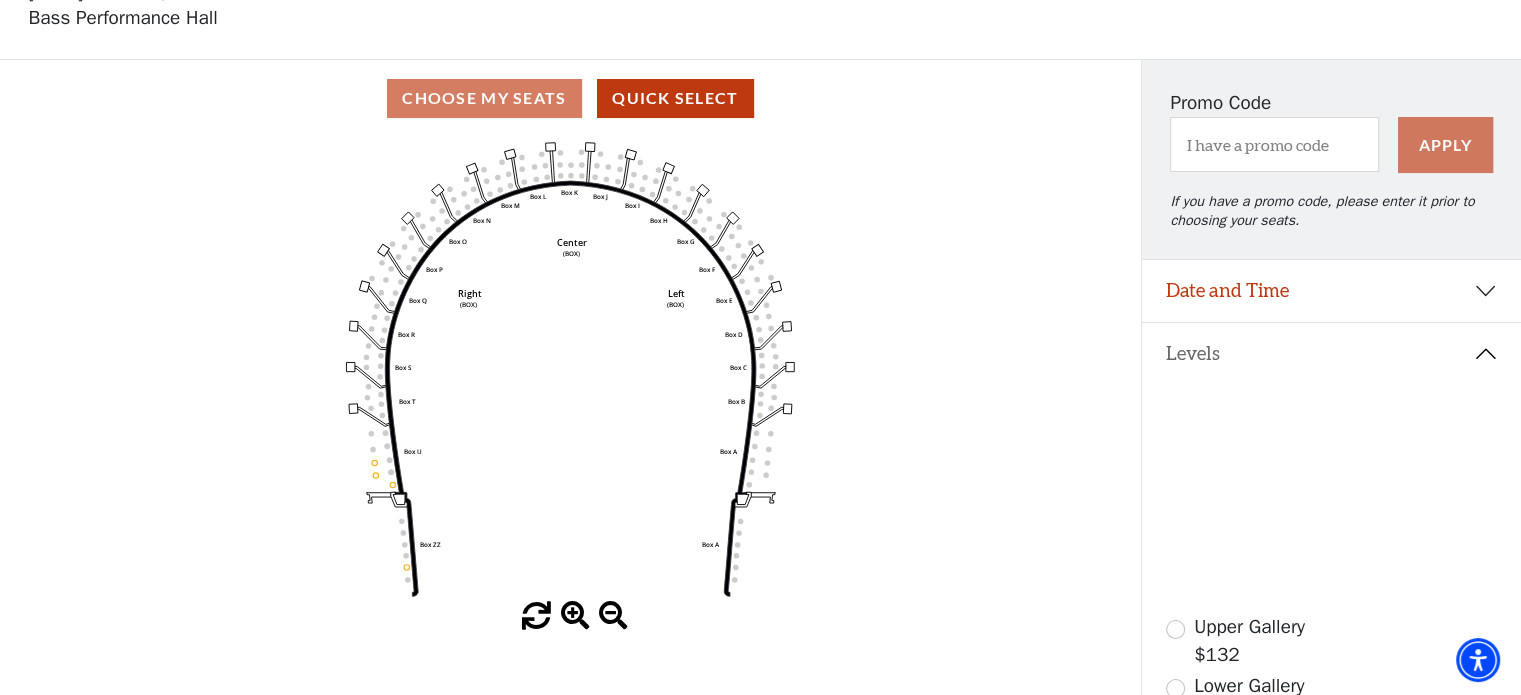 scroll, scrollTop: 92, scrollLeft: 0, axis: vertical 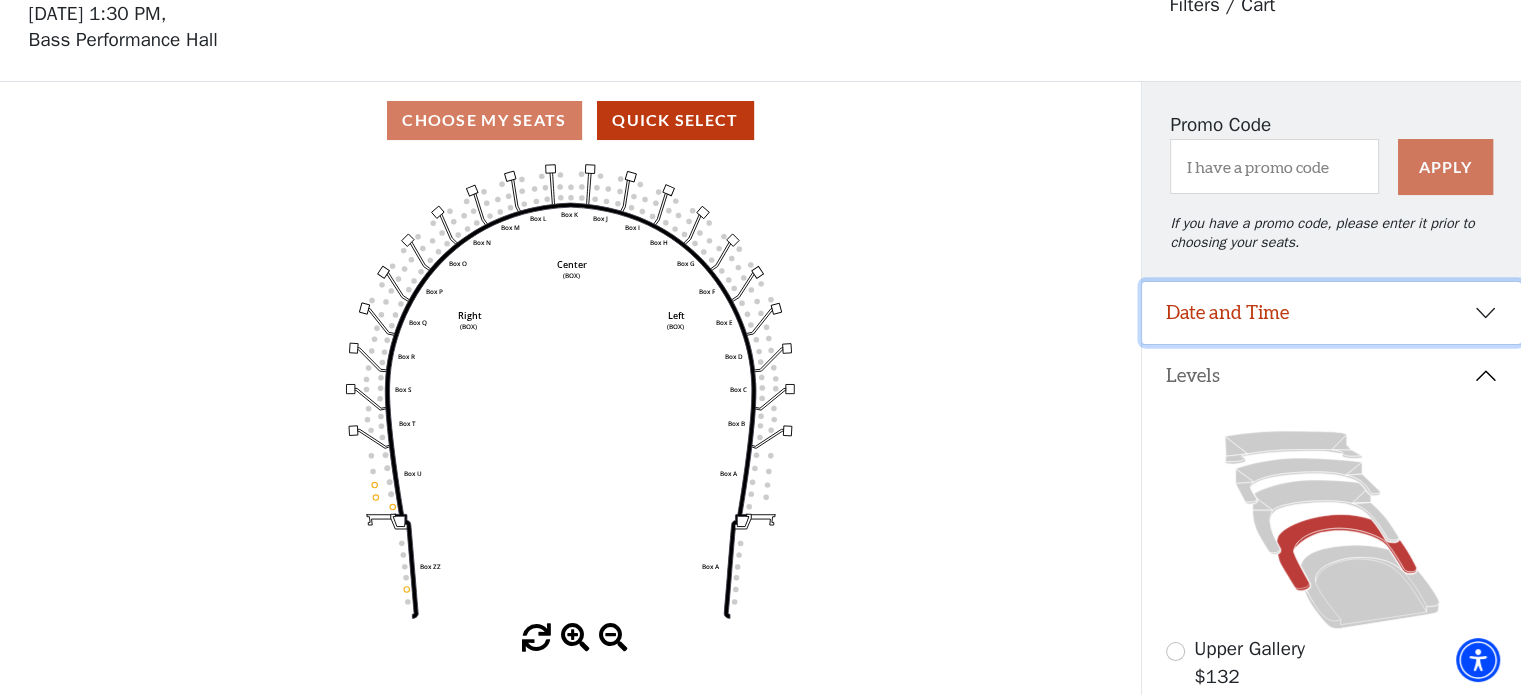 click on "Date and Time" at bounding box center [1331, 313] 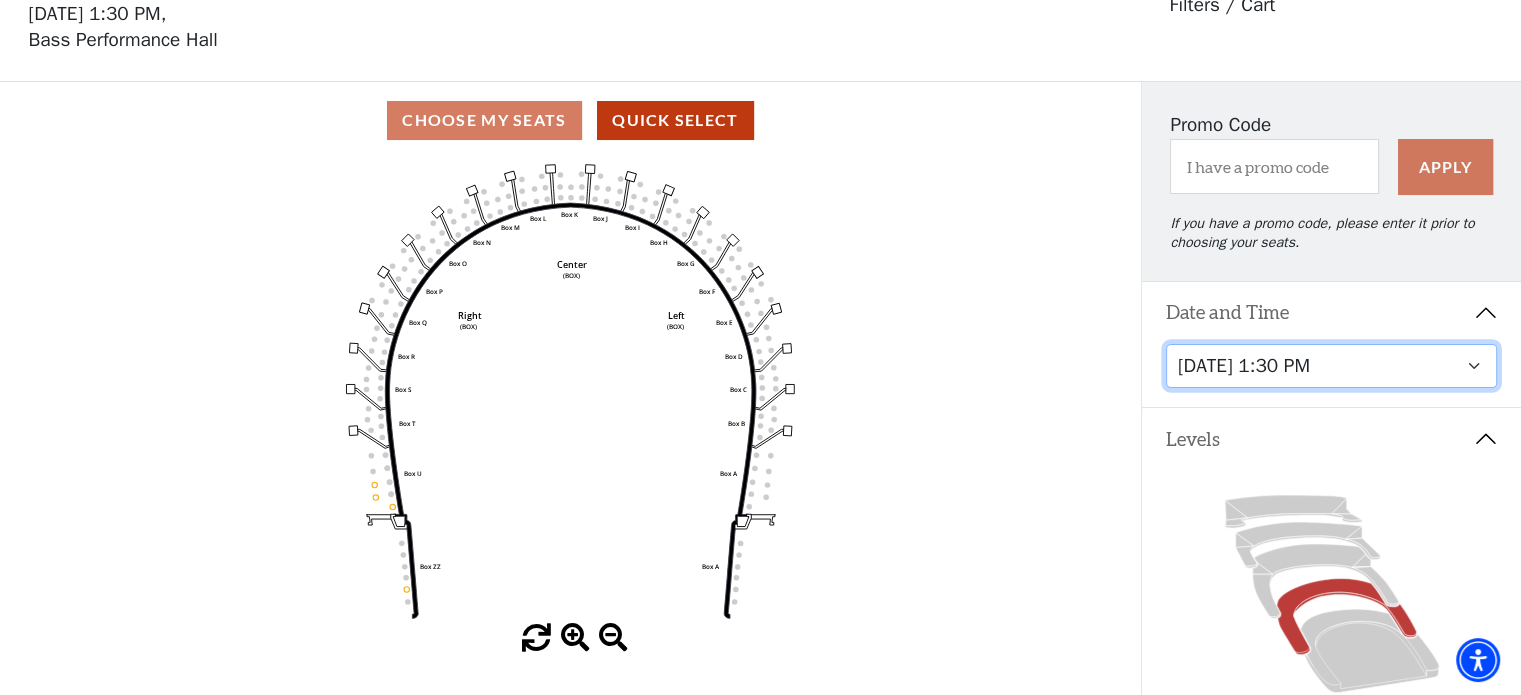 click on "Tuesday, July 15 at 7:30 PM Wednesday, July 16 at 7:30 PM Thursday, July 17 at 7:30 PM Friday, July 18 at 7:30 PM Saturday, July 19 at 1:30 PM Saturday, July 19 at 7:30 PM Sunday, July 20 at 1:30 PM Sunday, July 20 at 6:30 PM" at bounding box center (1332, 366) 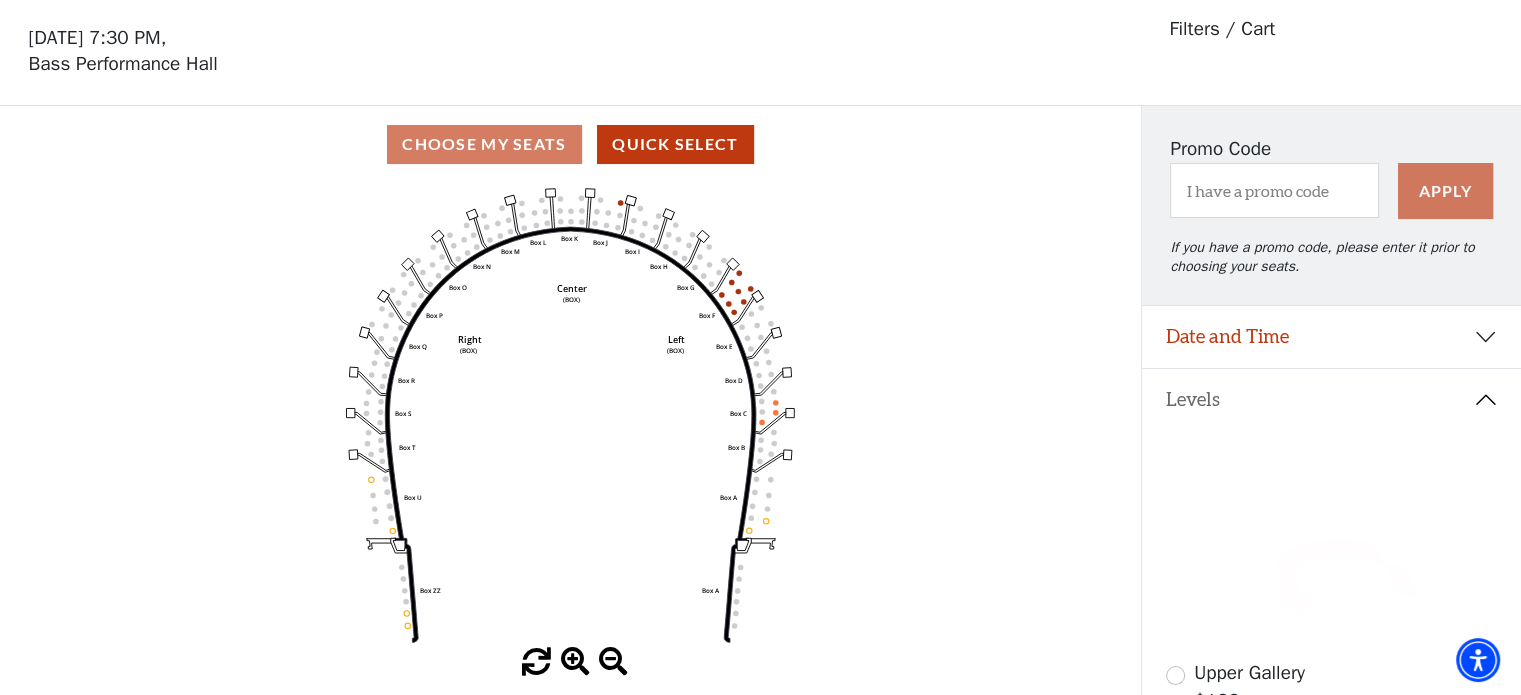 scroll, scrollTop: 92, scrollLeft: 0, axis: vertical 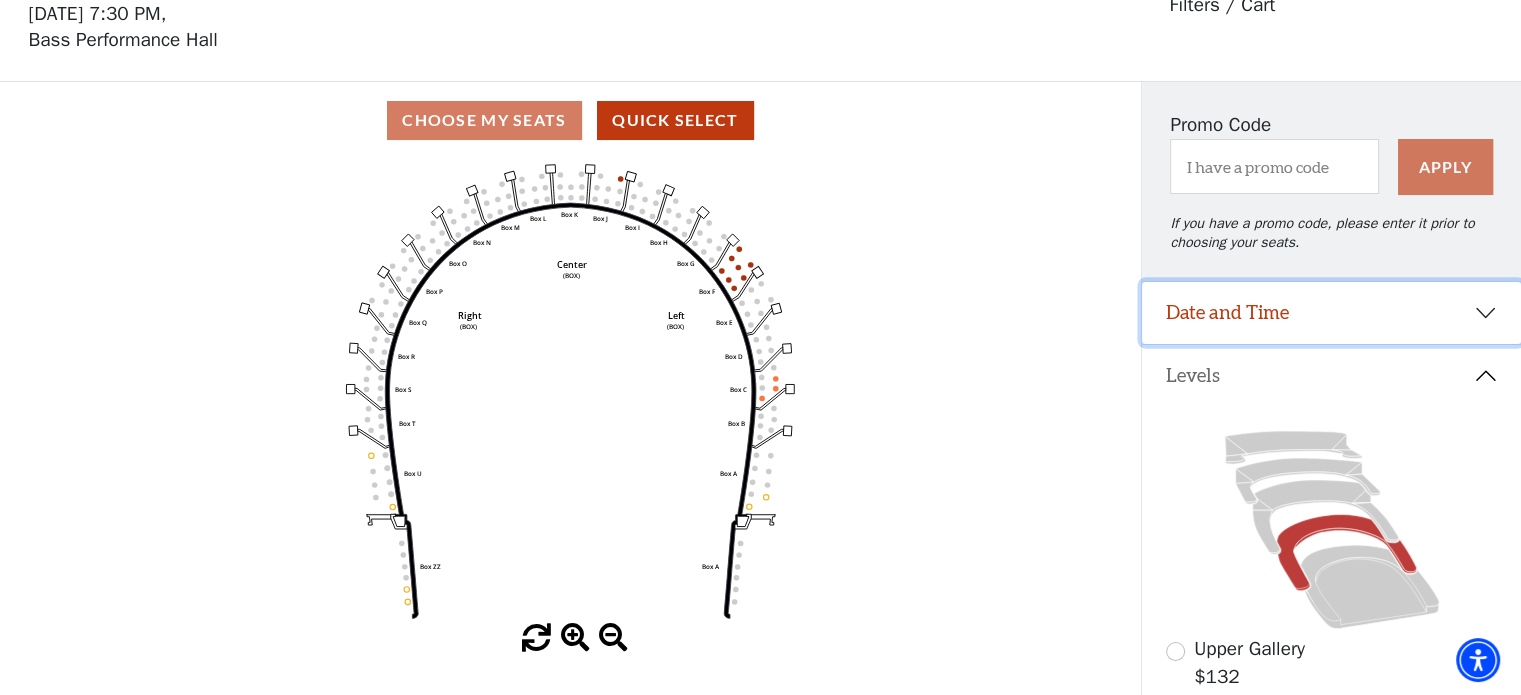 click on "Date and Time" at bounding box center [1331, 313] 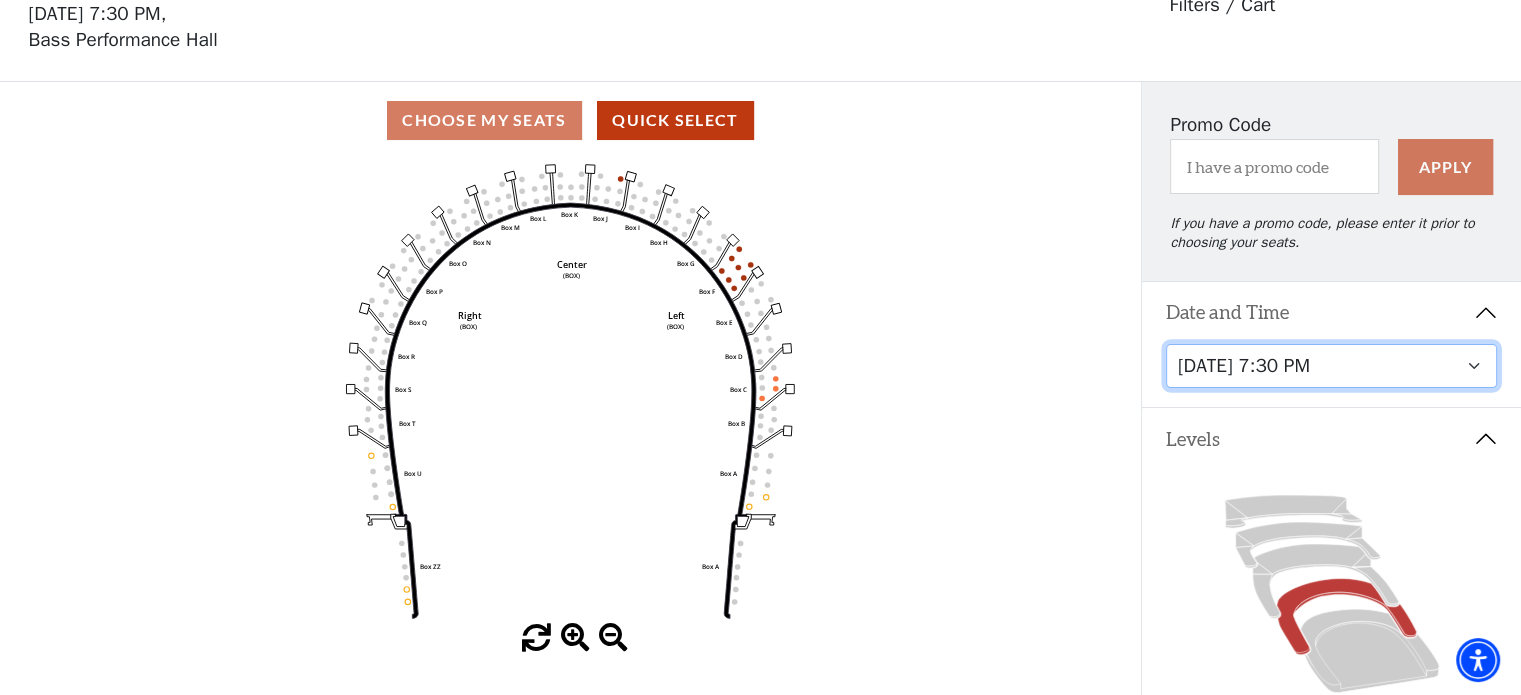 click on "Tuesday, July 15 at 7:30 PM Wednesday, July 16 at 7:30 PM Thursday, July 17 at 7:30 PM Friday, July 18 at 7:30 PM Saturday, July 19 at 1:30 PM Saturday, July 19 at 7:30 PM Sunday, July 20 at 1:30 PM Sunday, July 20 at 6:30 PM" at bounding box center [1332, 366] 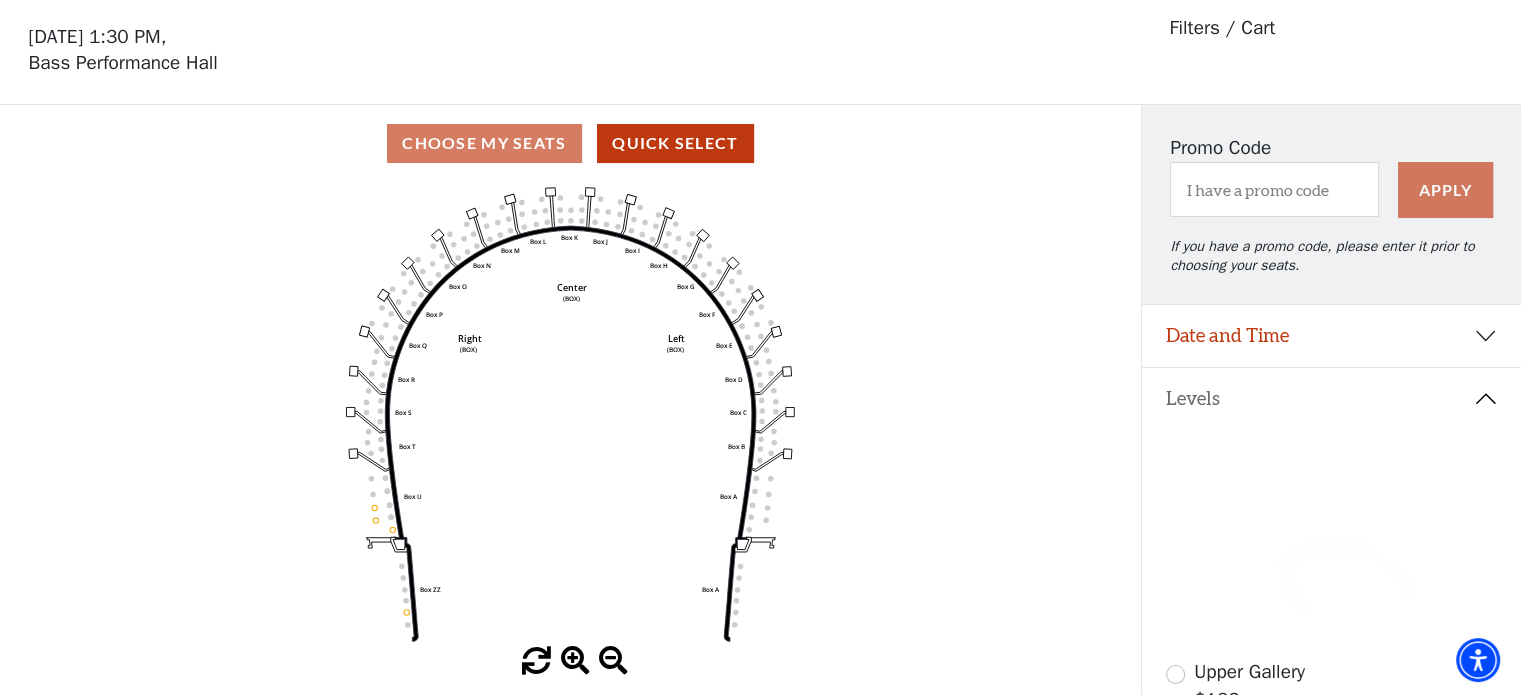 scroll, scrollTop: 92, scrollLeft: 0, axis: vertical 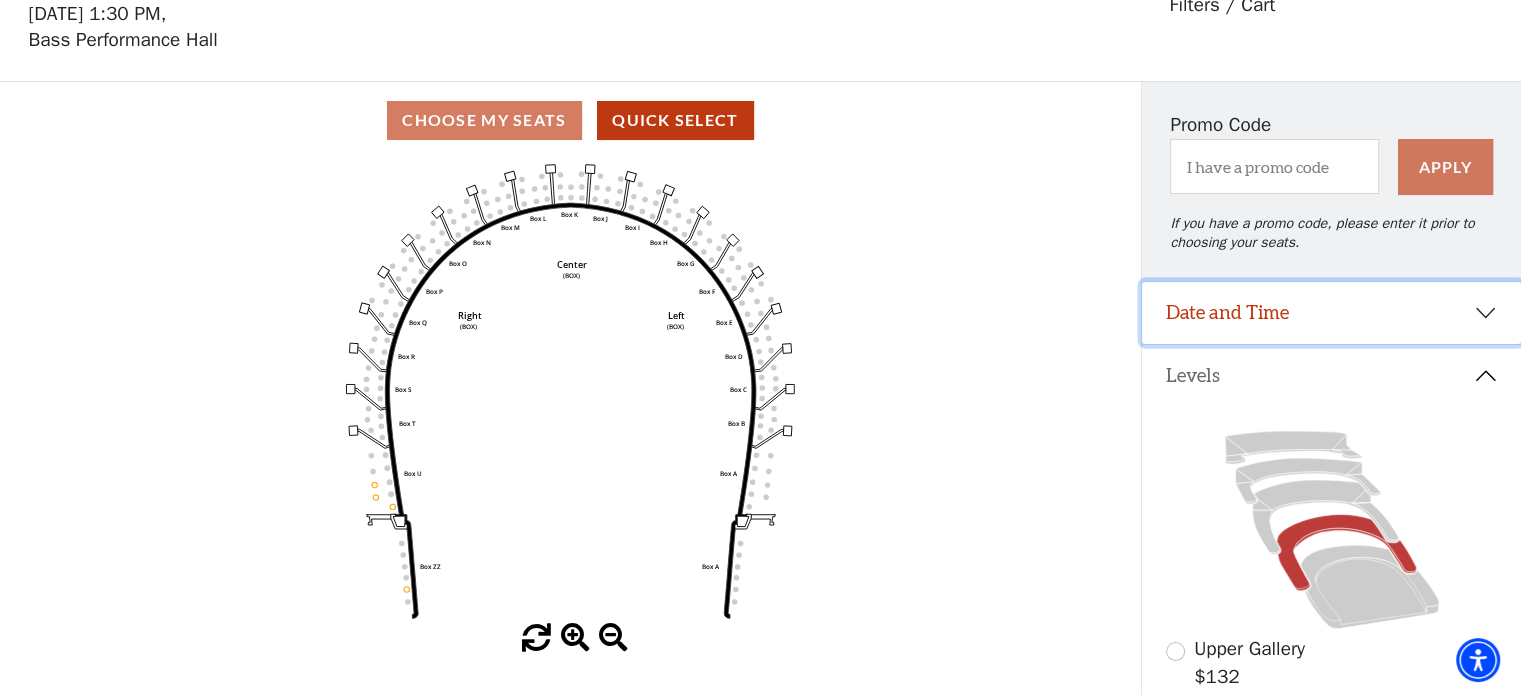 click on "Date and Time" at bounding box center [1331, 313] 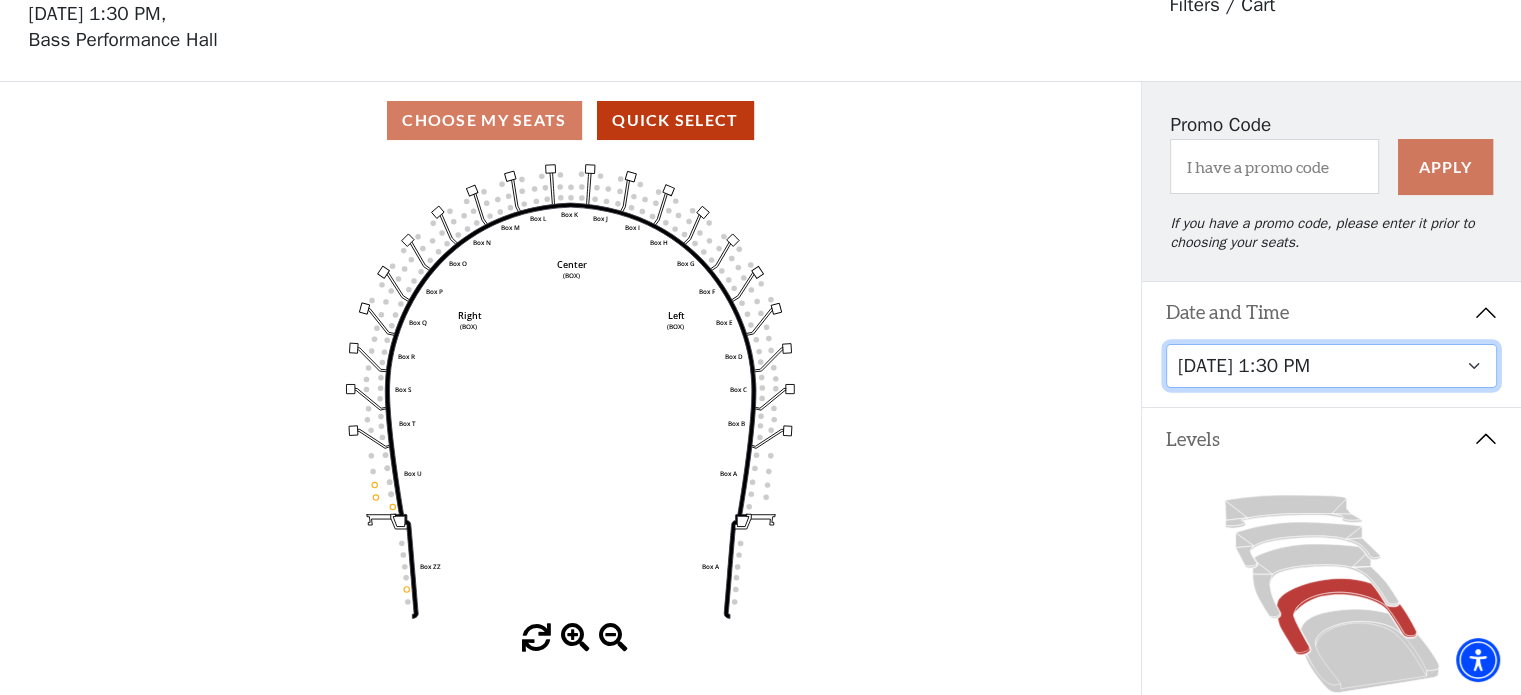 click on "Tuesday, July 15 at 7:30 PM Wednesday, July 16 at 7:30 PM Thursday, July 17 at 7:30 PM Friday, July 18 at 7:30 PM Saturday, July 19 at 1:30 PM Saturday, July 19 at 7:30 PM Sunday, July 20 at 1:30 PM Sunday, July 20 at 6:30 PM" at bounding box center [1332, 366] 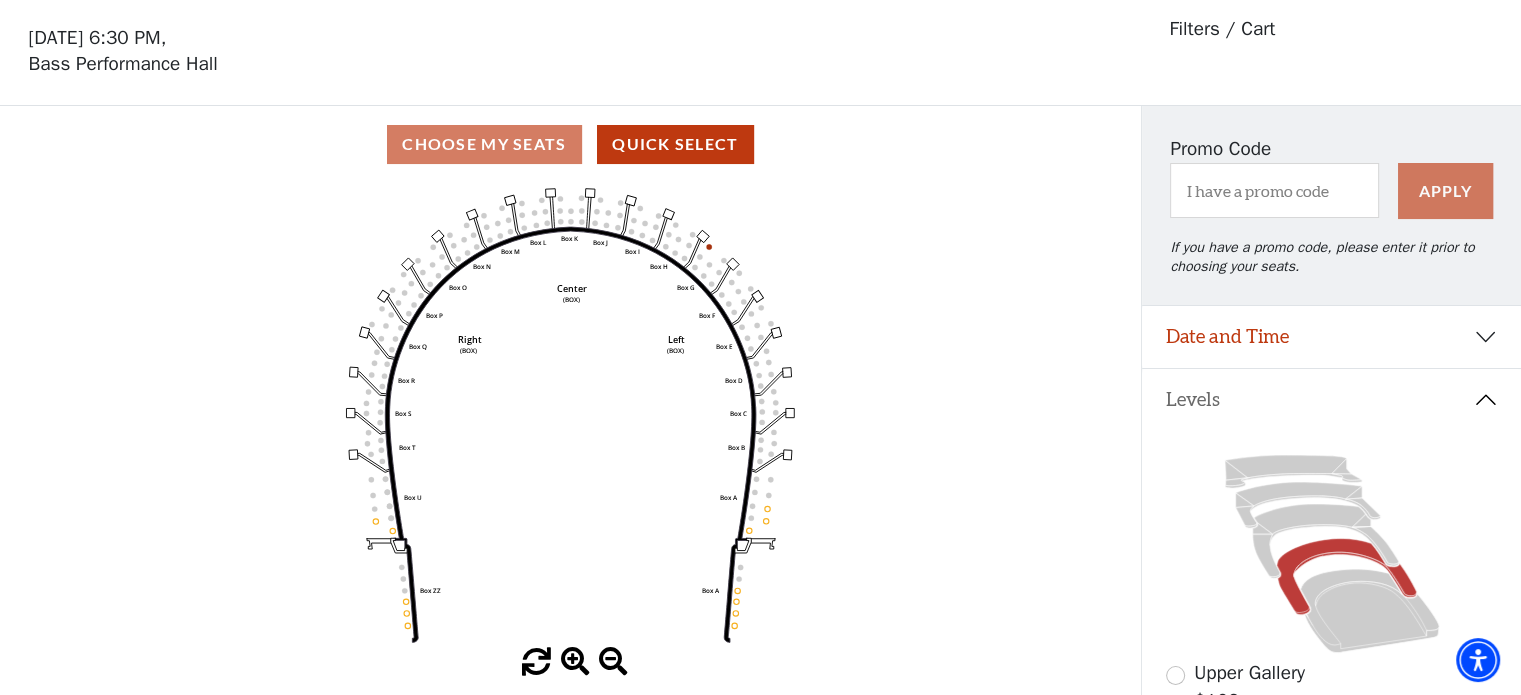 scroll, scrollTop: 92, scrollLeft: 0, axis: vertical 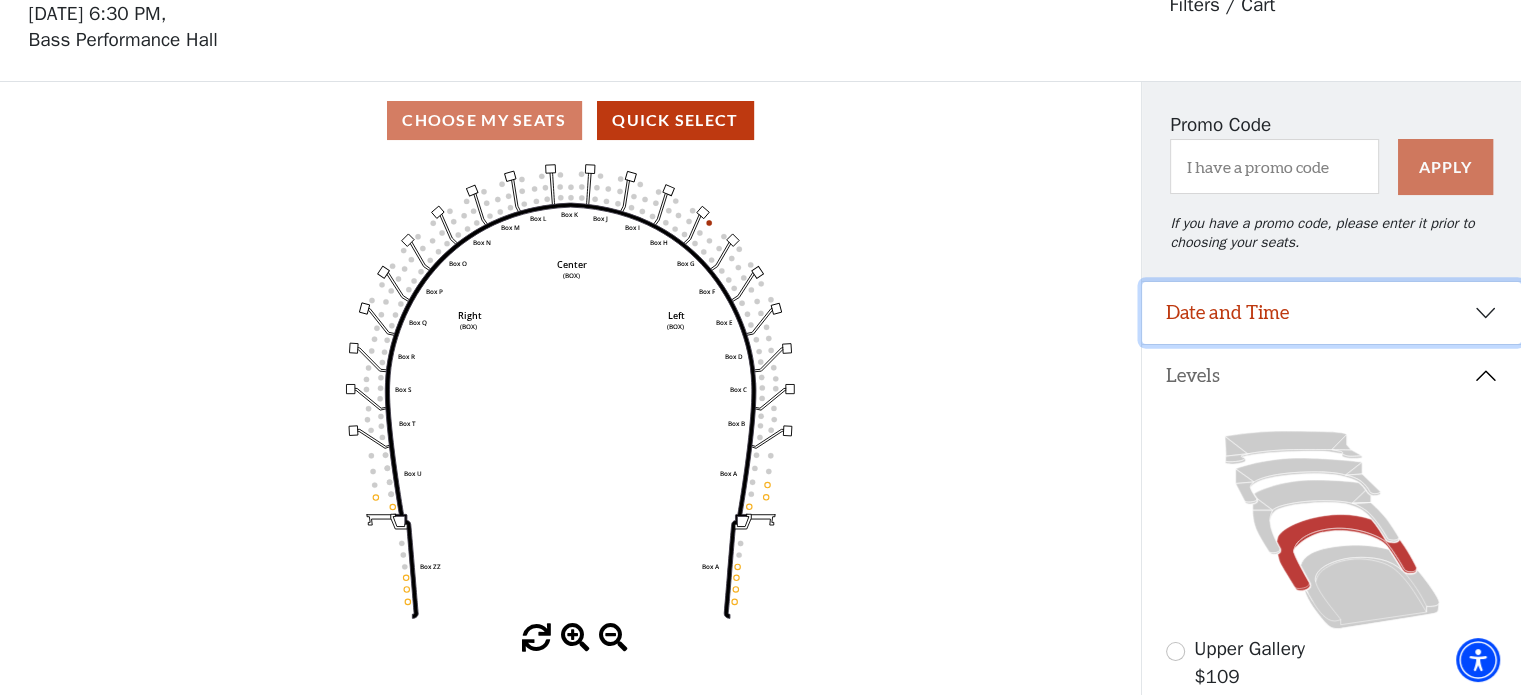 click on "Date and Time" at bounding box center (1331, 313) 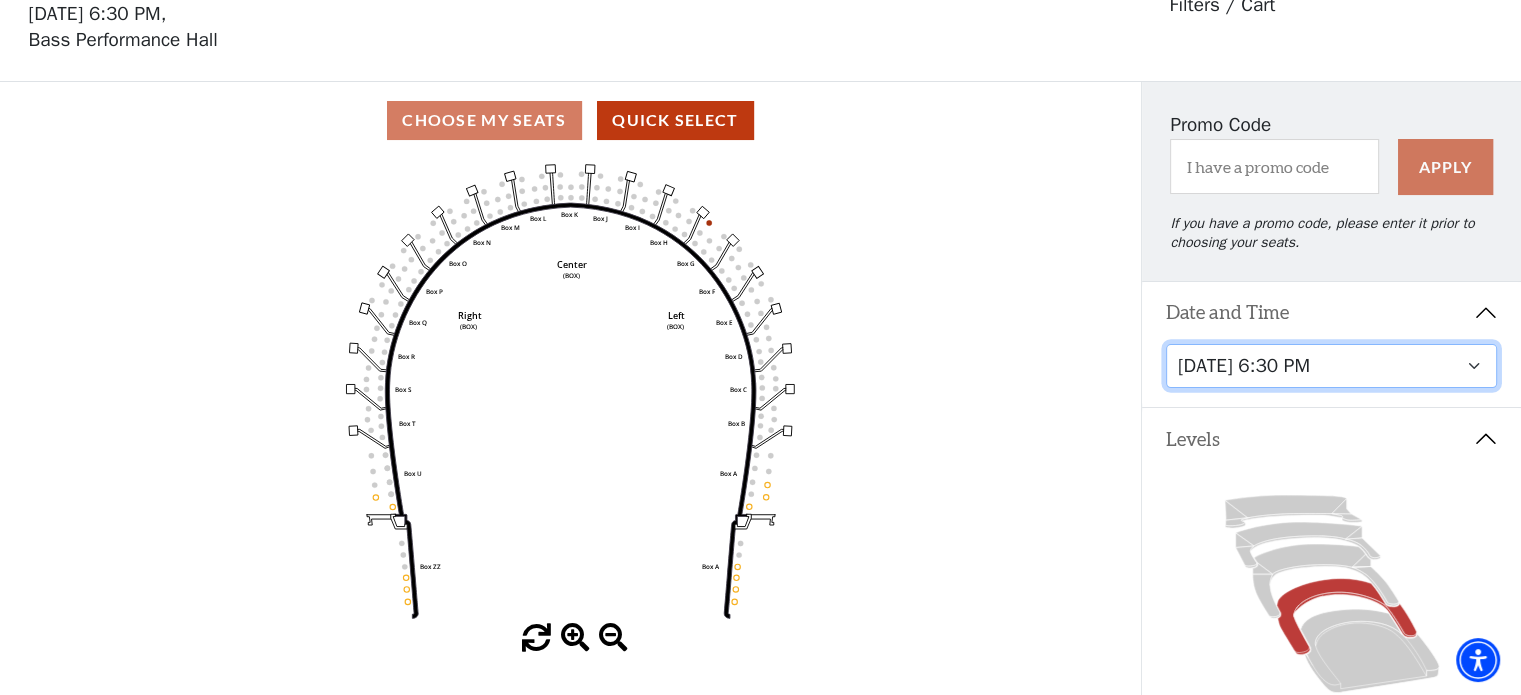 click on "[DATE] 7:30 PM [DATE] 7:30 PM [DATE] 7:30 PM [DATE] 7:30 PM [DATE] 1:30 PM [DATE] 7:30 PM [DATE] 1:30 PM [DATE] 6:30 PM" at bounding box center [1332, 366] 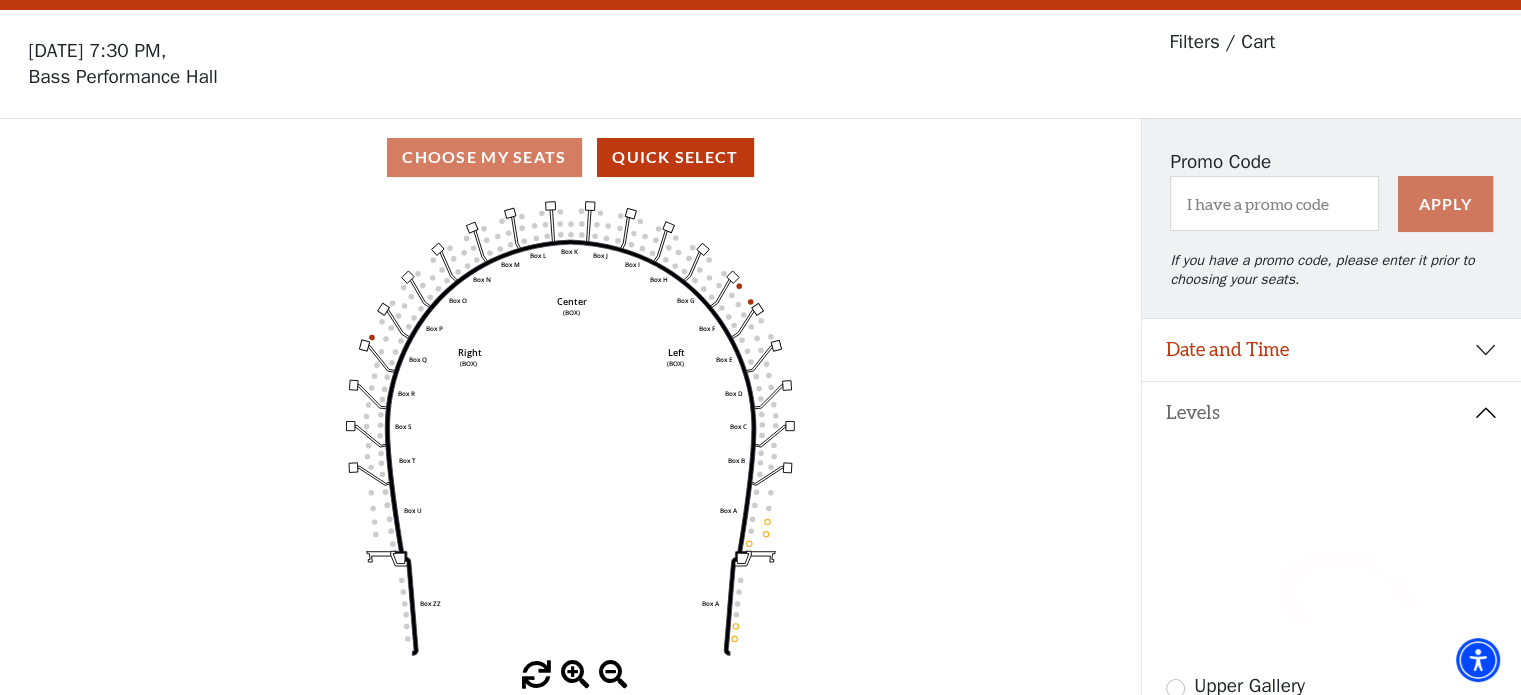 scroll, scrollTop: 92, scrollLeft: 0, axis: vertical 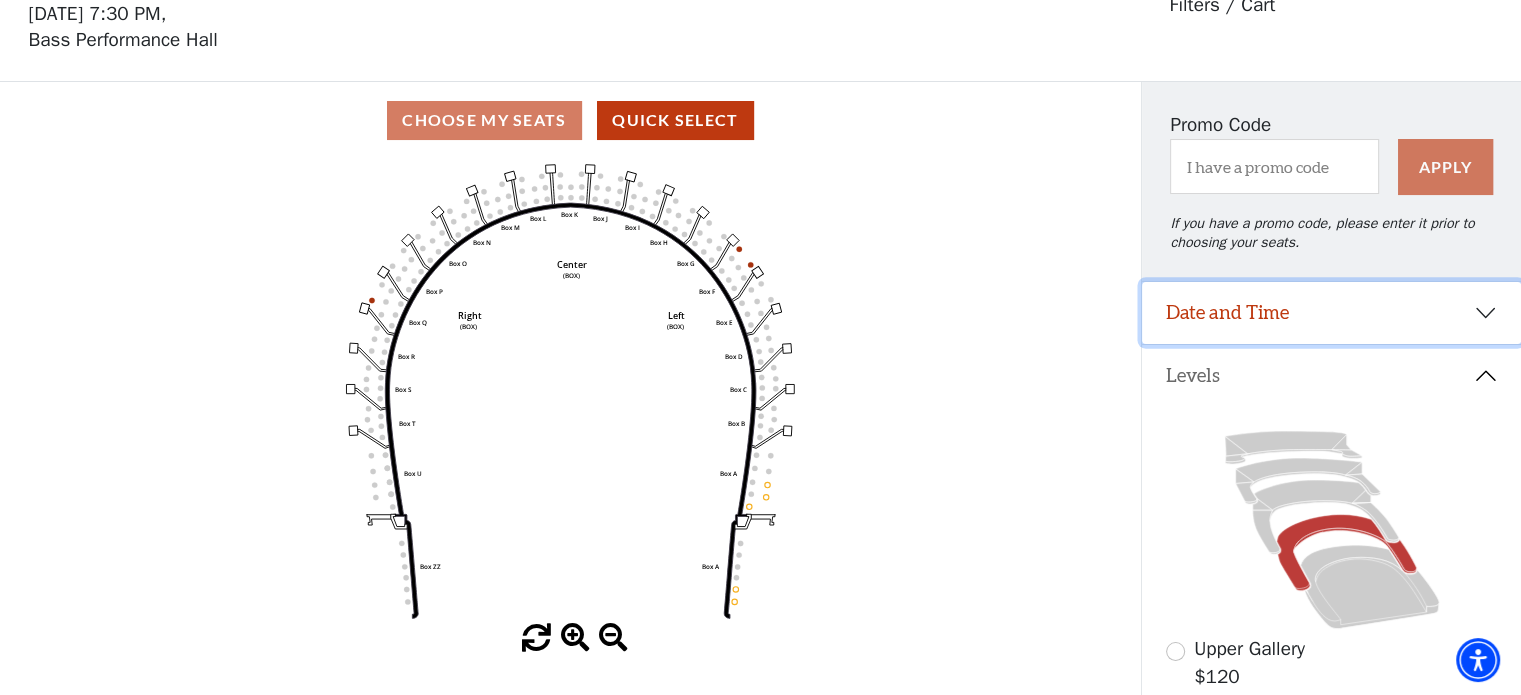 click on "Date and Time" at bounding box center (1331, 313) 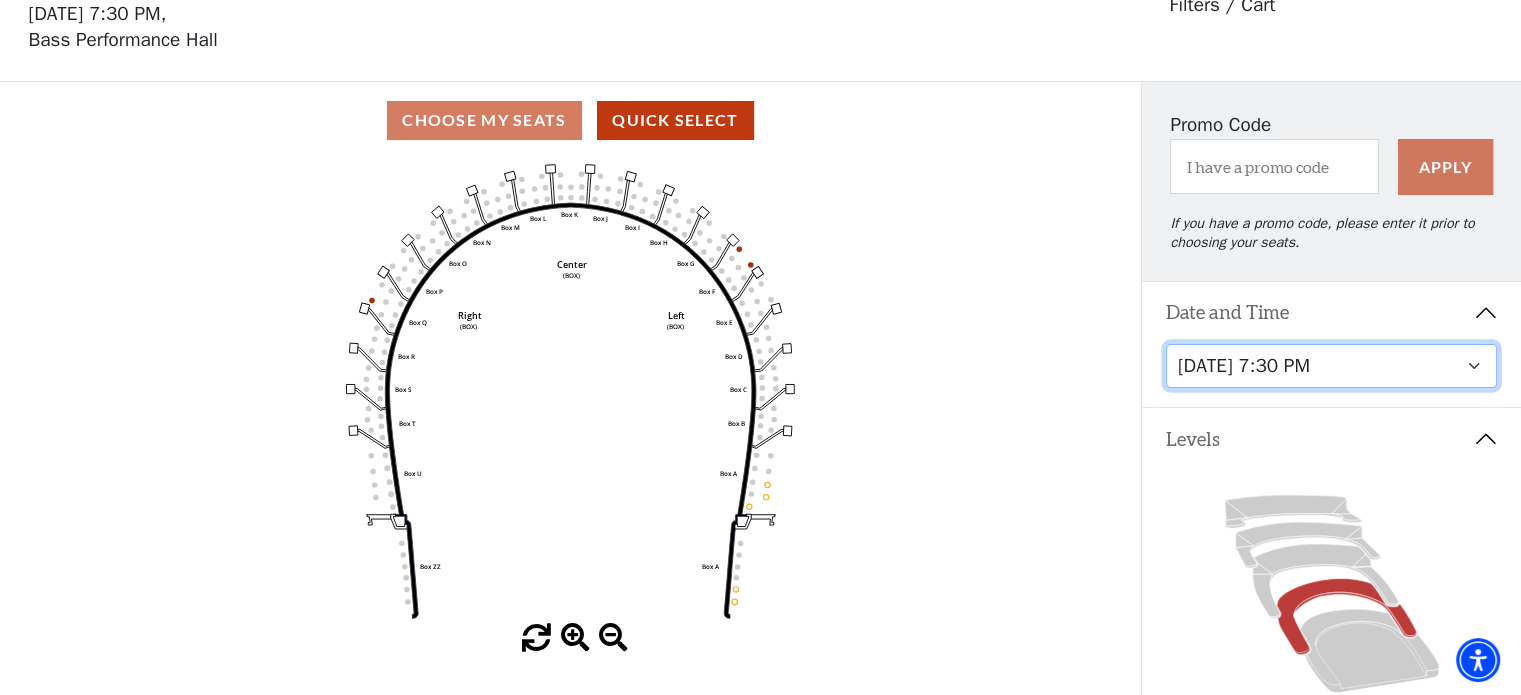 click on "[DATE] 7:30 PM [DATE] 7:30 PM [DATE] 7:30 PM [DATE] 7:30 PM [DATE] 1:30 PM [DATE] 7:30 PM [DATE] 1:30 PM [DATE] 6:30 PM" at bounding box center [1332, 366] 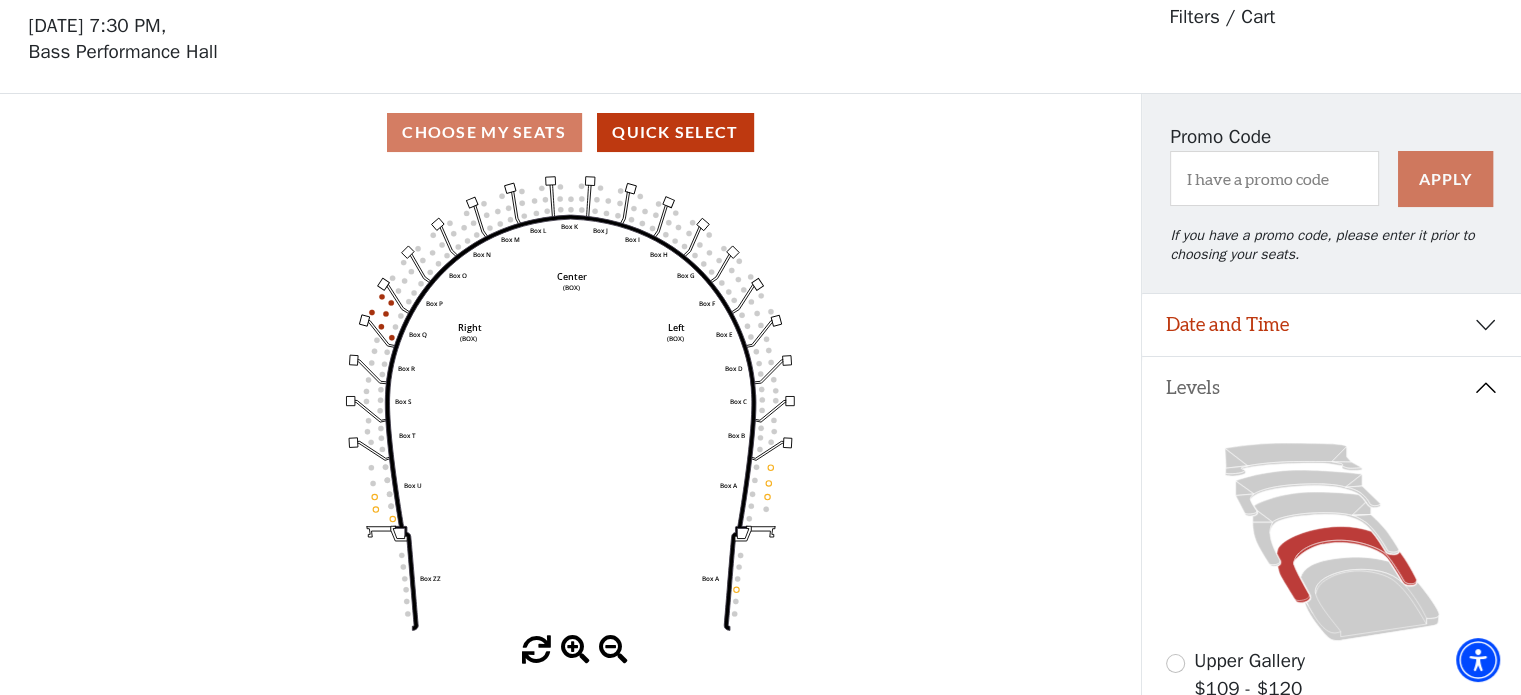 scroll, scrollTop: 92, scrollLeft: 0, axis: vertical 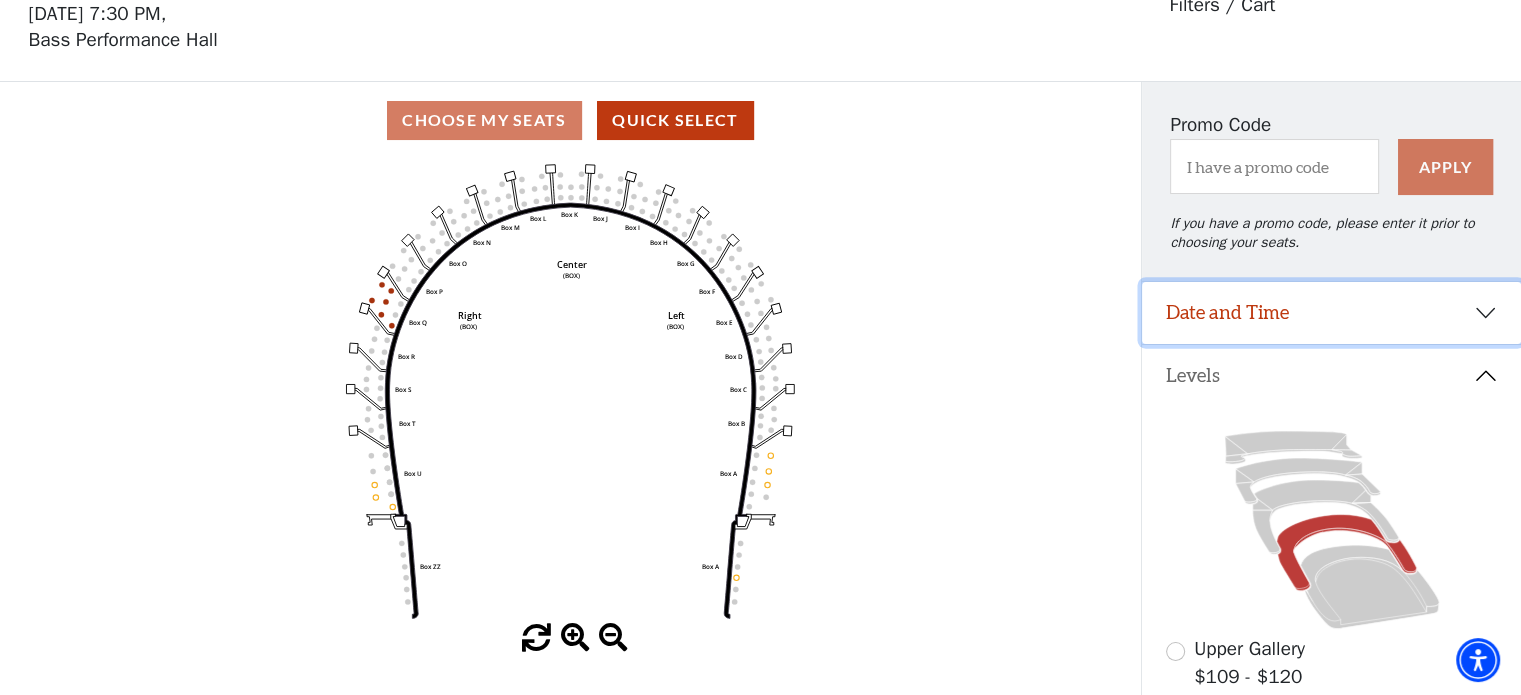 click on "Date and Time" at bounding box center [1331, 313] 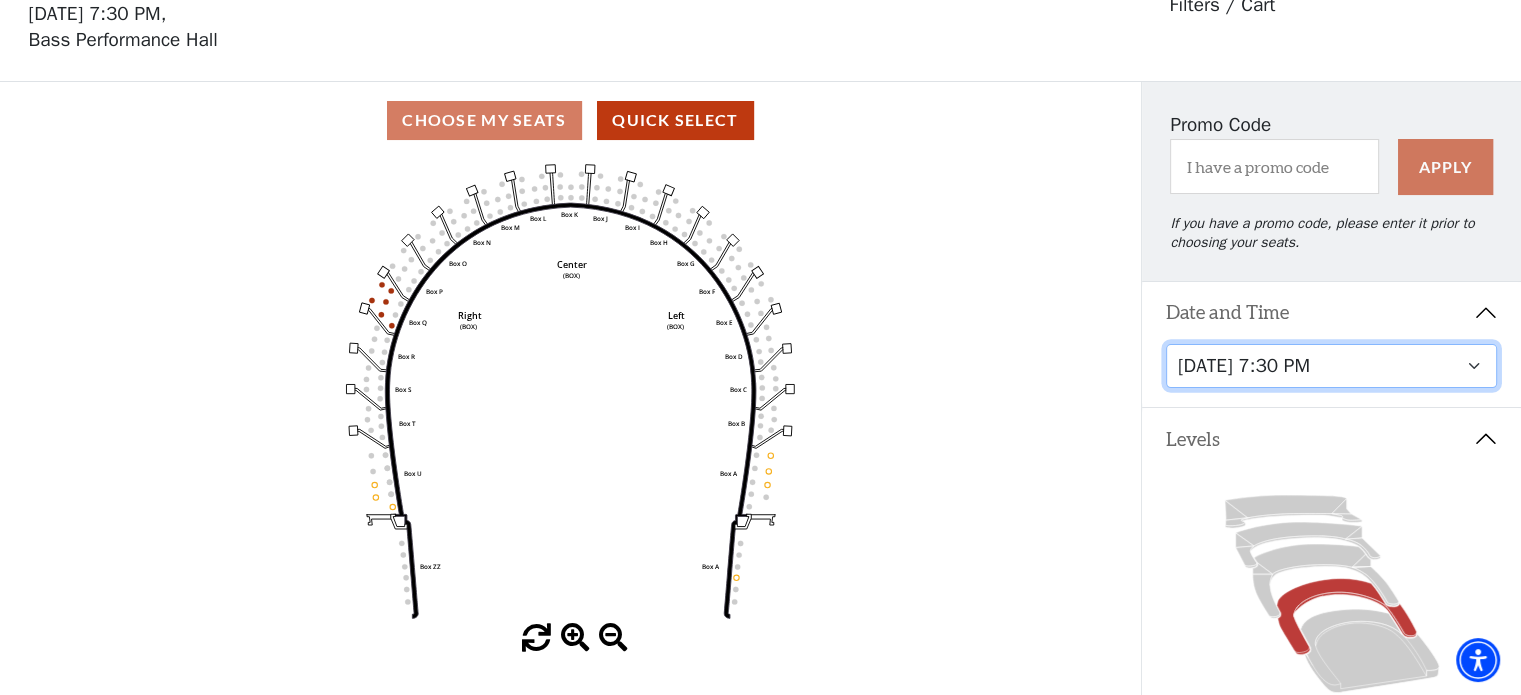 click on "[DATE] 7:30 PM [DATE] 7:30 PM [DATE] 7:30 PM [DATE] 7:30 PM [DATE] 1:30 PM [DATE] 7:30 PM [DATE] 1:30 PM [DATE] 6:30 PM" at bounding box center (1332, 366) 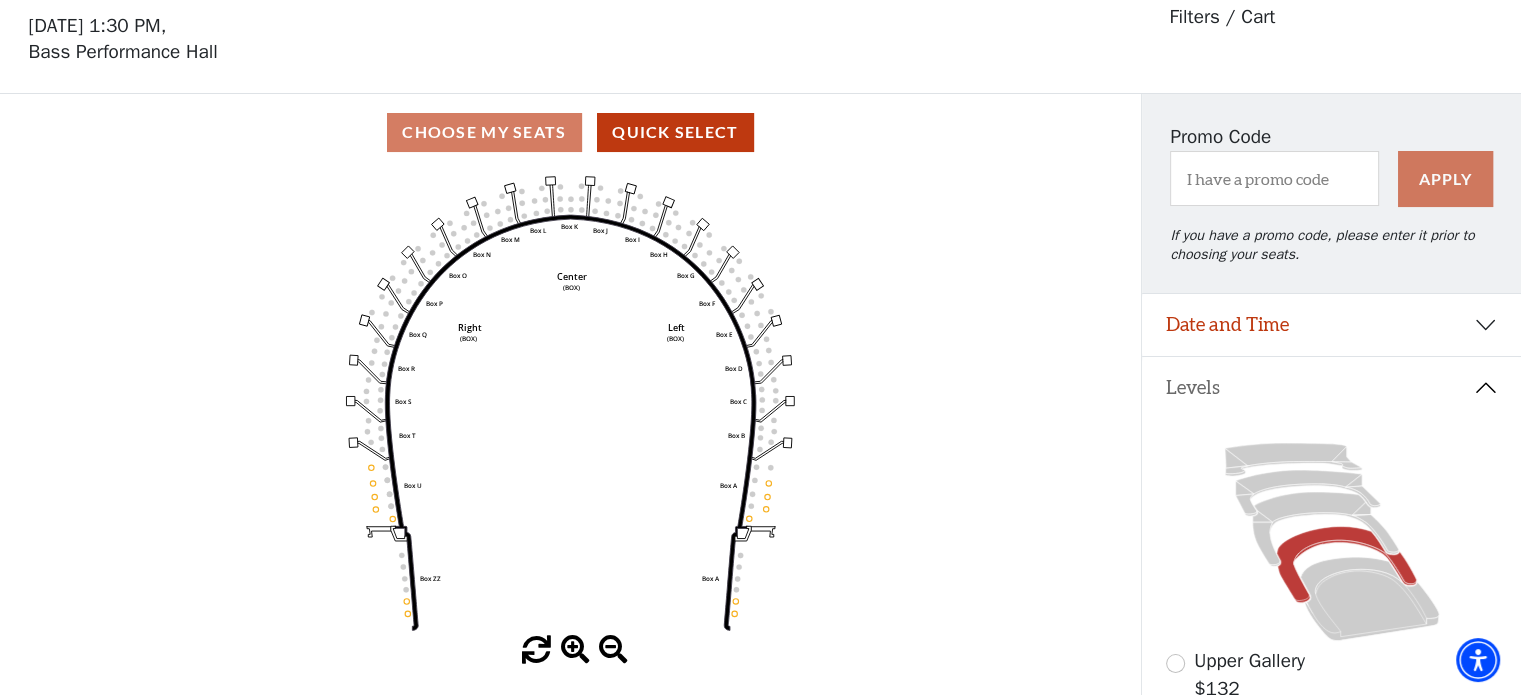 scroll, scrollTop: 92, scrollLeft: 0, axis: vertical 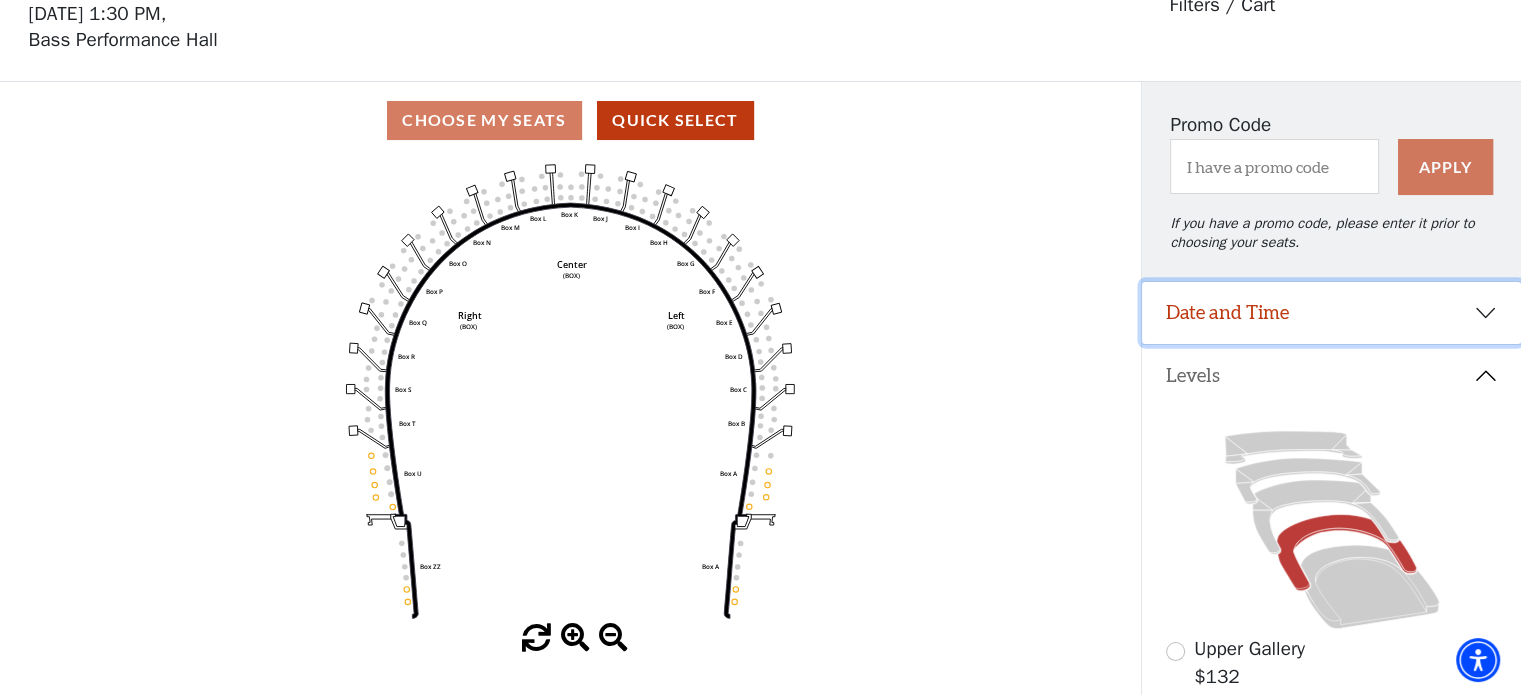 click on "Date and Time" at bounding box center [1331, 313] 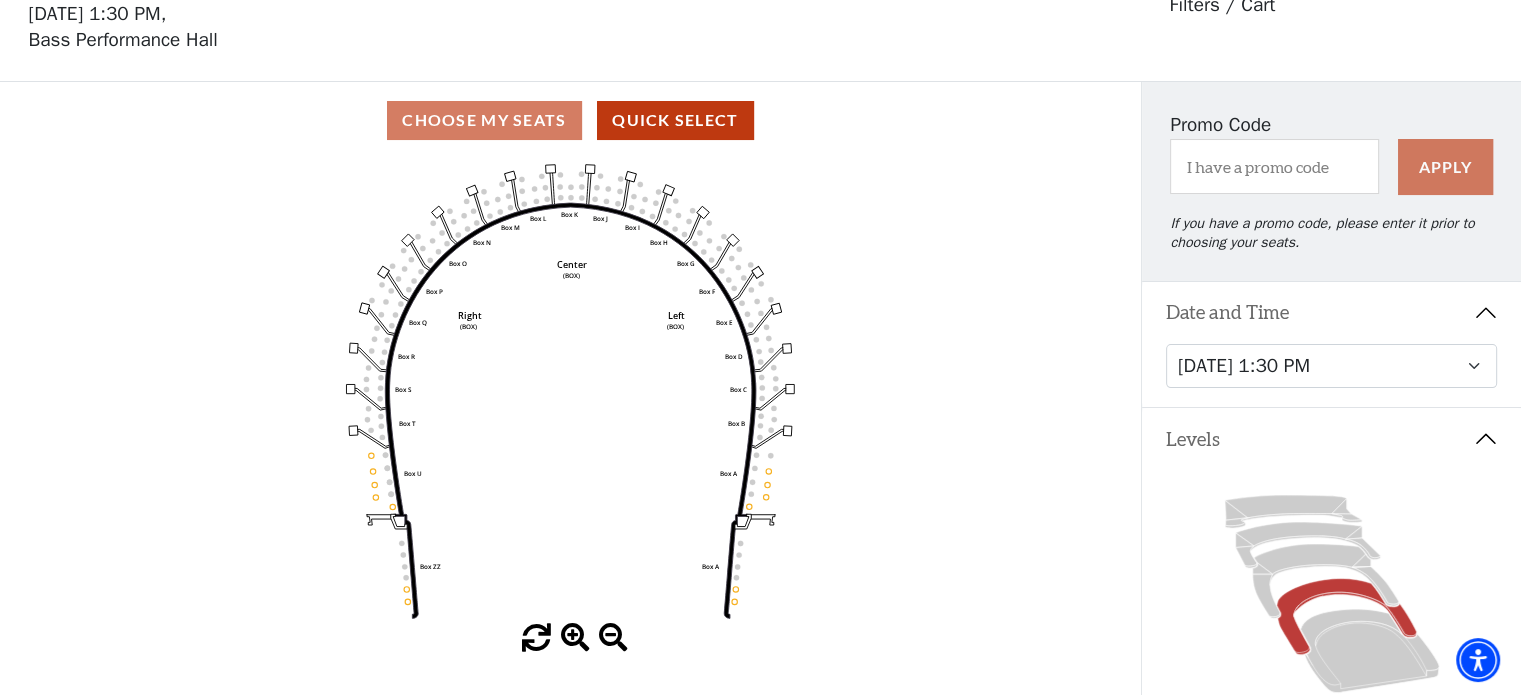 click on "Left   (BOX)   Right   (BOX)   Center   (BOX)   Box ZZ   Box U   Box T   Box S   Box R   Box Q   Box P   Box O   Box N   Box M   Box L   Box A   Box A   Box B   Box C   Box D   Box E   Box F   Box G   Box H   Box I   Box J   Box K" 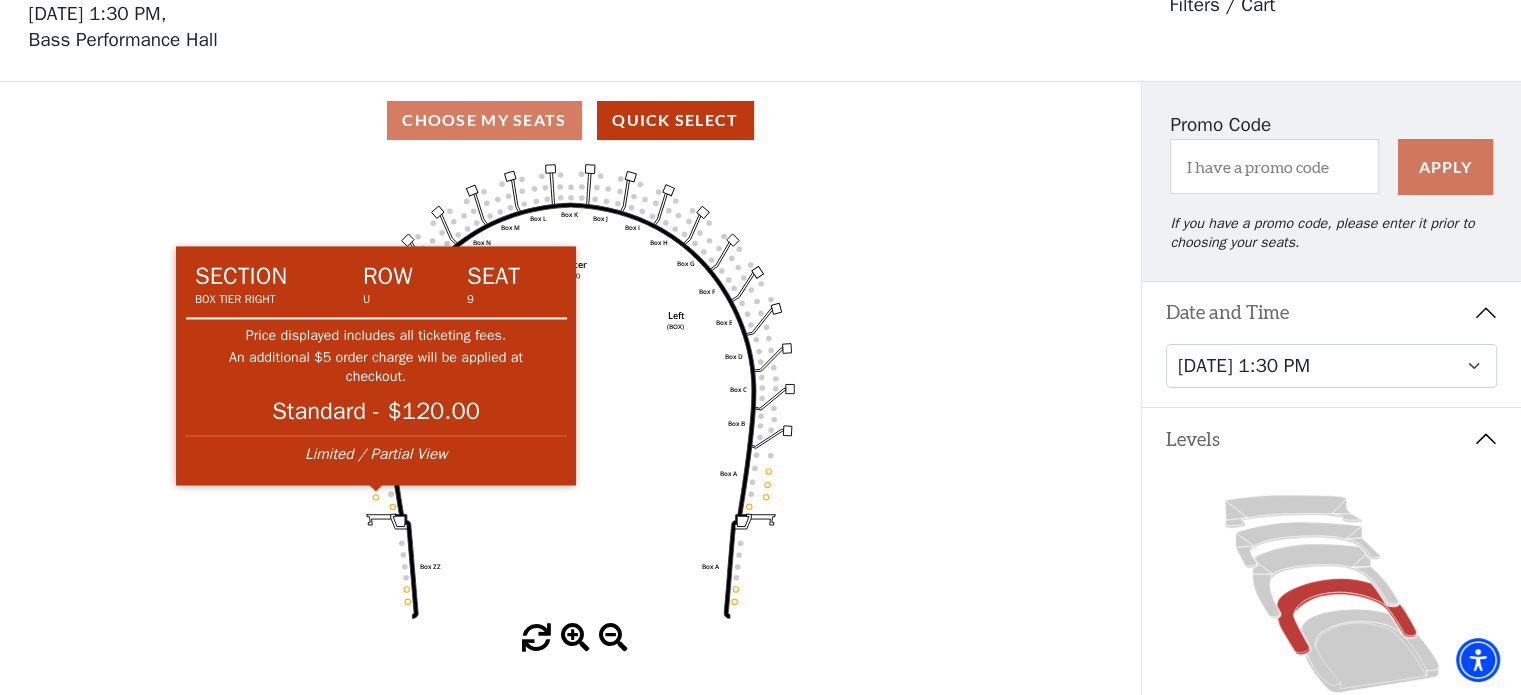 click 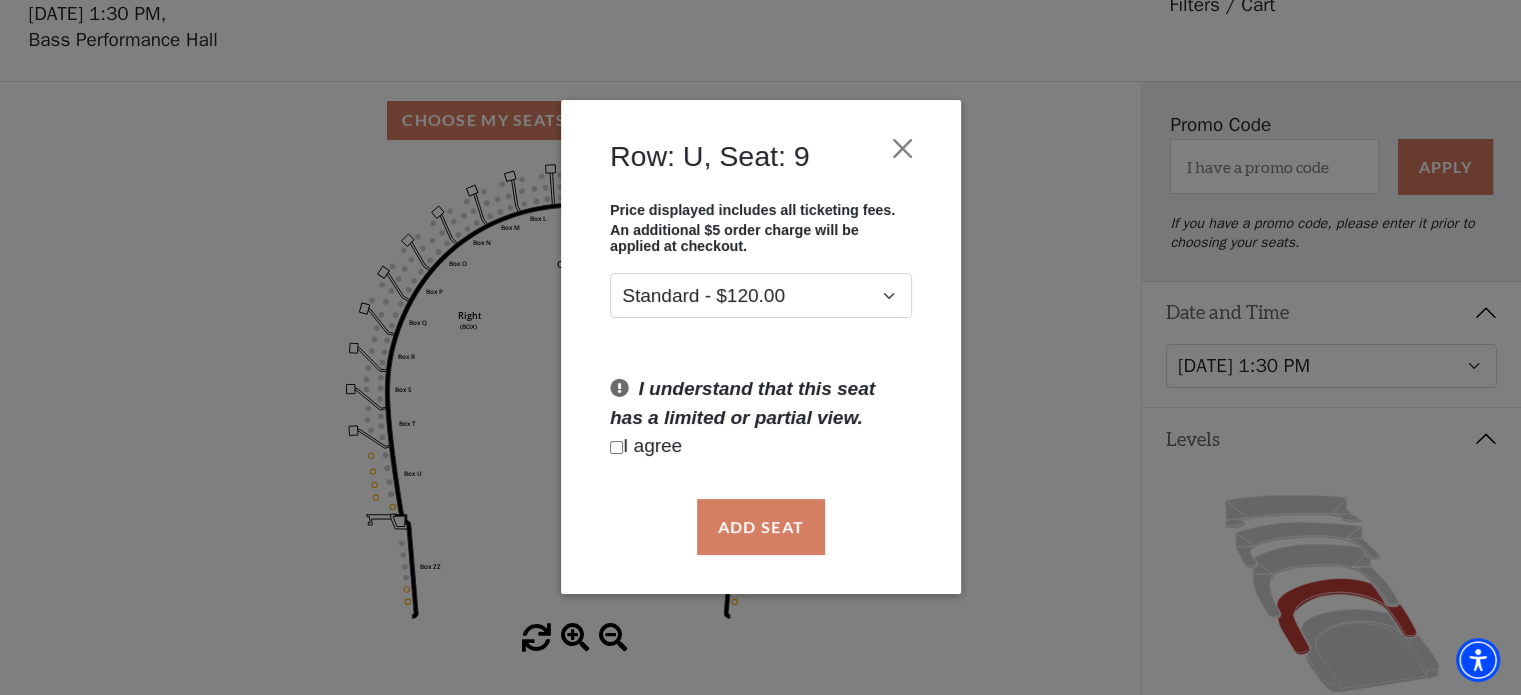 click at bounding box center [616, 447] 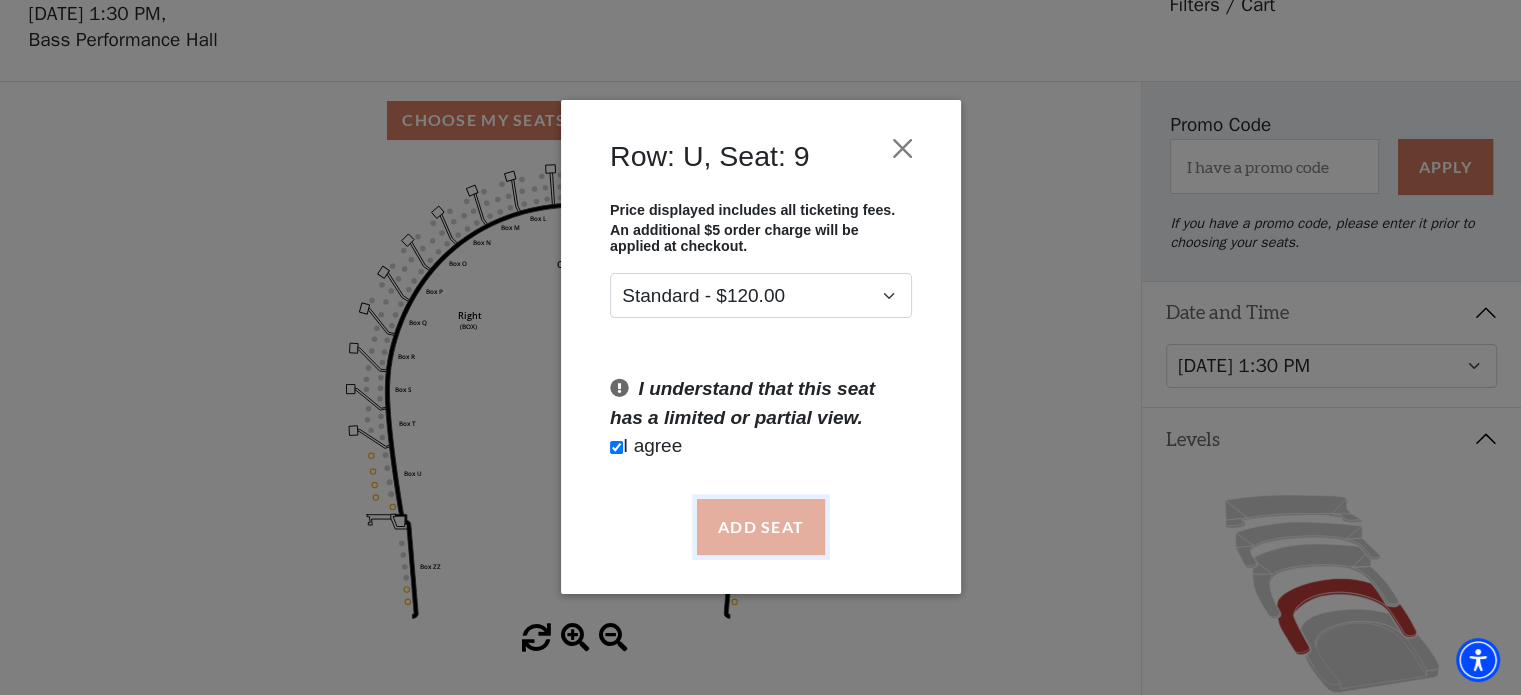 click on "Add Seat" at bounding box center [760, 527] 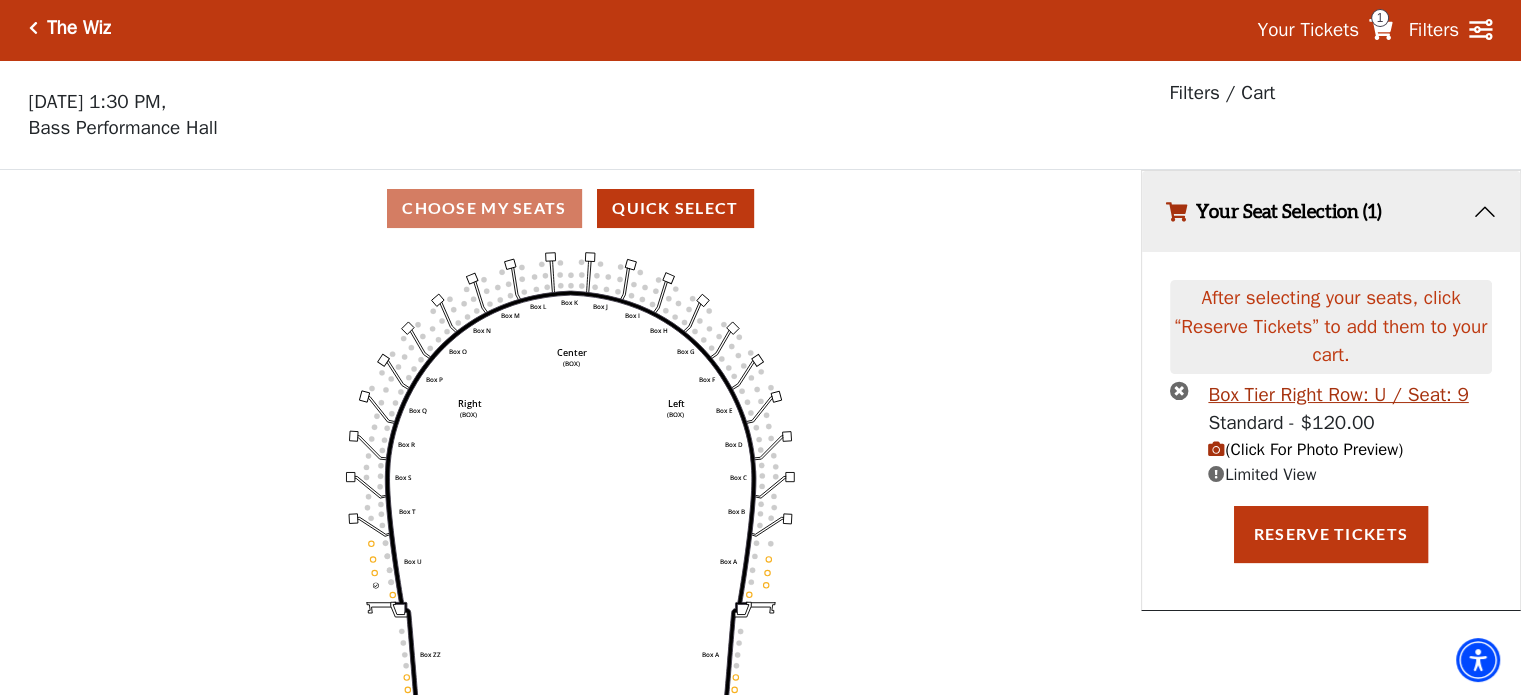 scroll, scrollTop: 0, scrollLeft: 0, axis: both 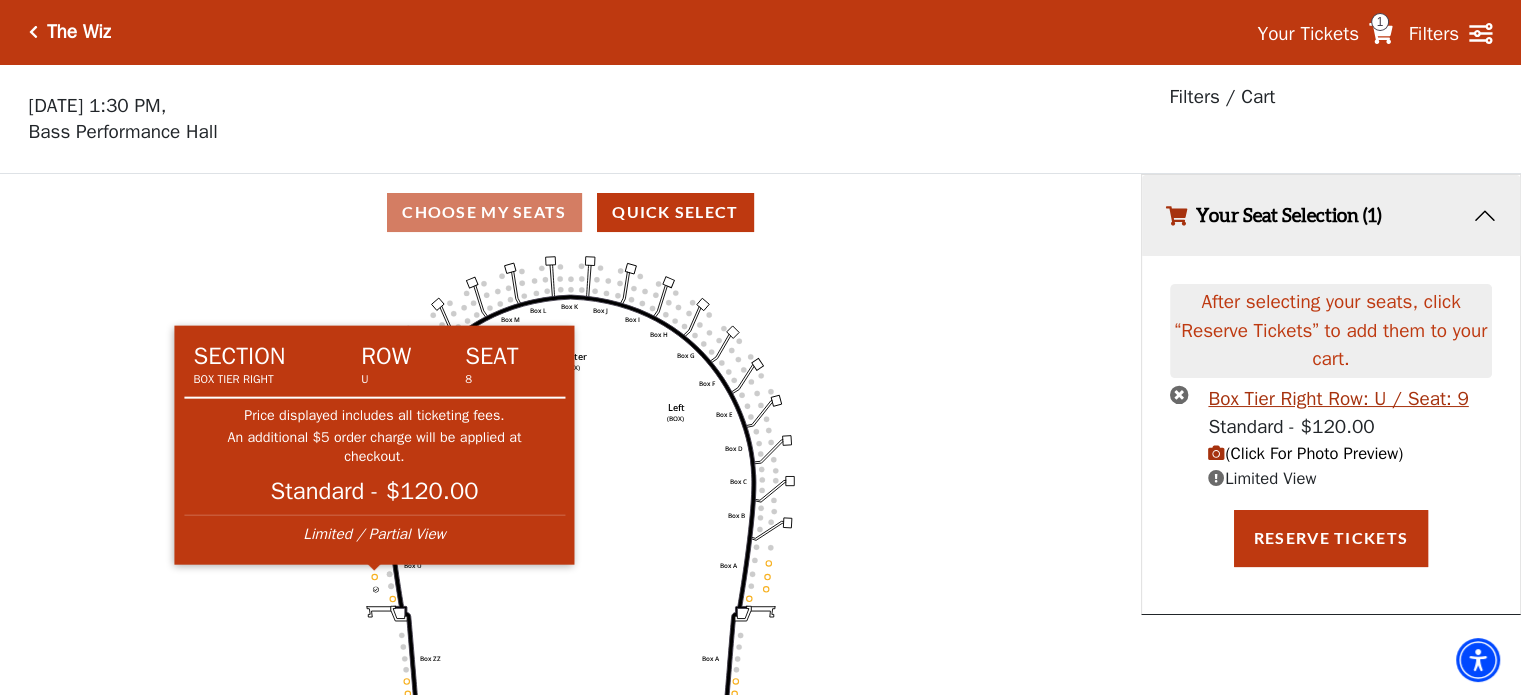 click on "Left   (BOX)   Right   (BOX)   Center   (BOX)   Box ZZ   Box U   Box T   Box S   Box R   Box Q   Box P   Box O   Box N   Box M   Box L   Box A   Box A   Box B   Box C   Box D   Box E   Box F   Box G   Box H   Box I   Box J   Box K" 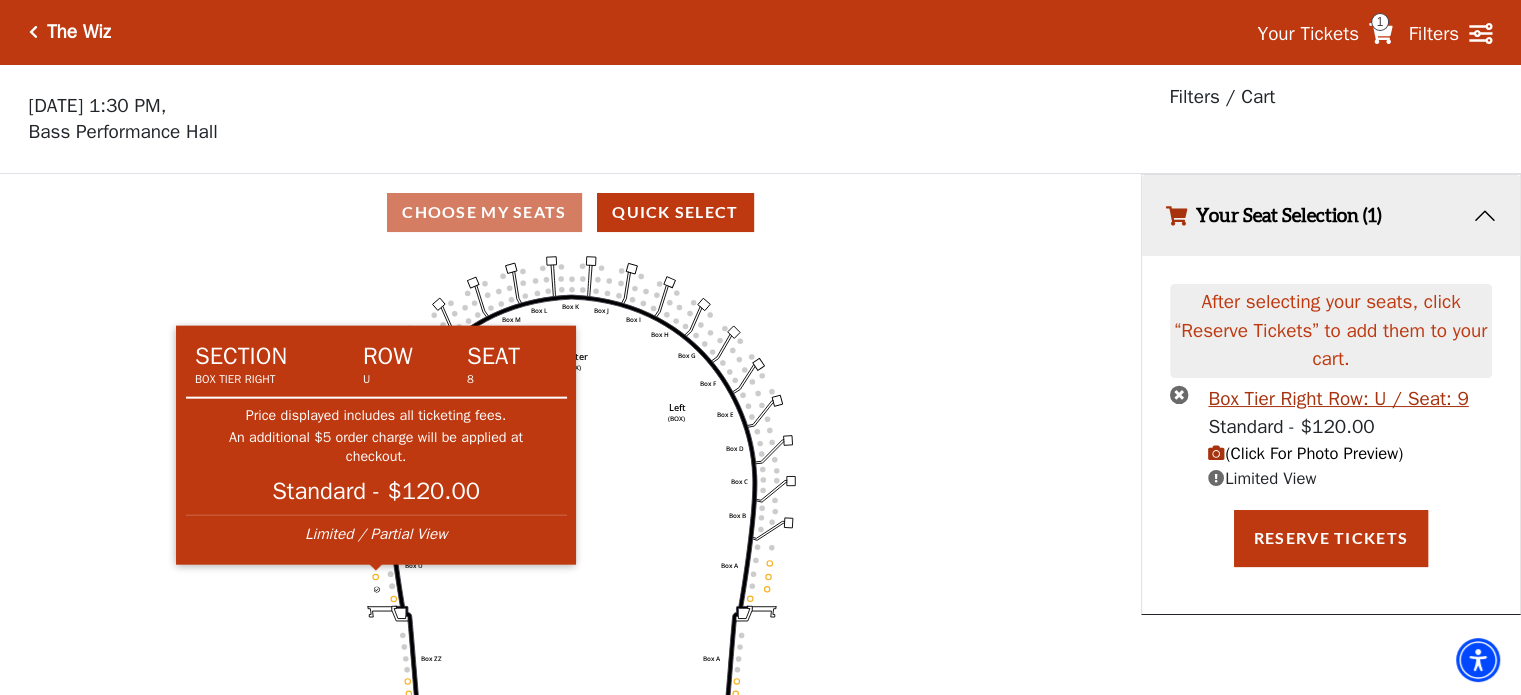 click 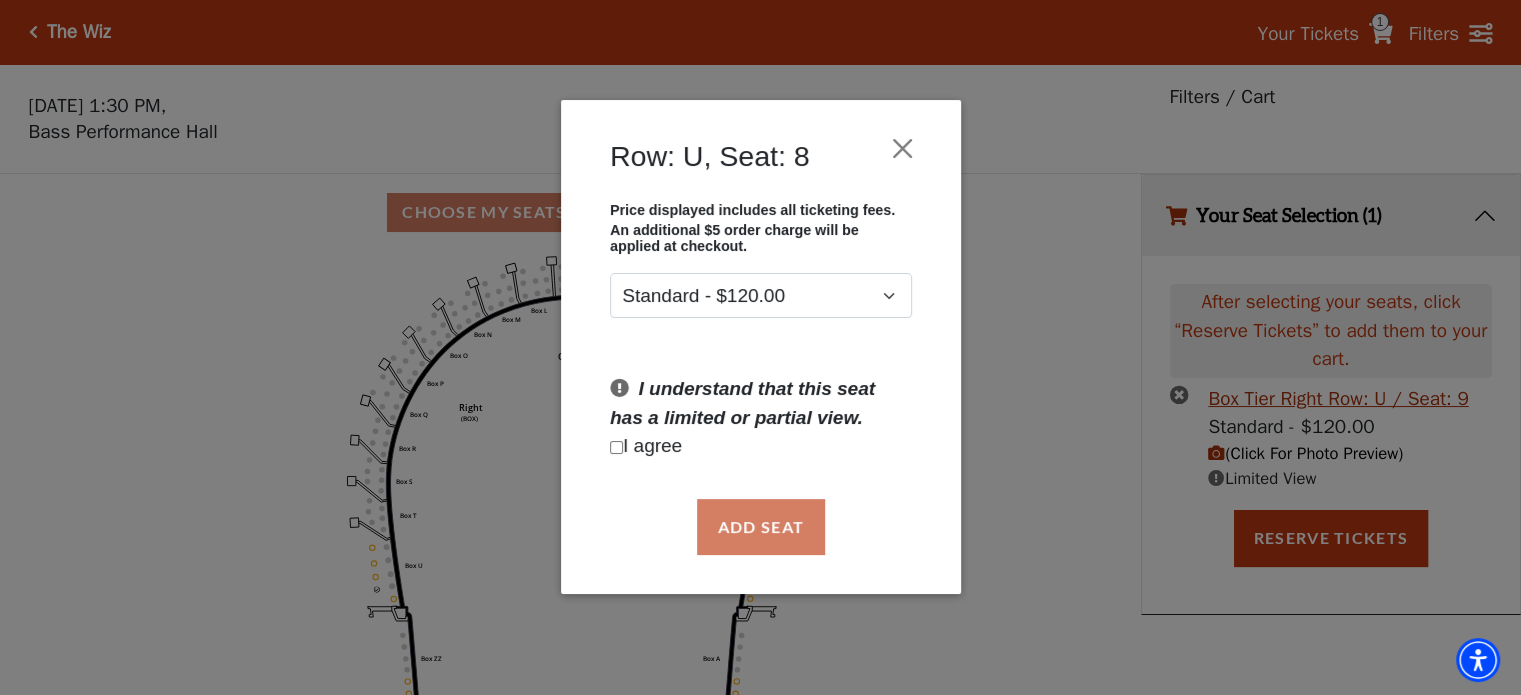 click on "I agree" at bounding box center [761, 447] 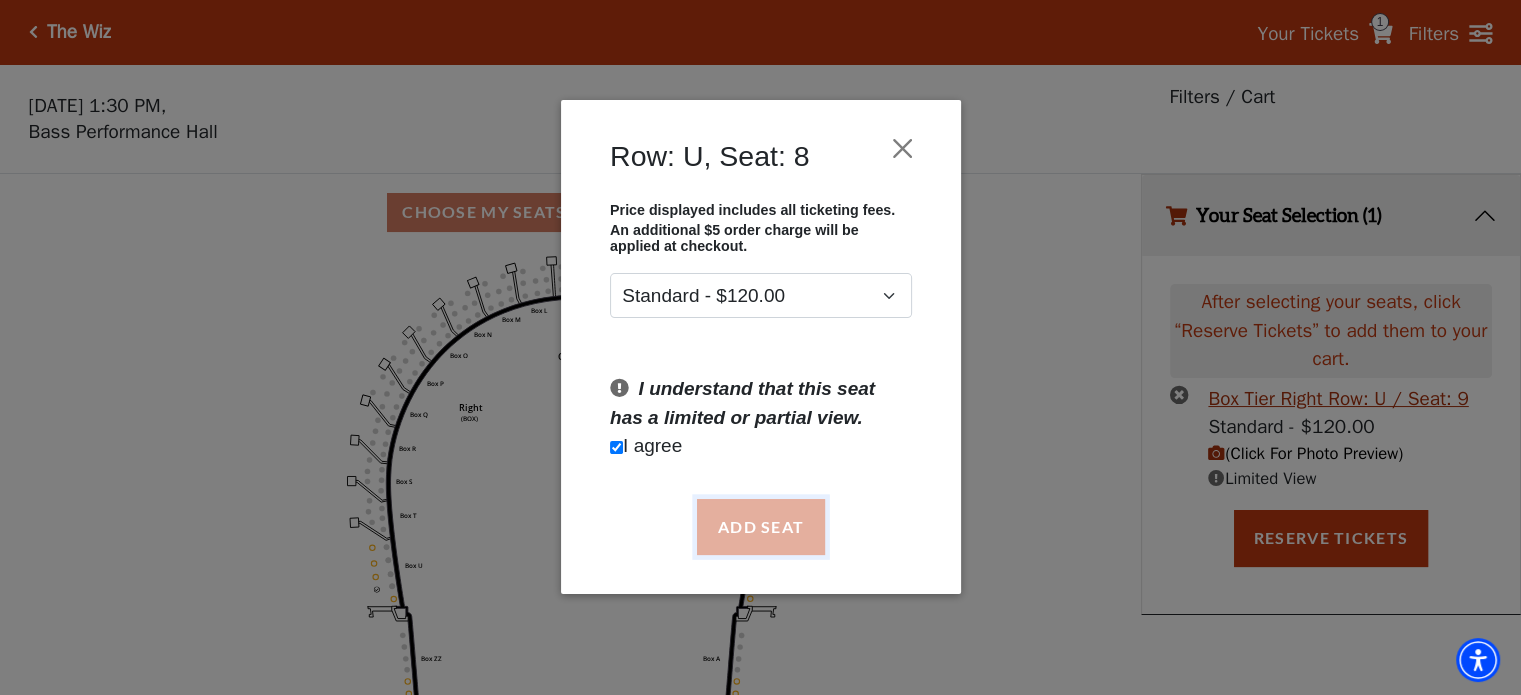 click on "Add Seat" at bounding box center [760, 527] 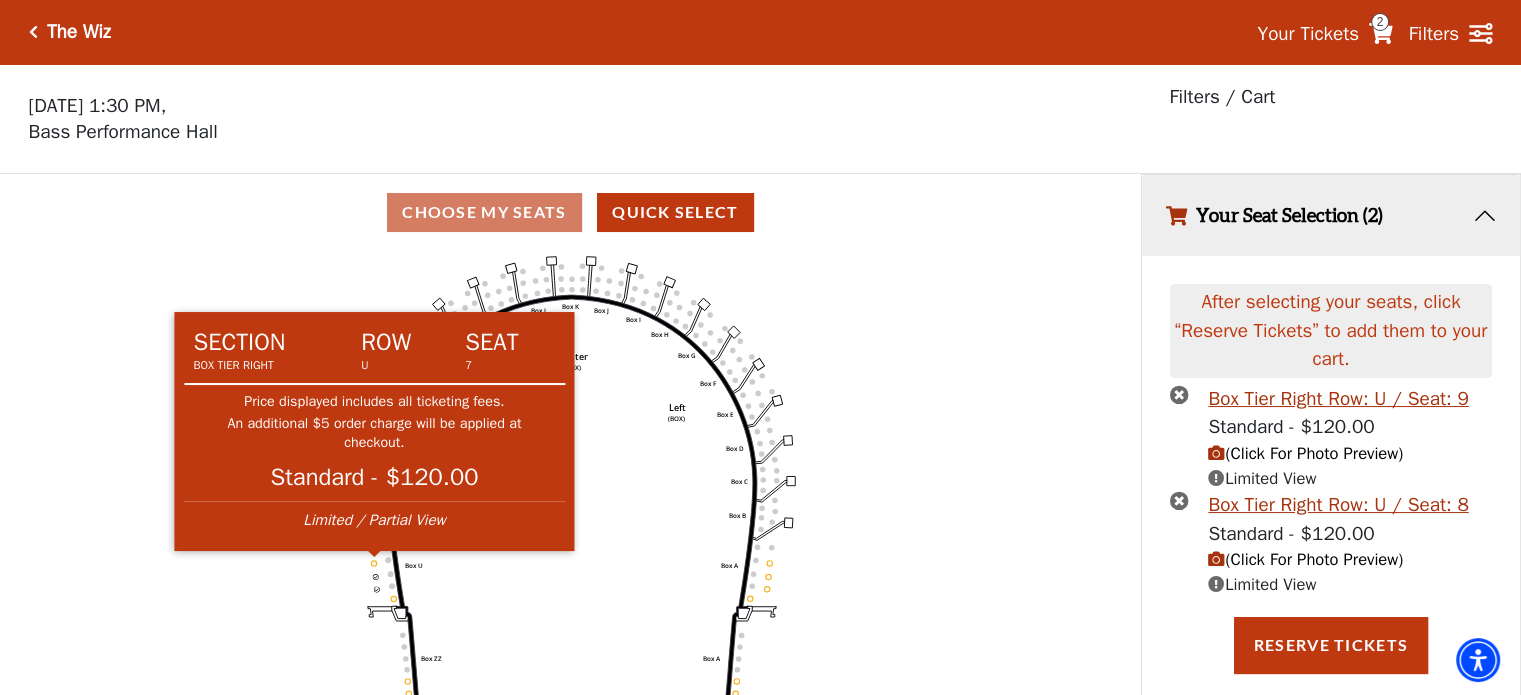 click 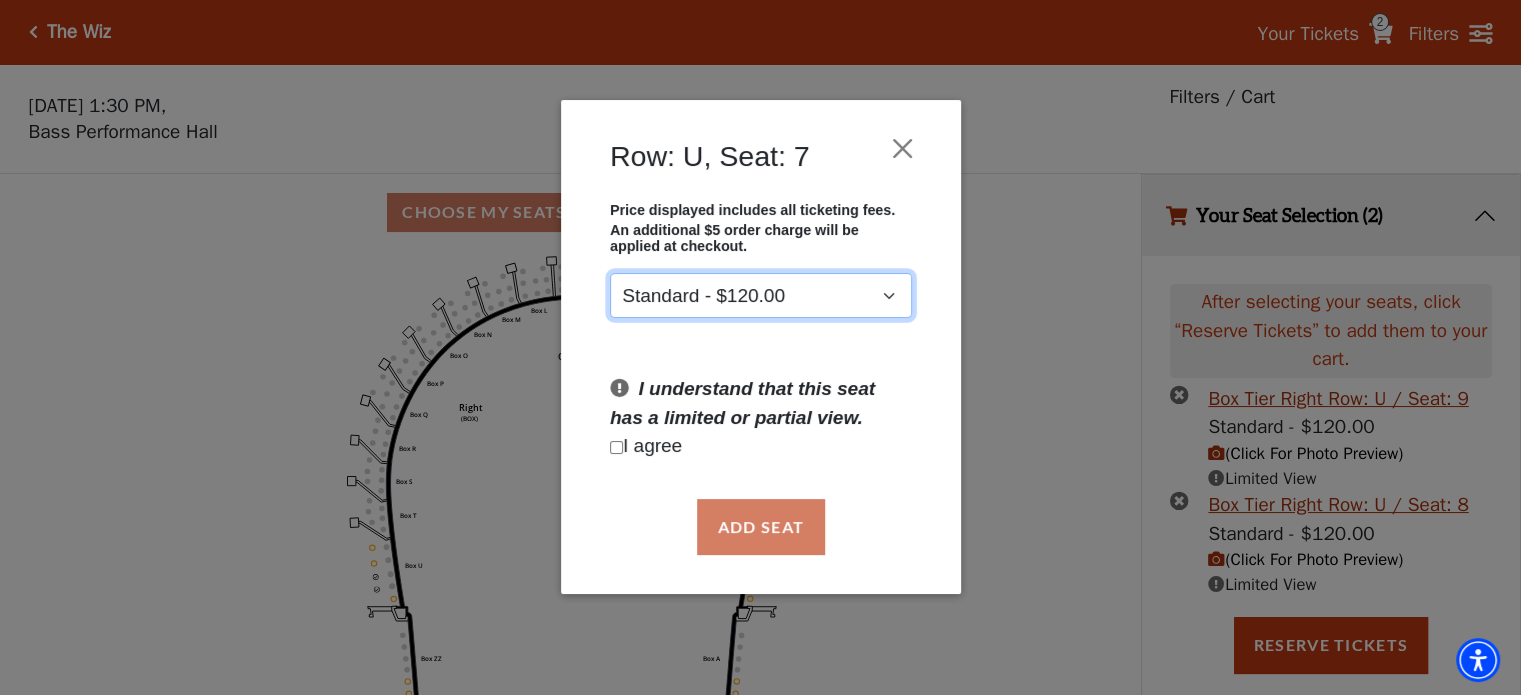 click on "Standard - $120.00" at bounding box center (761, 296) 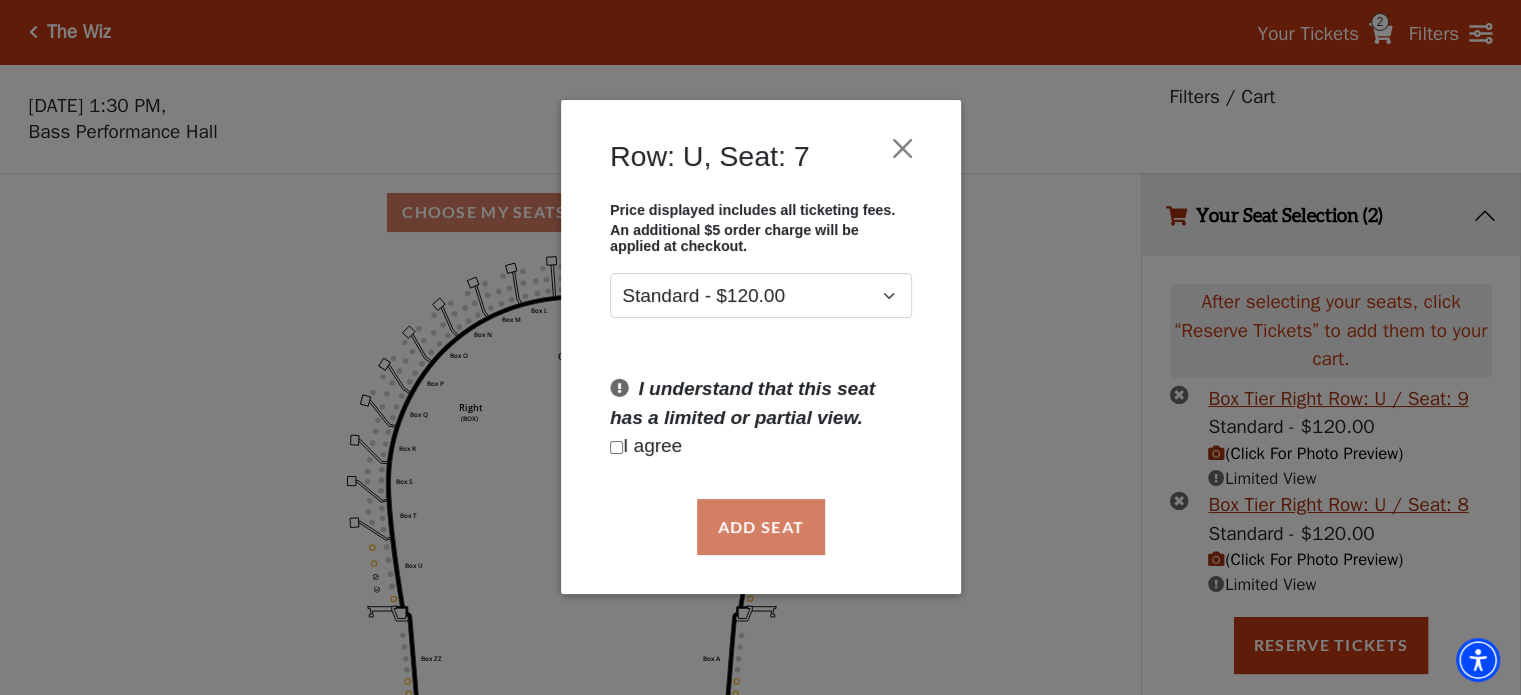 click at bounding box center [616, 447] 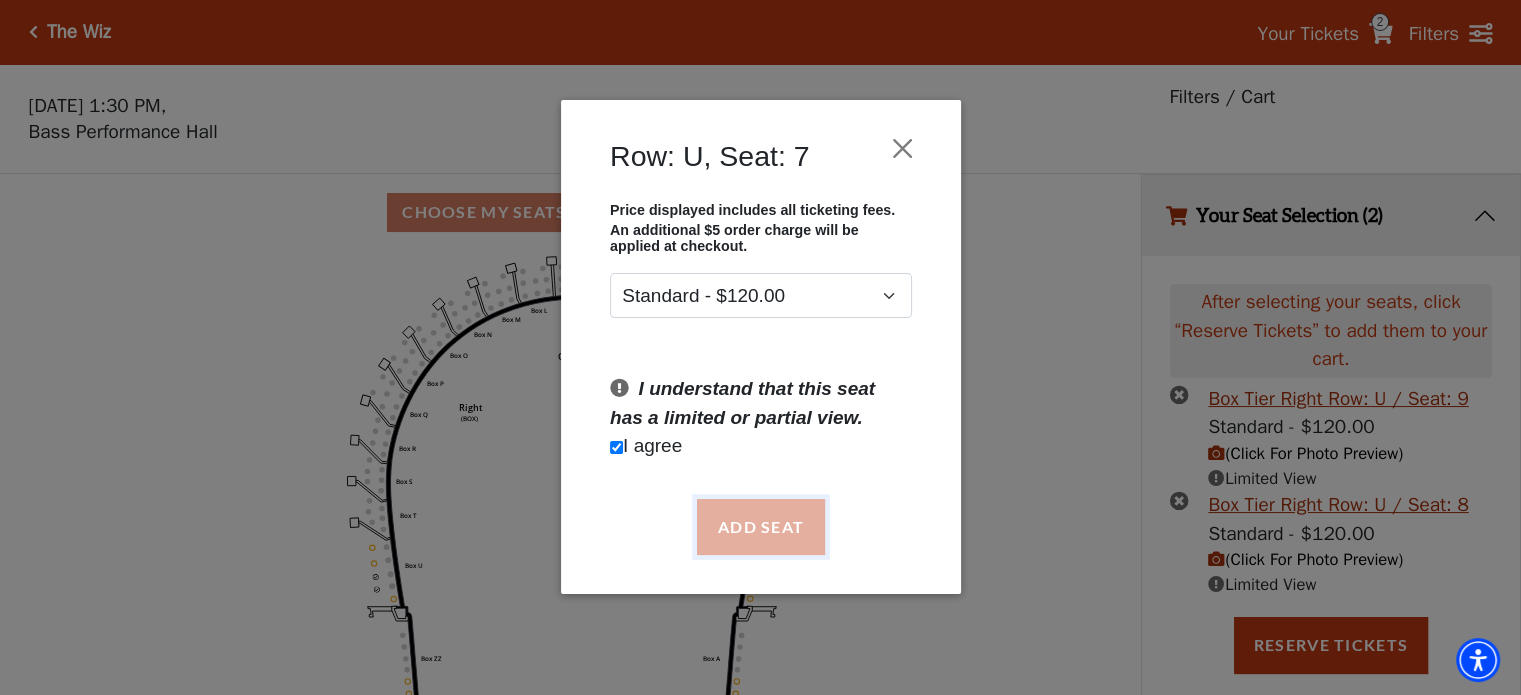 click on "Add Seat" at bounding box center [760, 527] 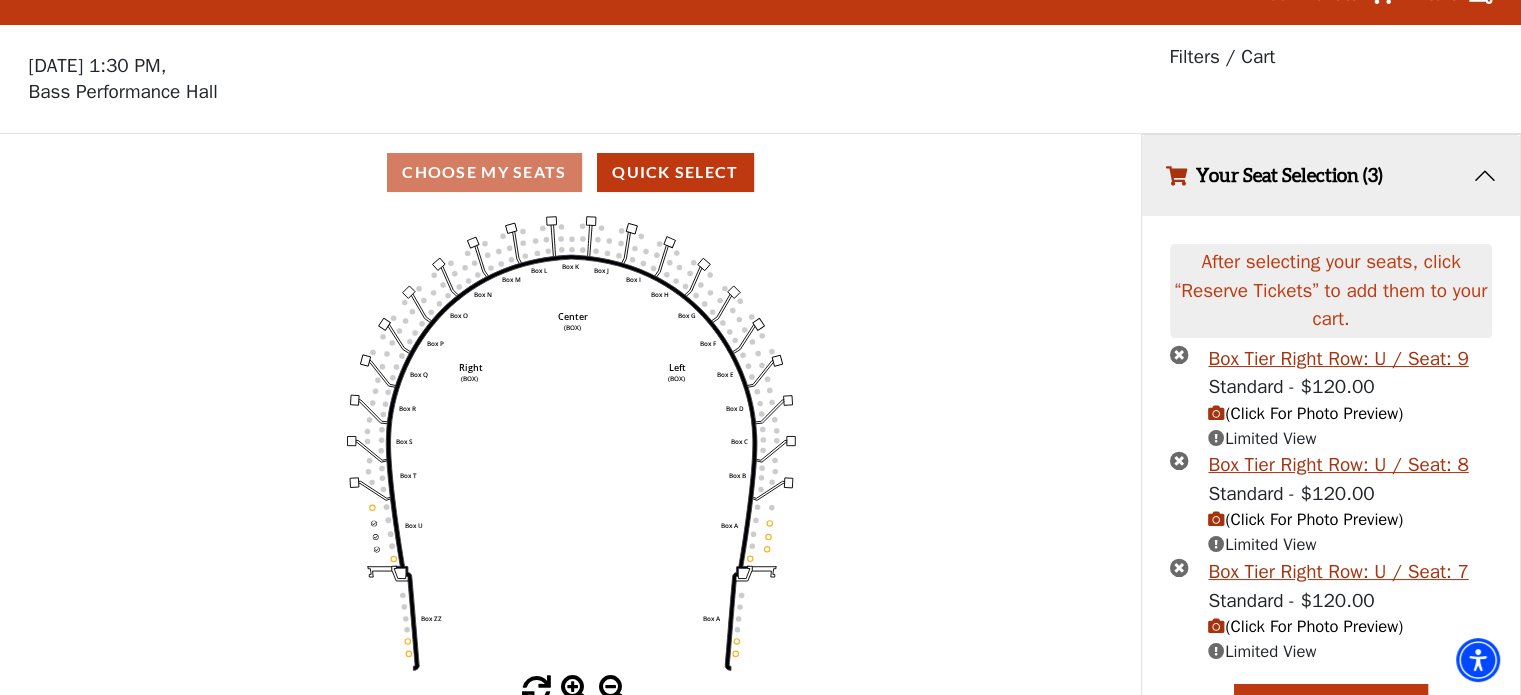 scroll, scrollTop: 83, scrollLeft: 0, axis: vertical 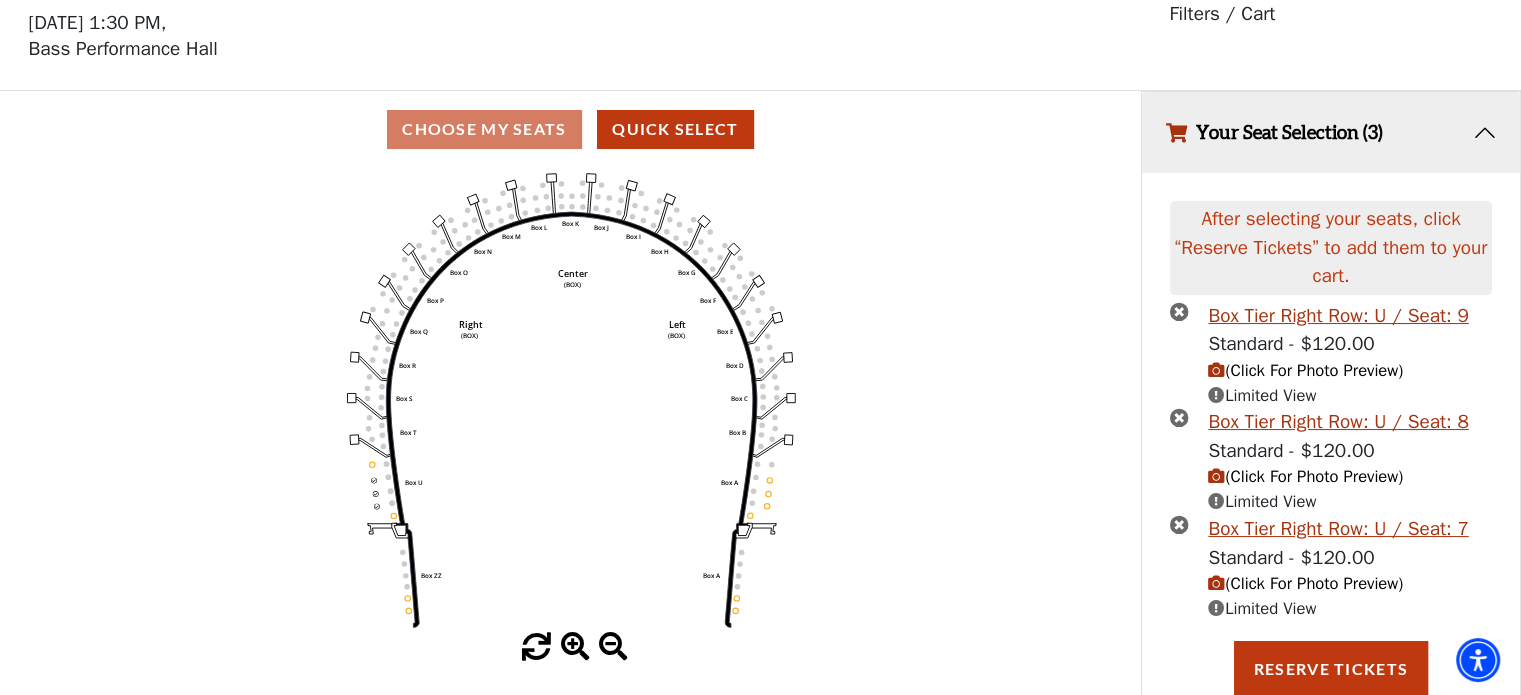 click on "Left   (BOX)   Right   (BOX)   Center   (BOX)   Box ZZ   Box U   Box T   Box S   Box R   Box Q   Box P   Box O   Box N   Box M   Box L   Box A   Box A   Box B   Box C   Box D   Box E   Box F   Box G   Box H   Box I   Box J   Box K" 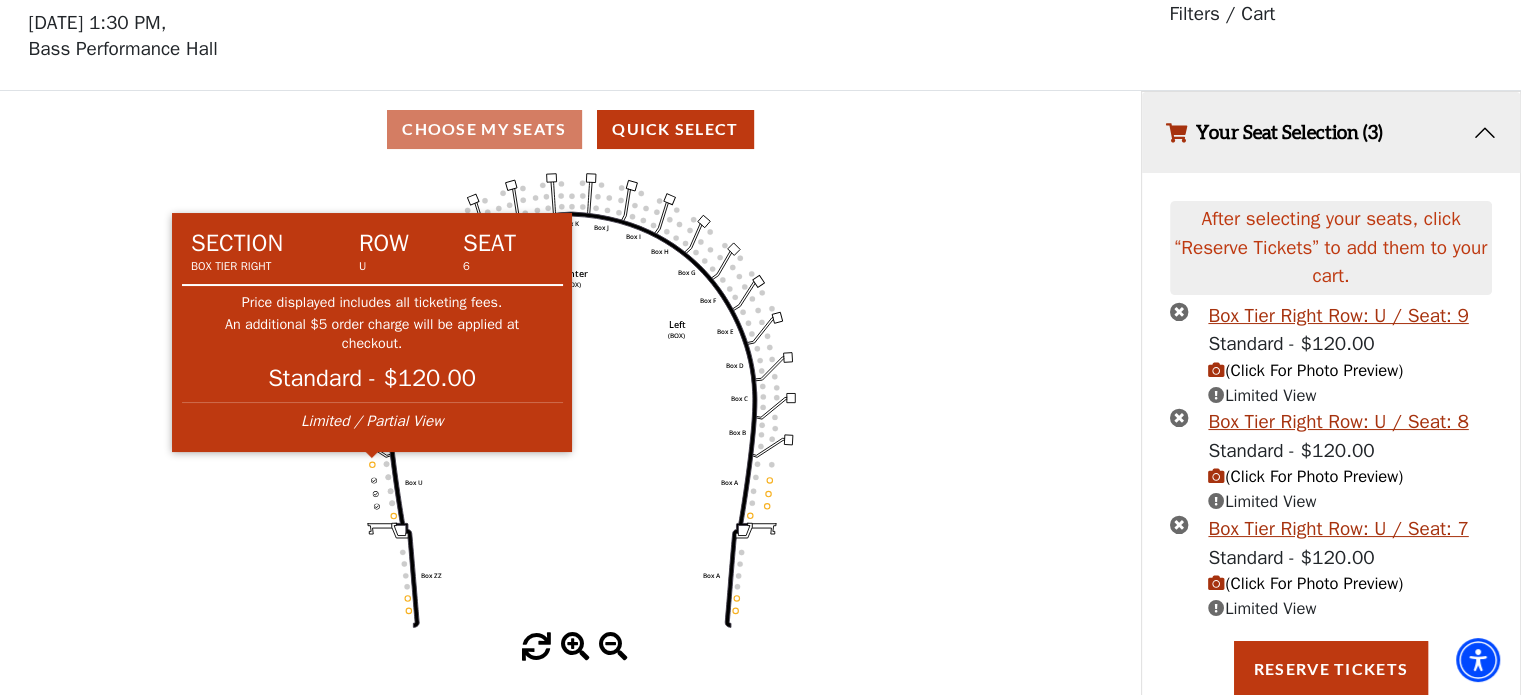 click 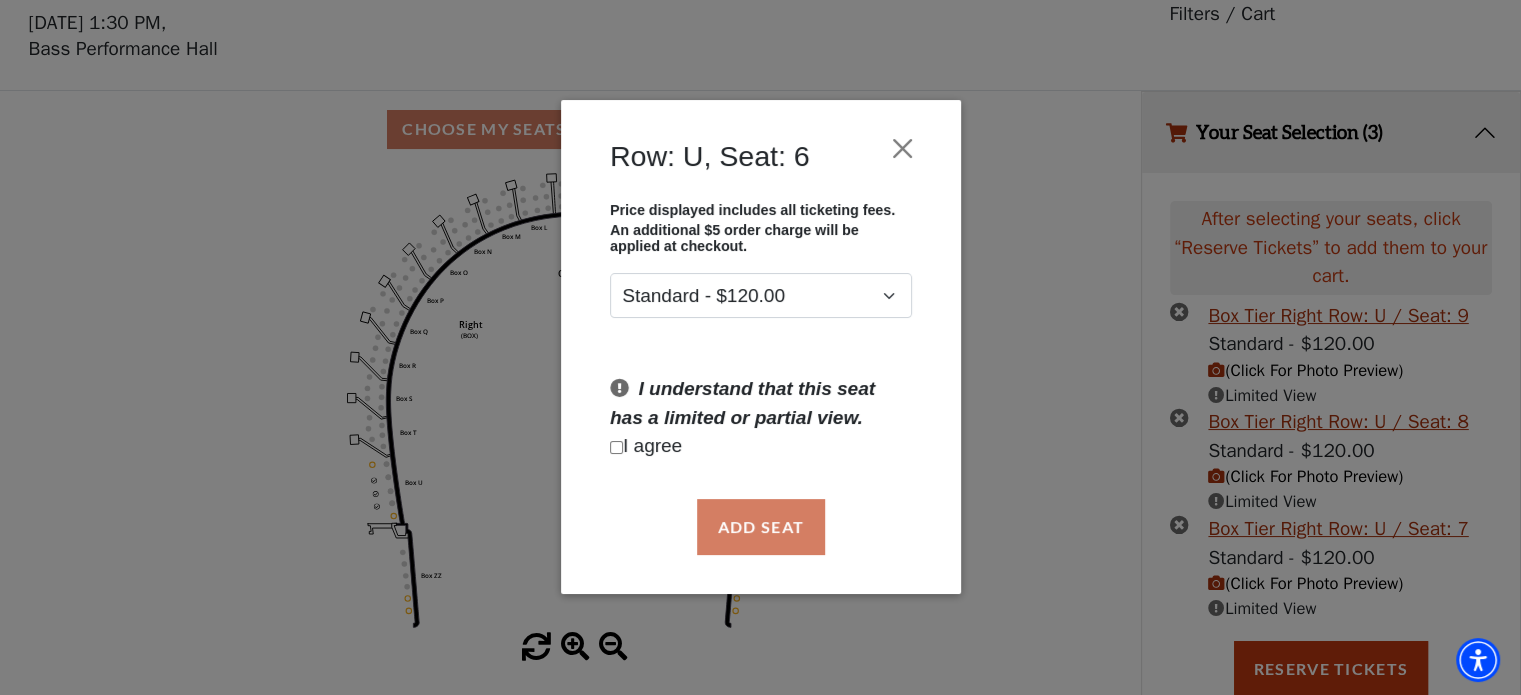 click on "I understand that this seat has a limited or partial view.    I agree" at bounding box center (760, 419) 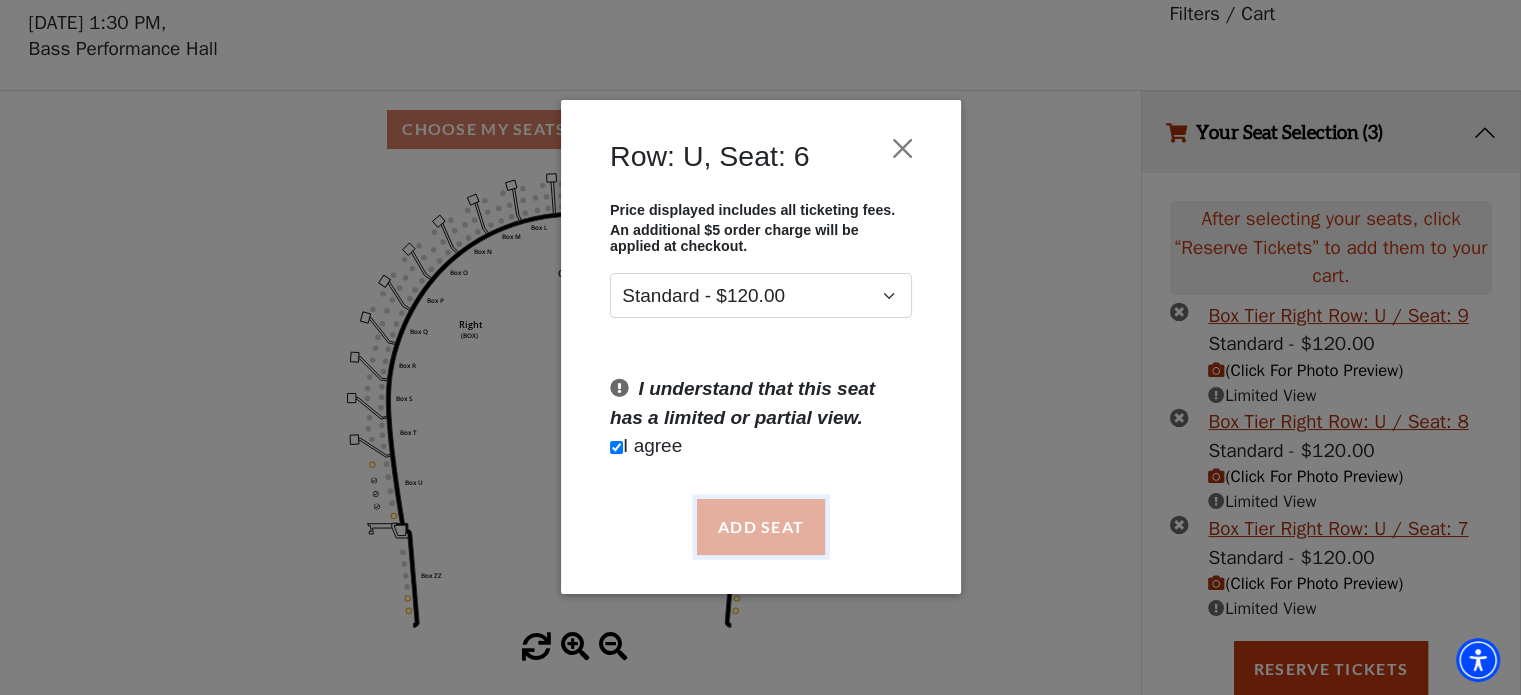 click on "Add Seat" at bounding box center (760, 527) 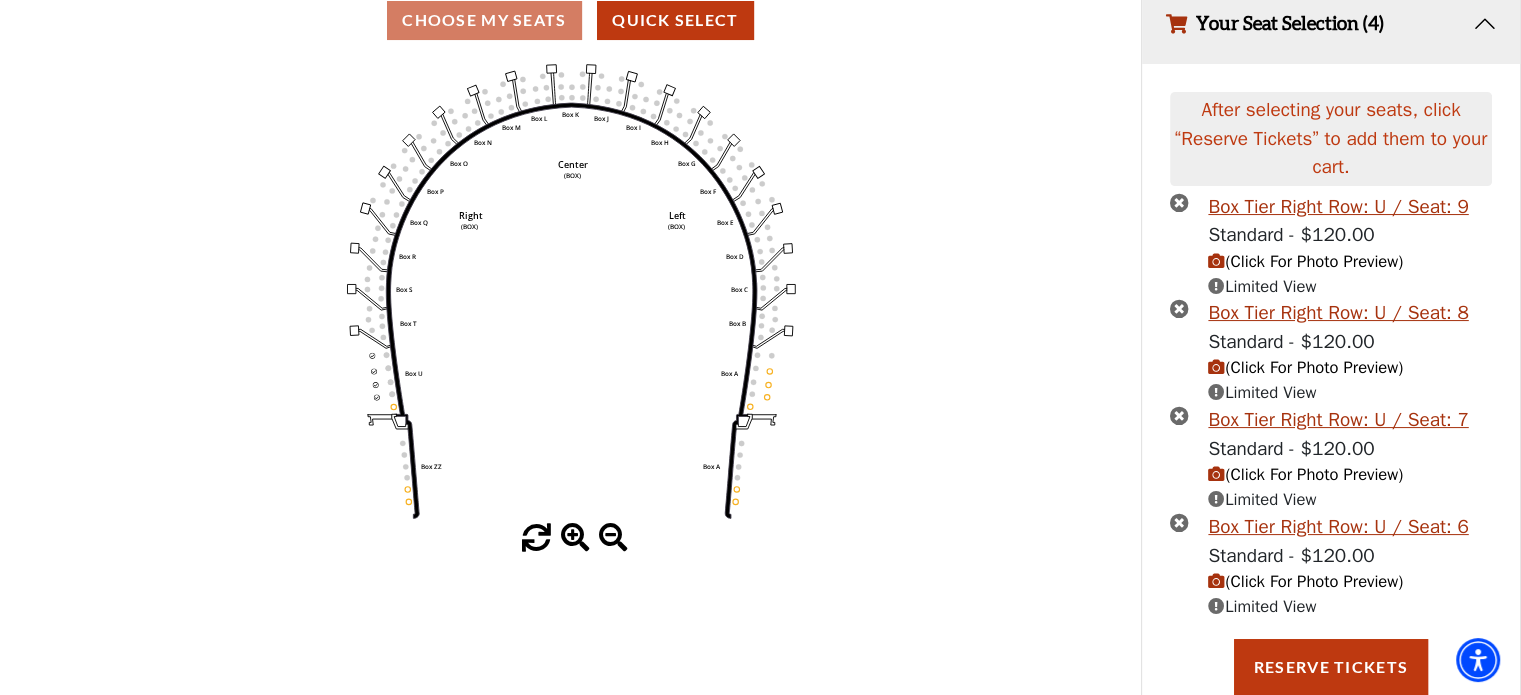 scroll, scrollTop: 238, scrollLeft: 0, axis: vertical 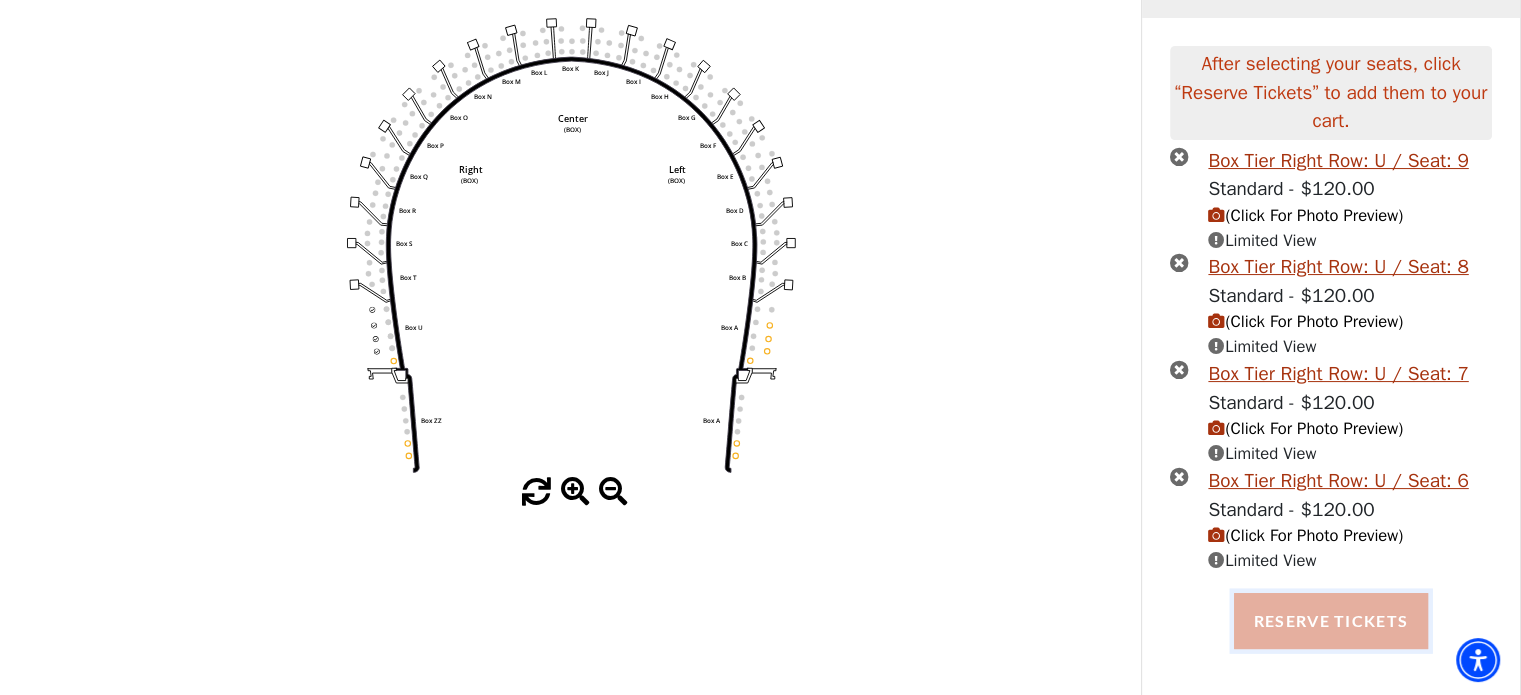 click on "Reserve Tickets" at bounding box center (1331, 621) 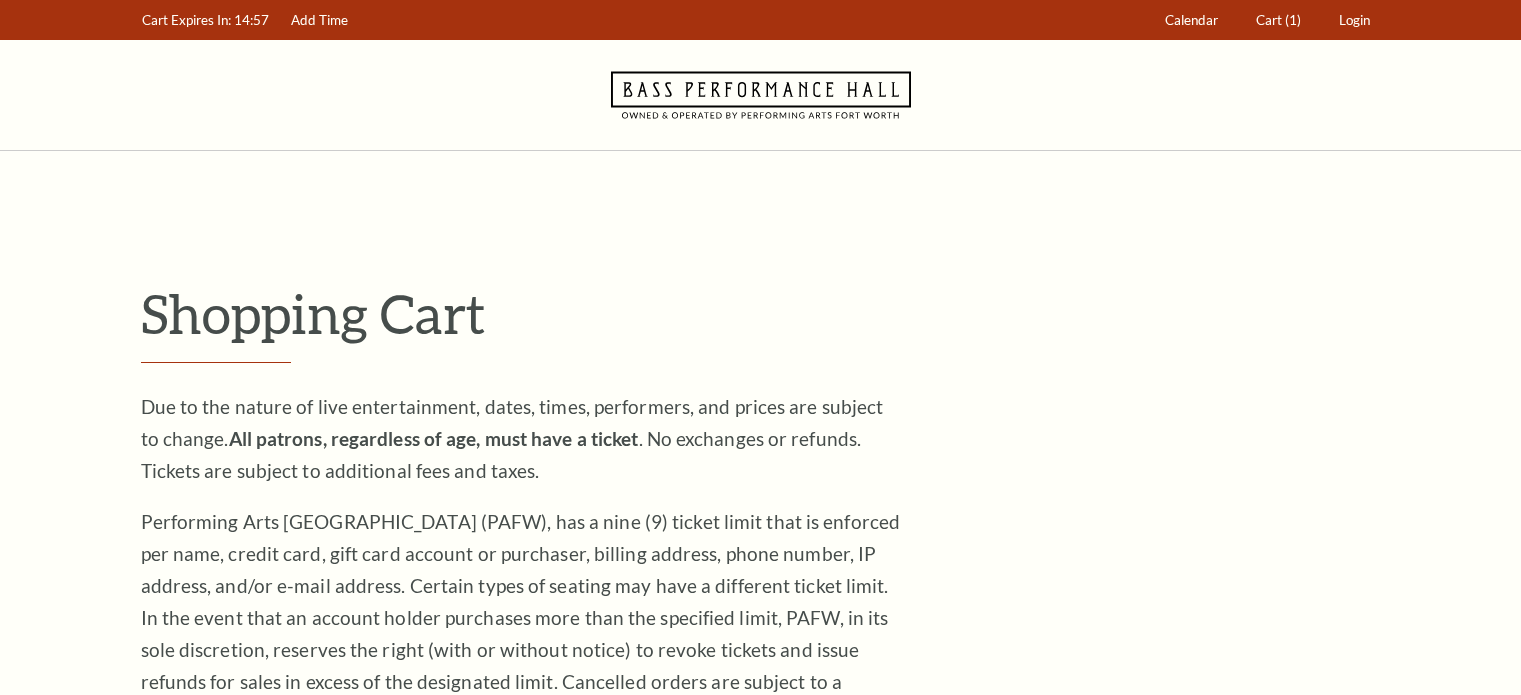 scroll, scrollTop: 0, scrollLeft: 0, axis: both 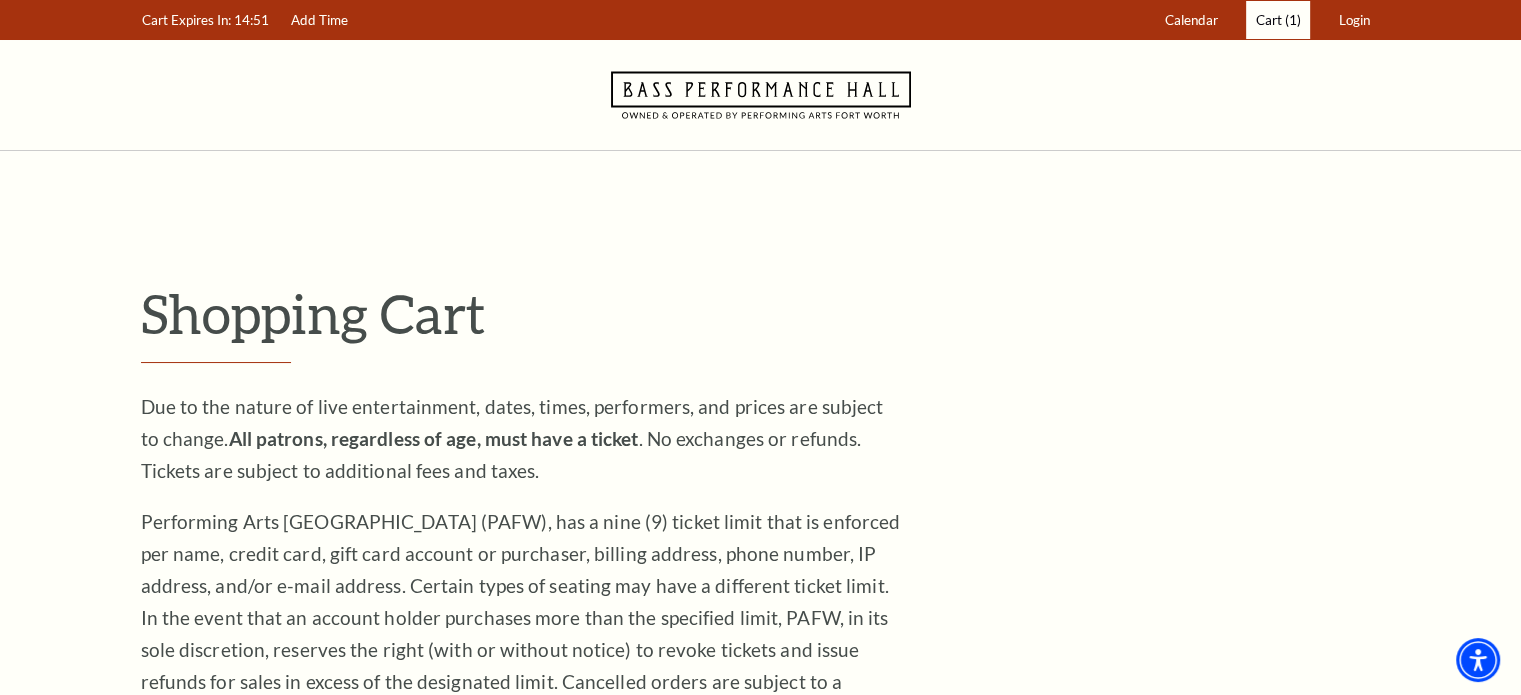 click on "Cart" at bounding box center (1269, 20) 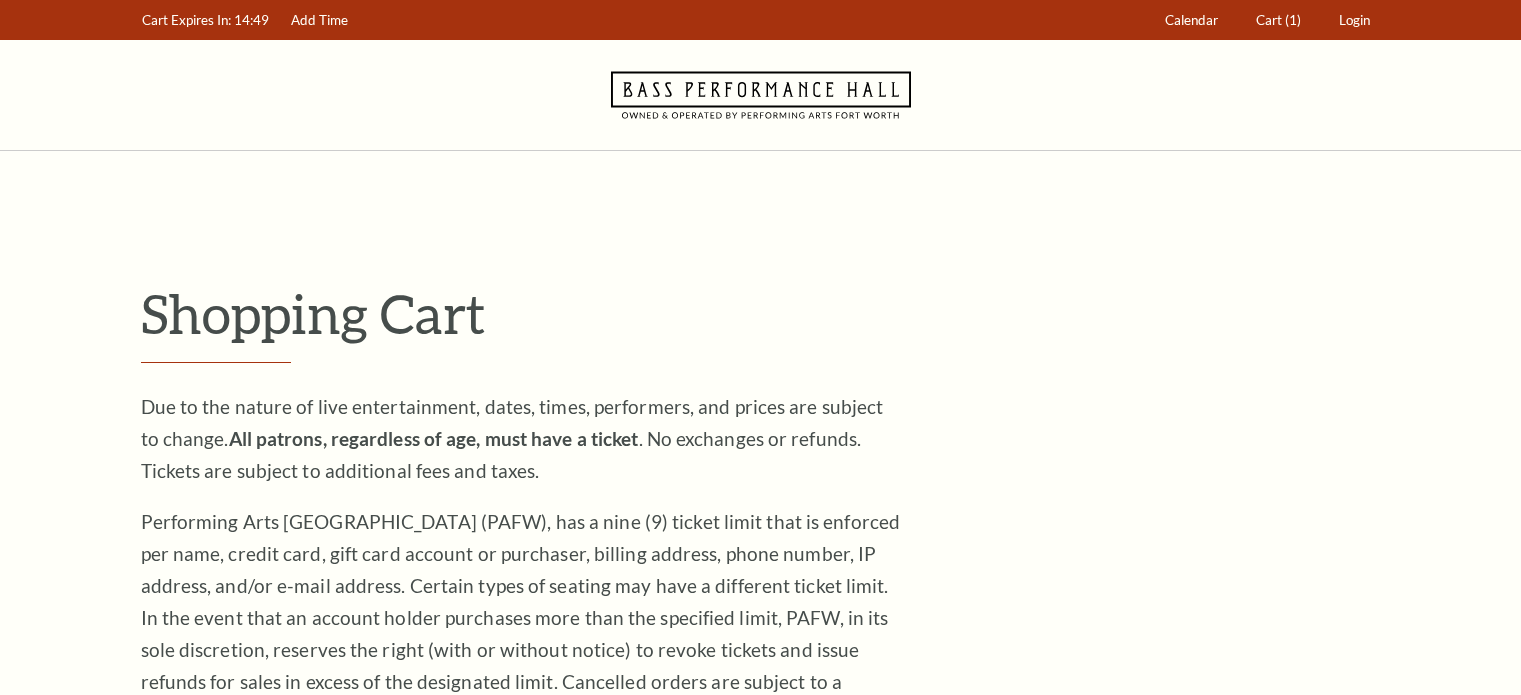scroll, scrollTop: 0, scrollLeft: 0, axis: both 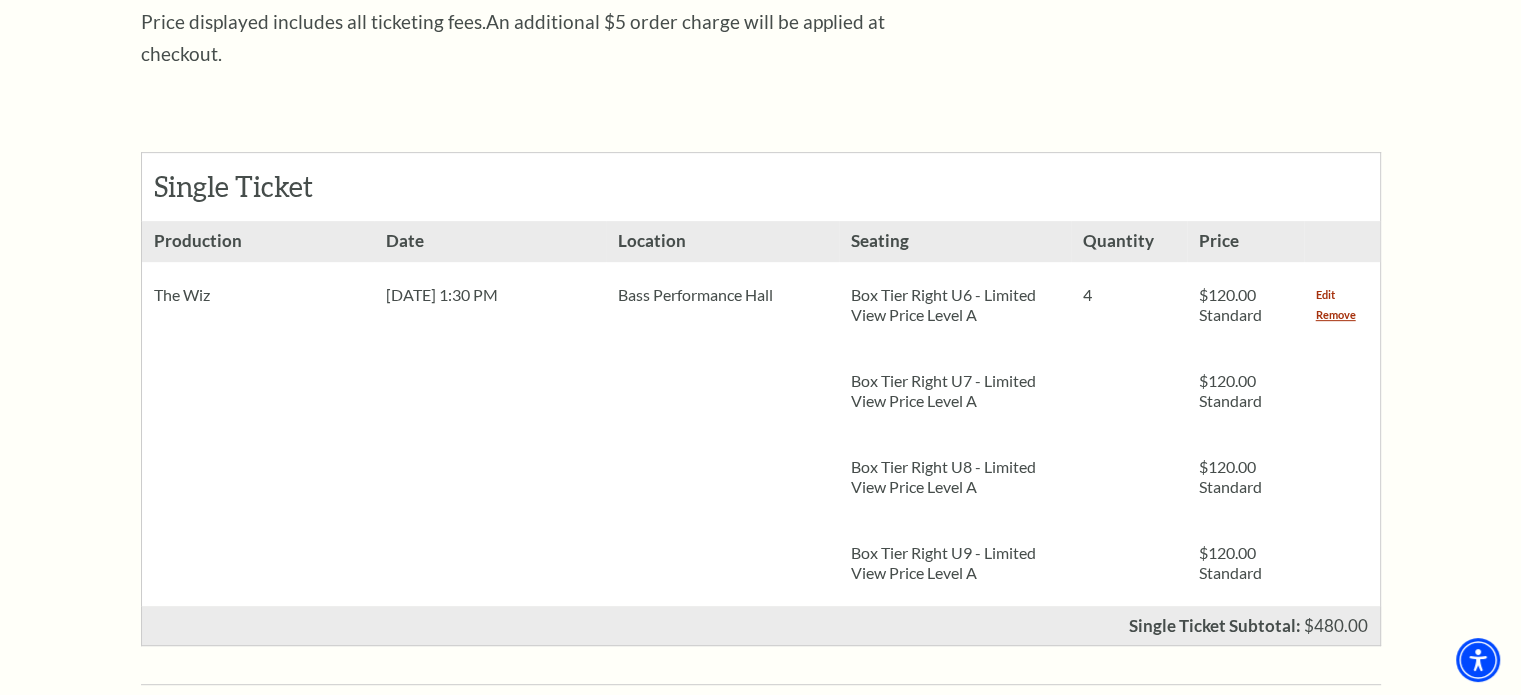 click on "Edit" at bounding box center (1325, 295) 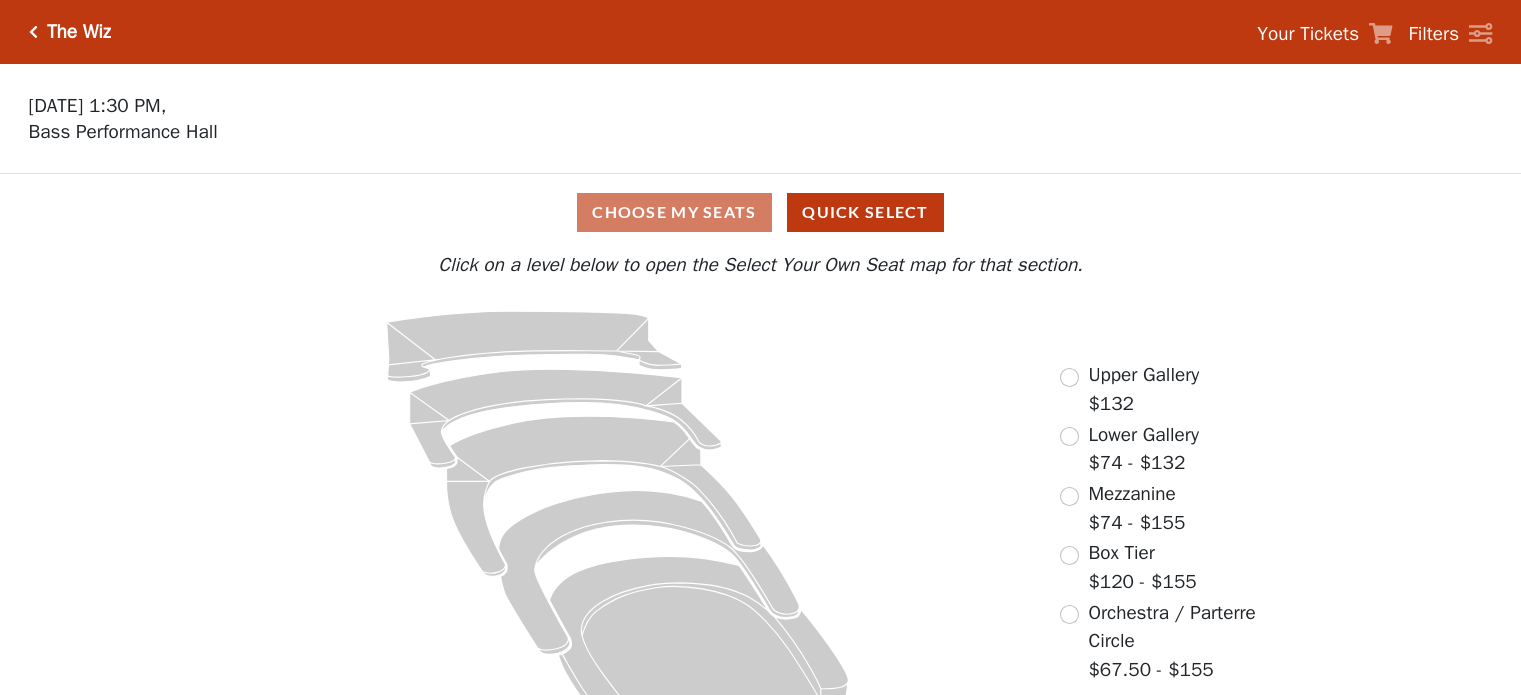 scroll, scrollTop: 0, scrollLeft: 0, axis: both 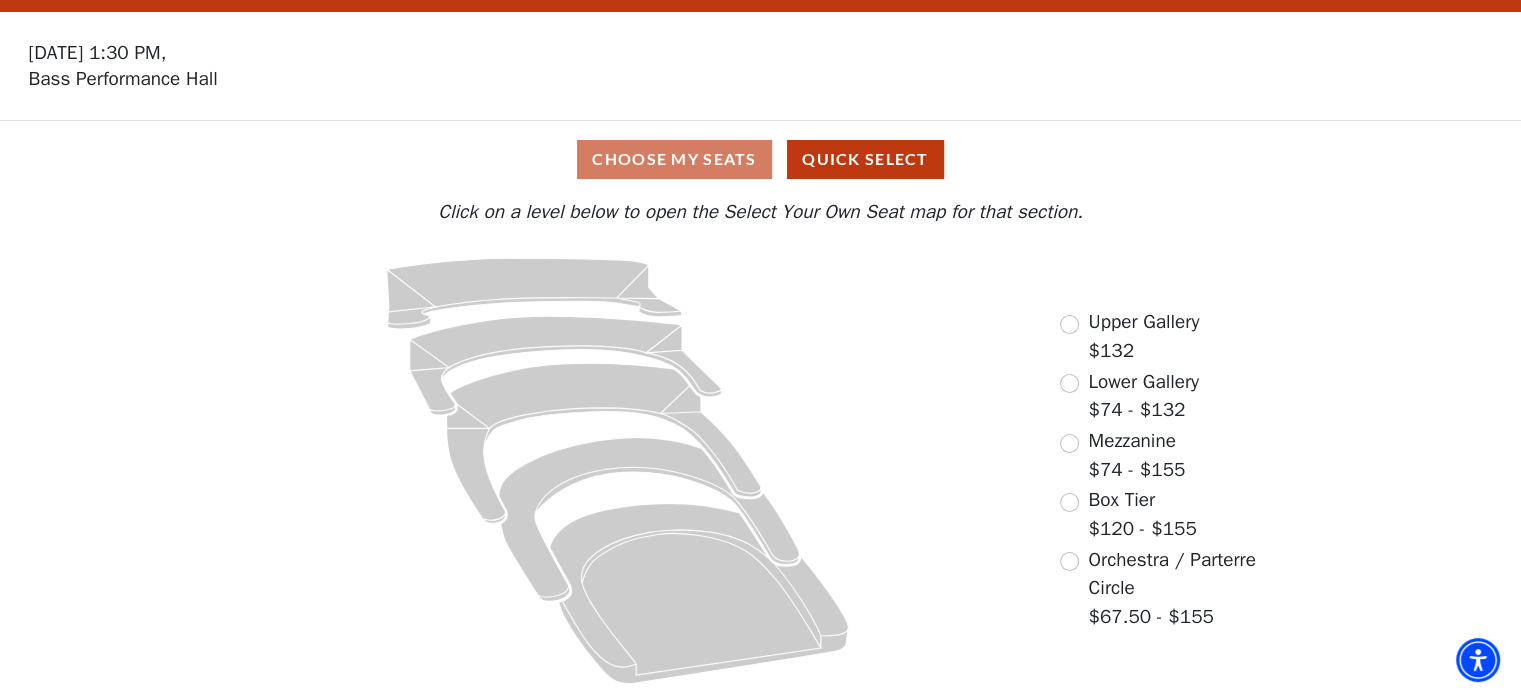 click on "Orchestra / Parterre Circle $67.50 - $155" at bounding box center [1183, 589] 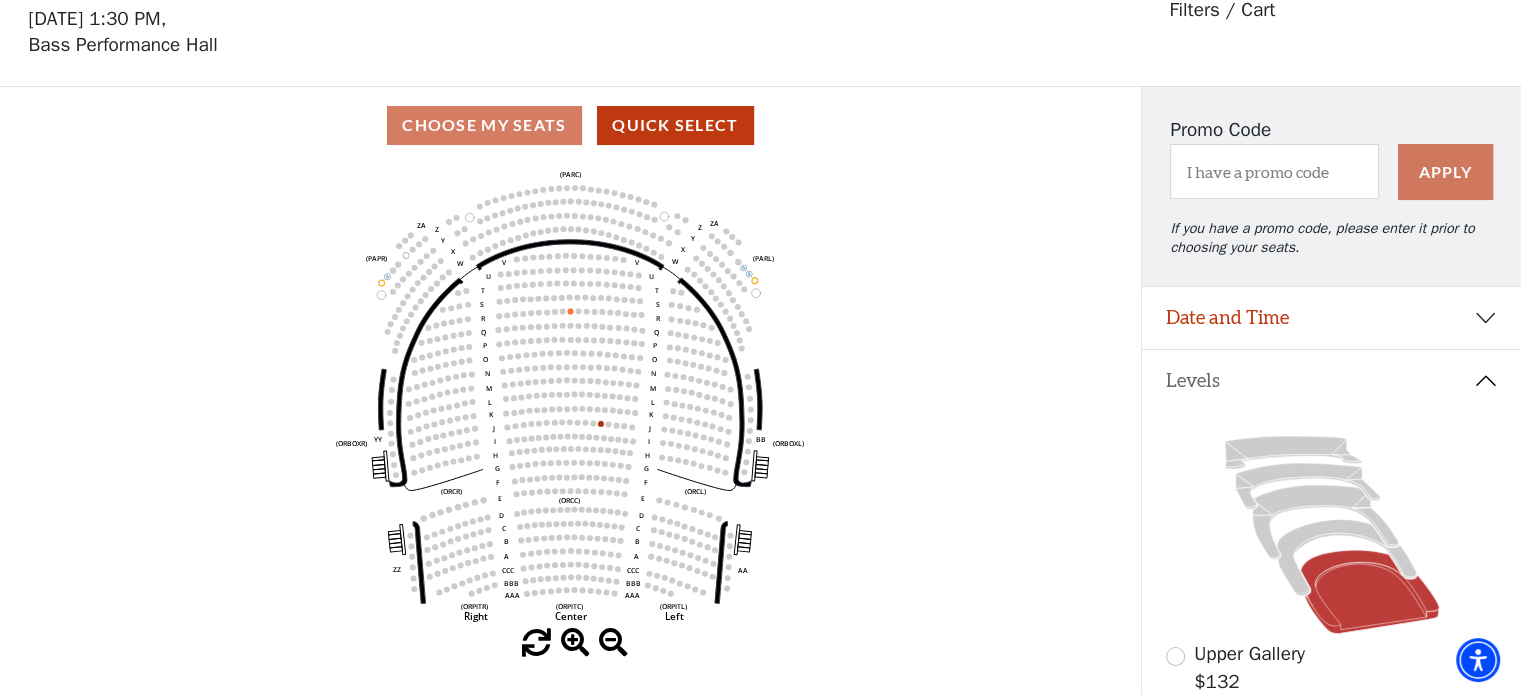 scroll, scrollTop: 92, scrollLeft: 0, axis: vertical 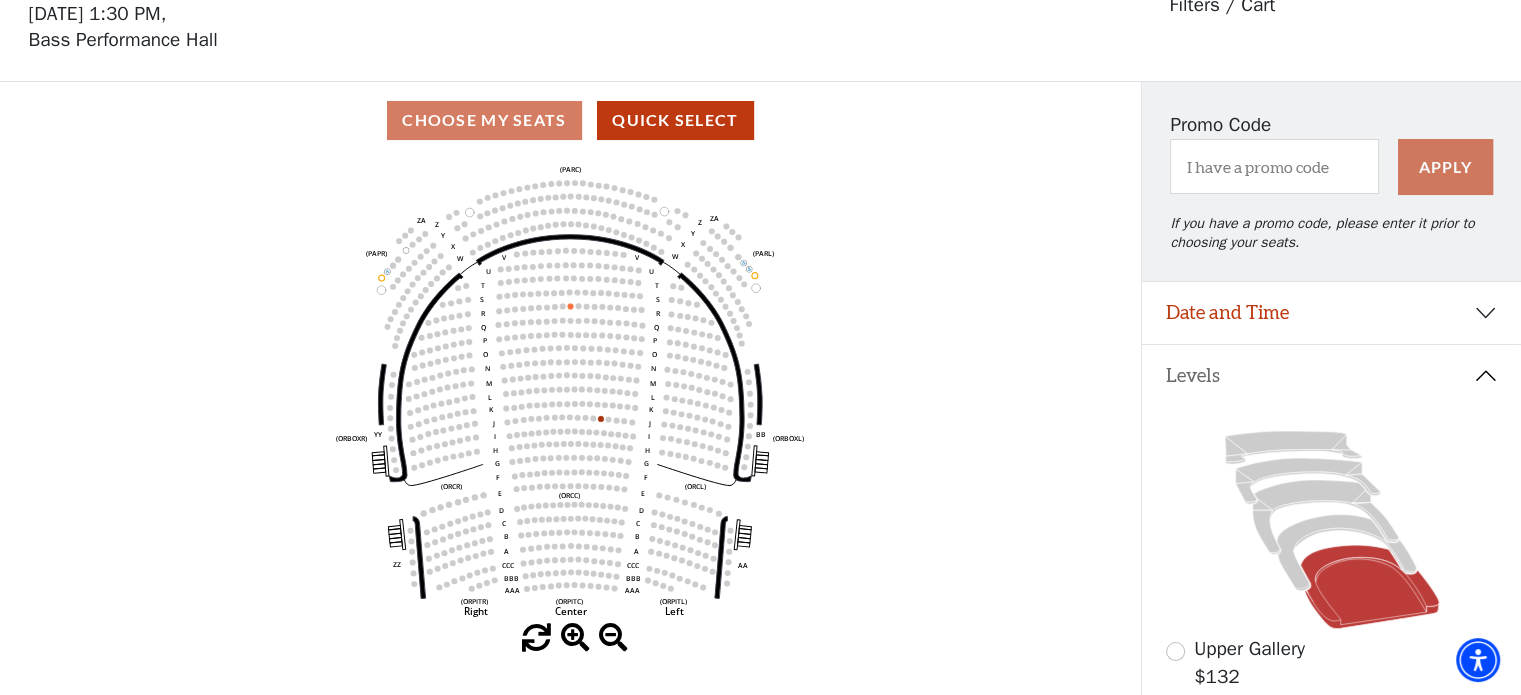 click on "Levels" at bounding box center [1331, 376] 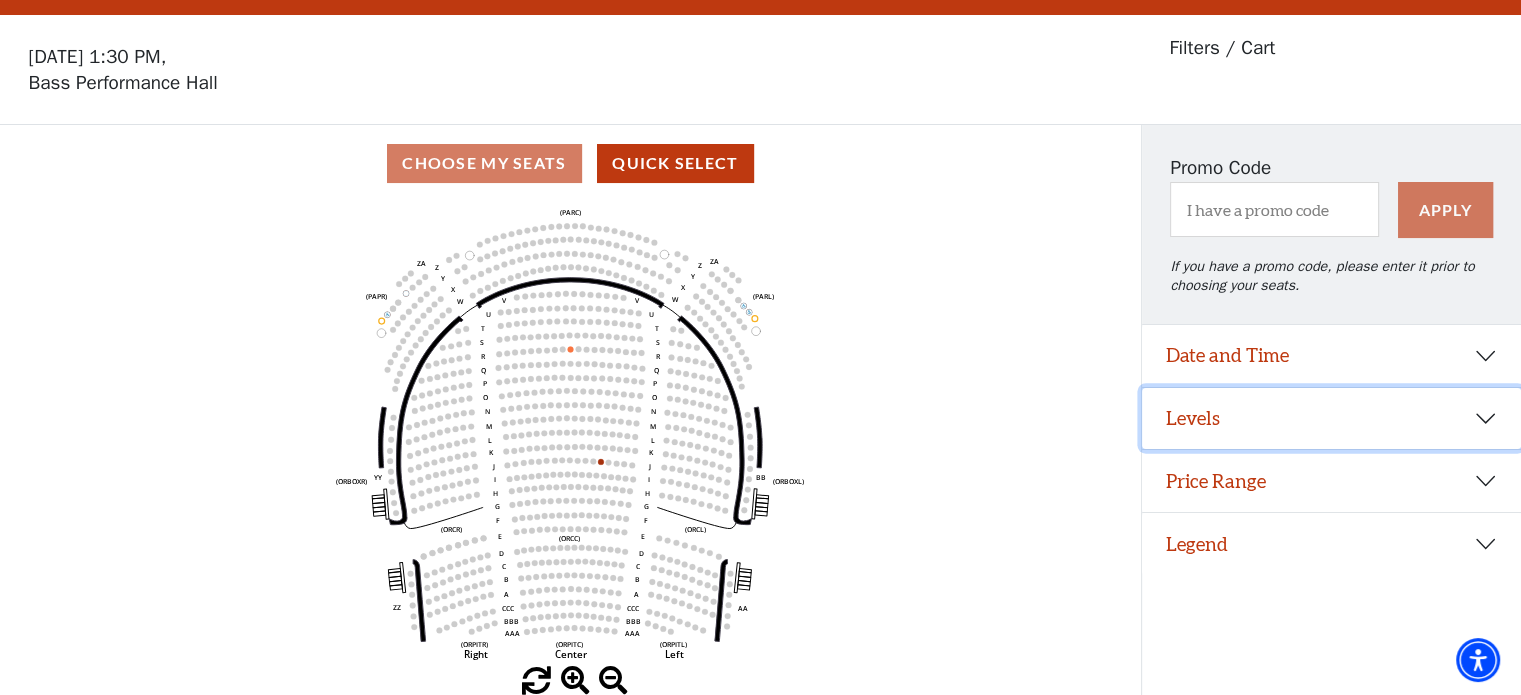scroll, scrollTop: 48, scrollLeft: 0, axis: vertical 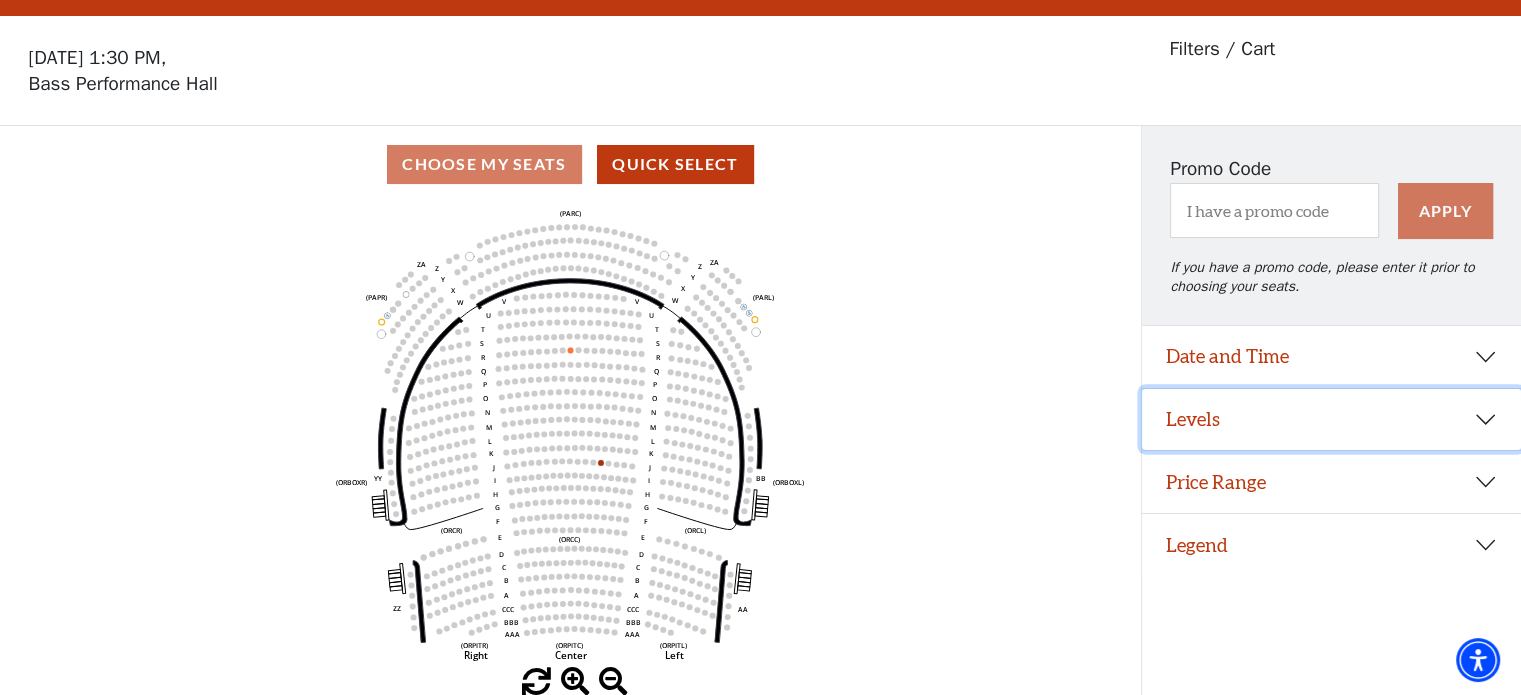 click on "Levels" at bounding box center [1331, 420] 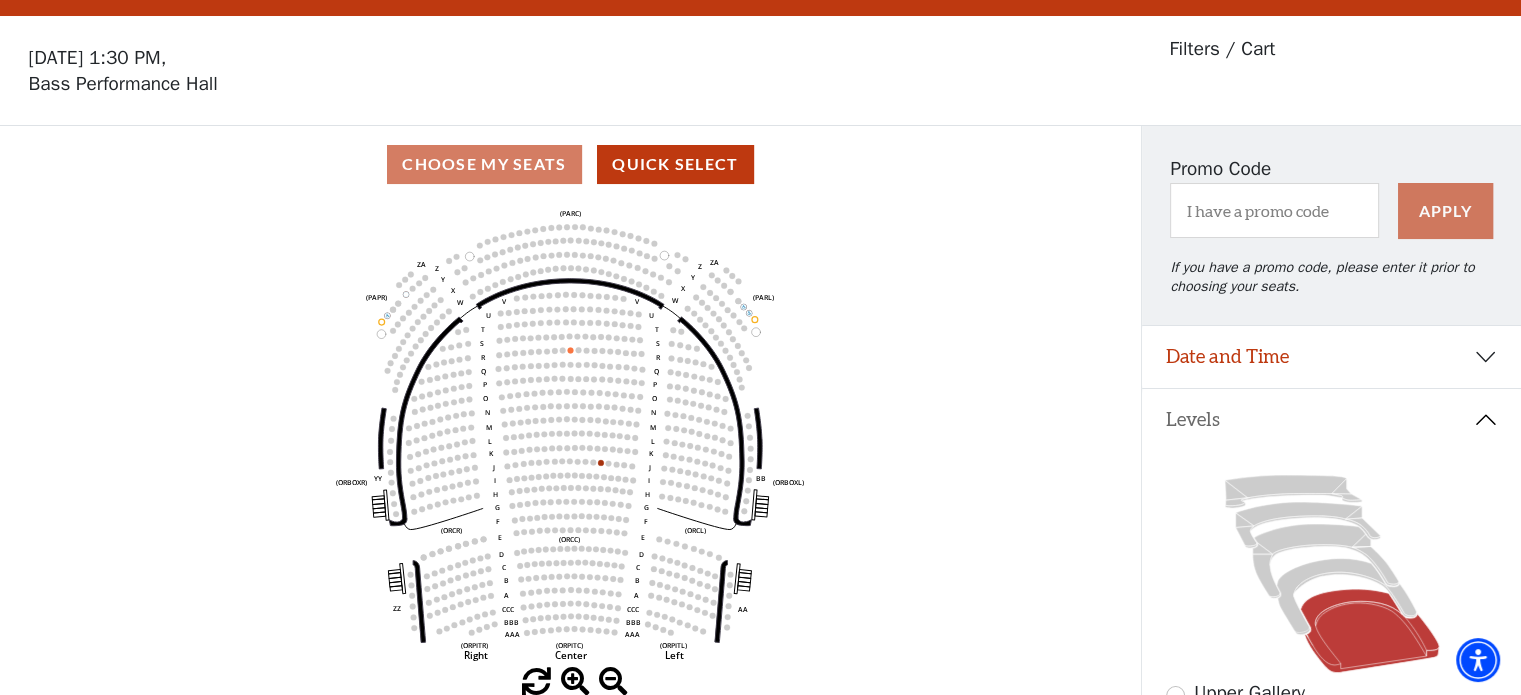 scroll, scrollTop: 92, scrollLeft: 0, axis: vertical 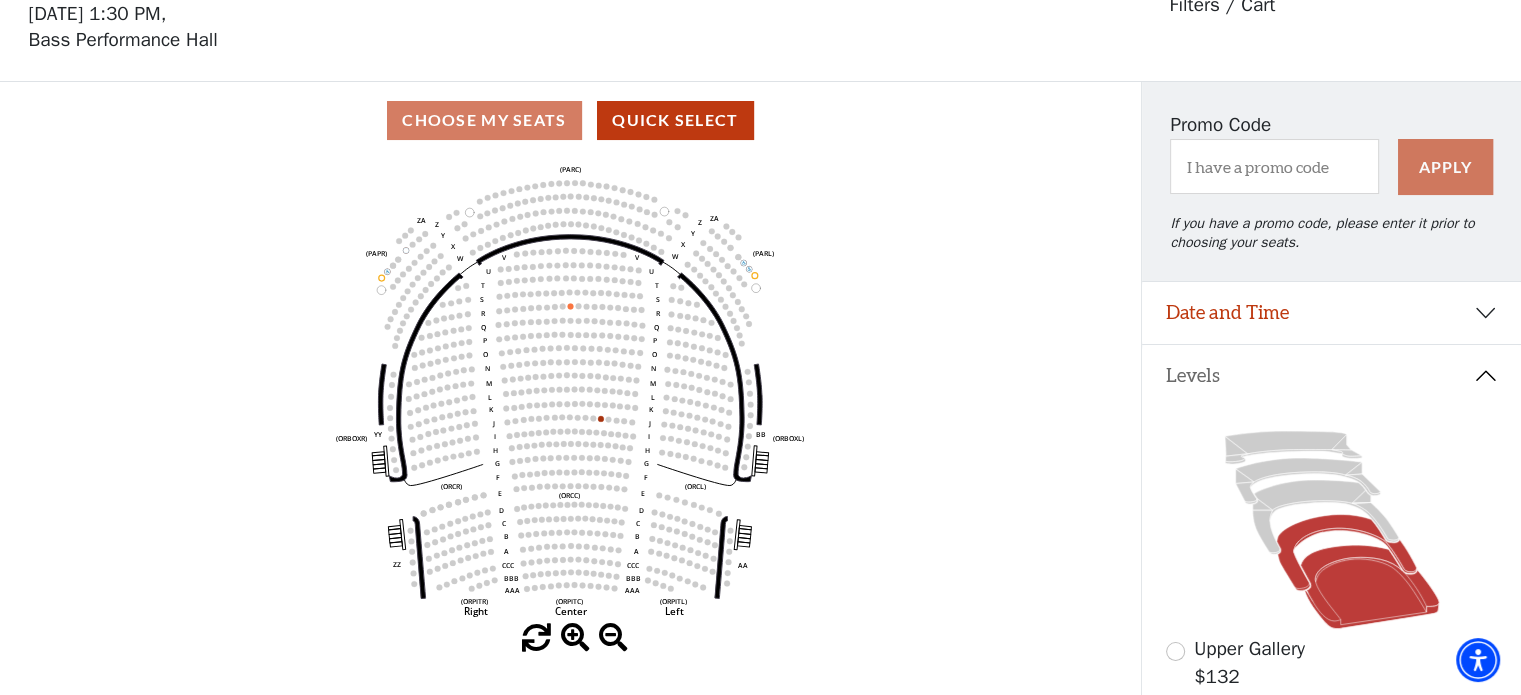 click 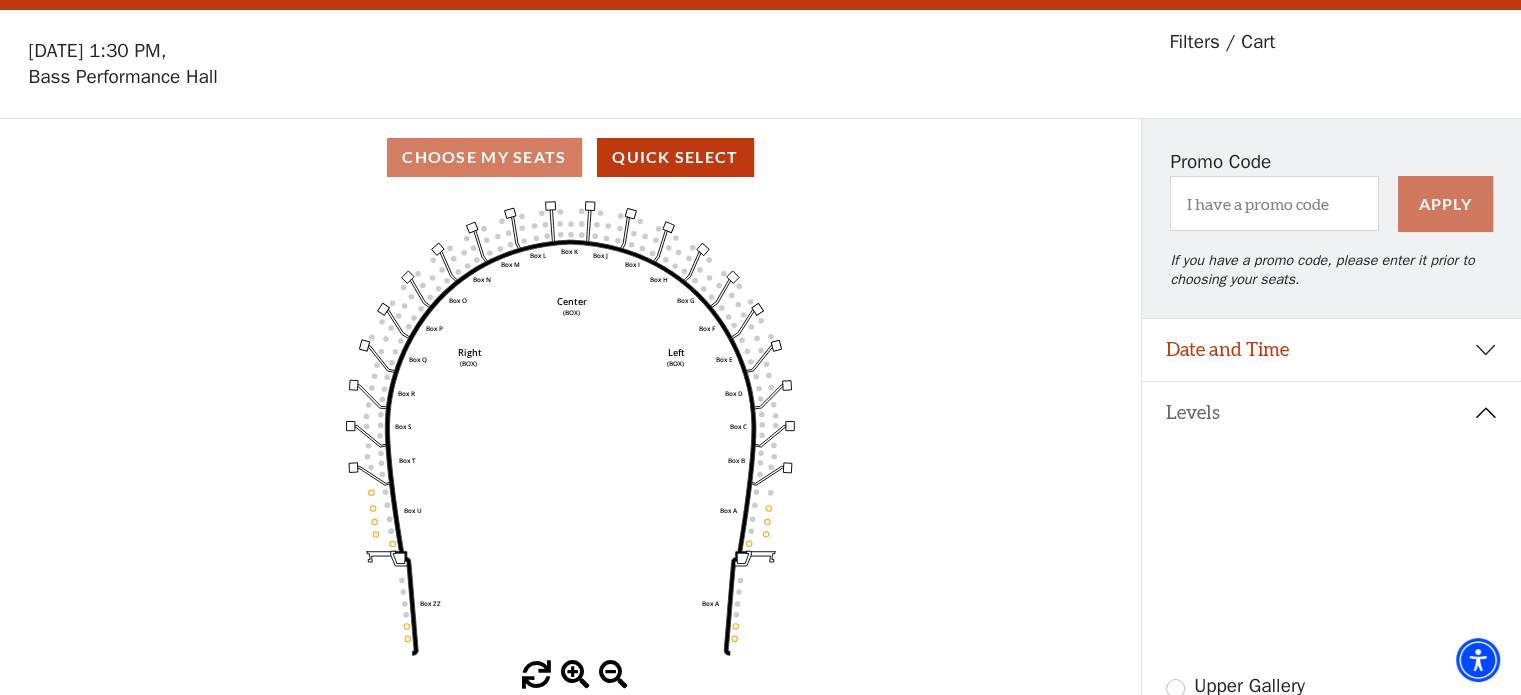 scroll, scrollTop: 92, scrollLeft: 0, axis: vertical 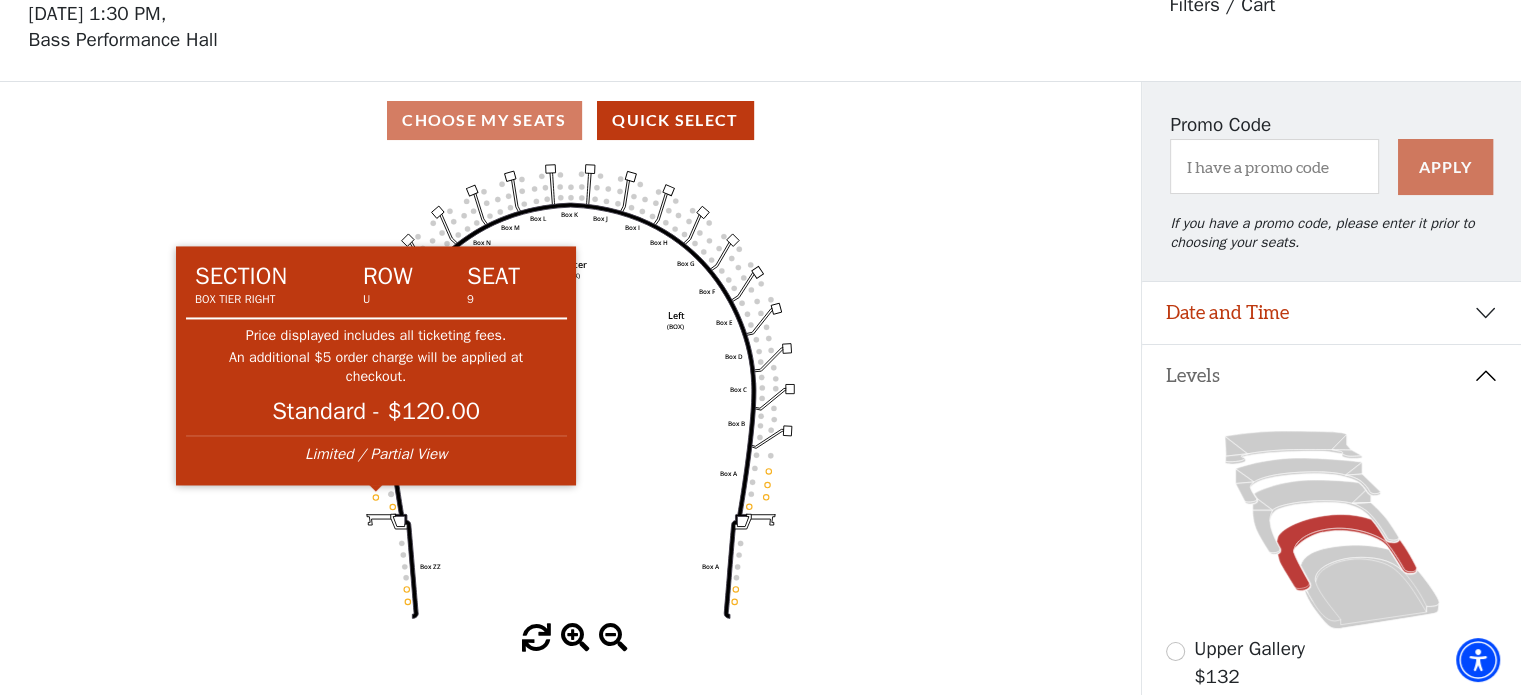 click 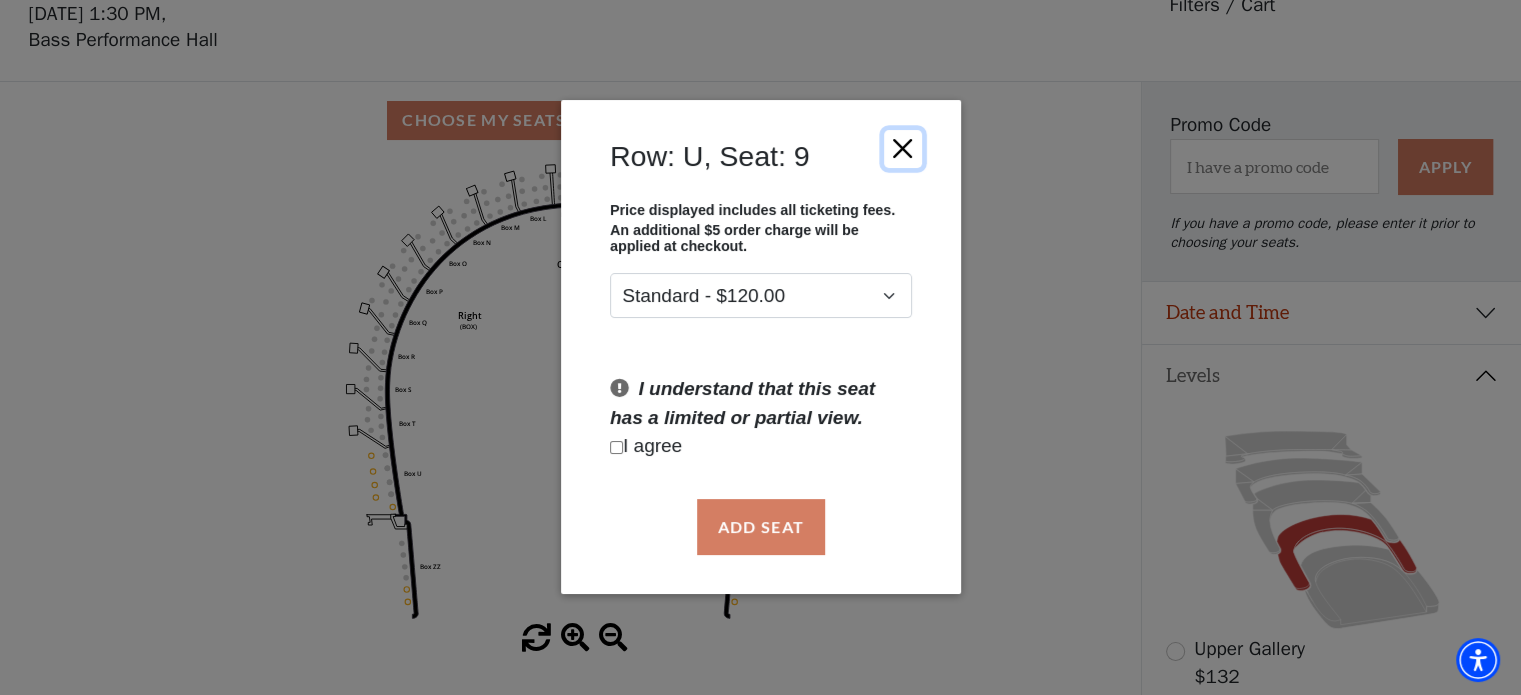 click at bounding box center [902, 149] 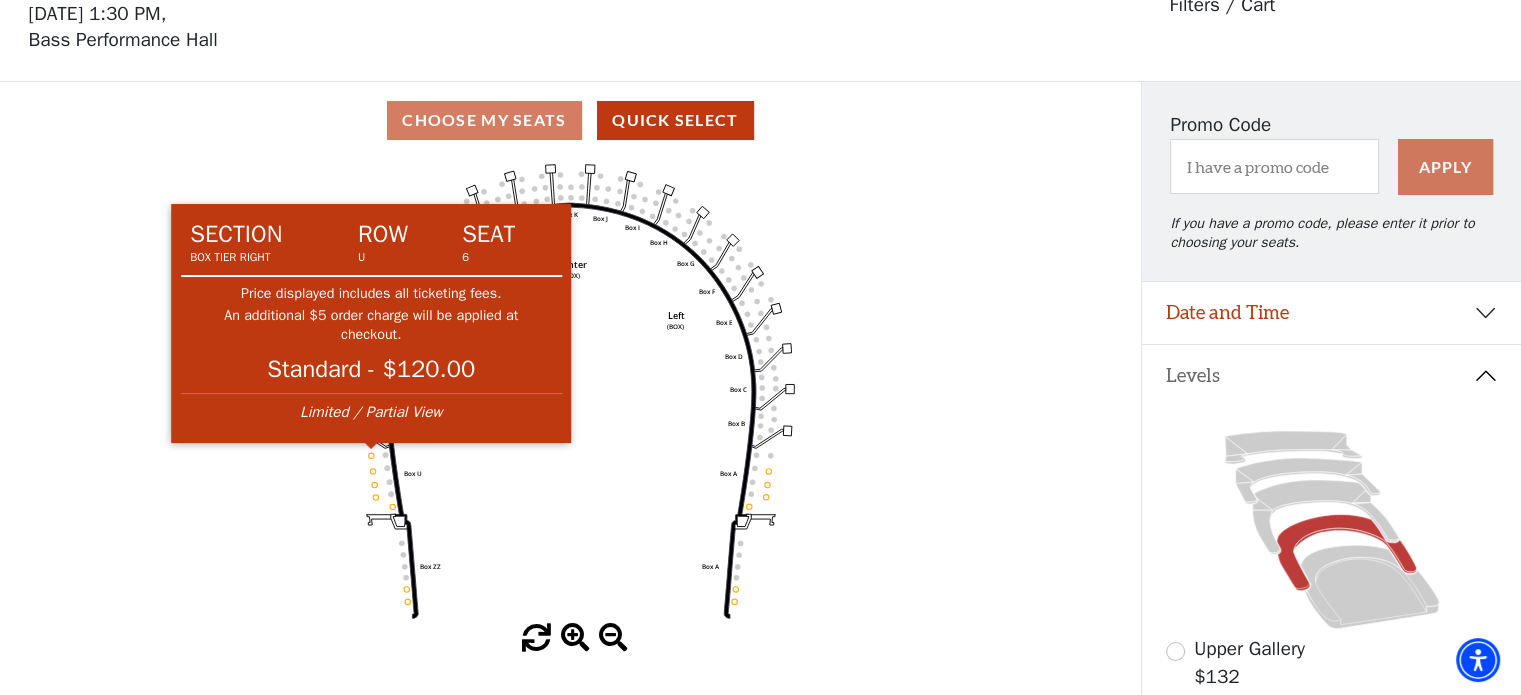 click 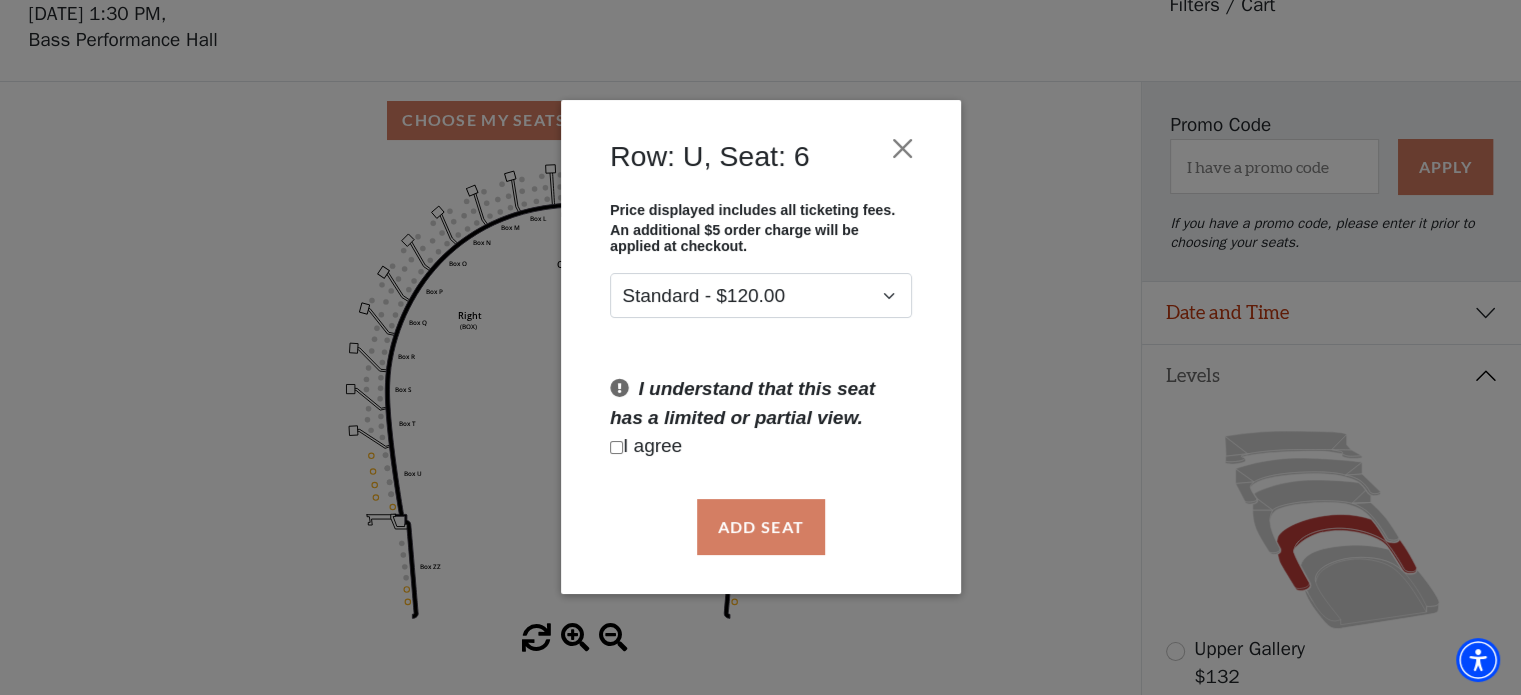 click on "I agree" at bounding box center [761, 447] 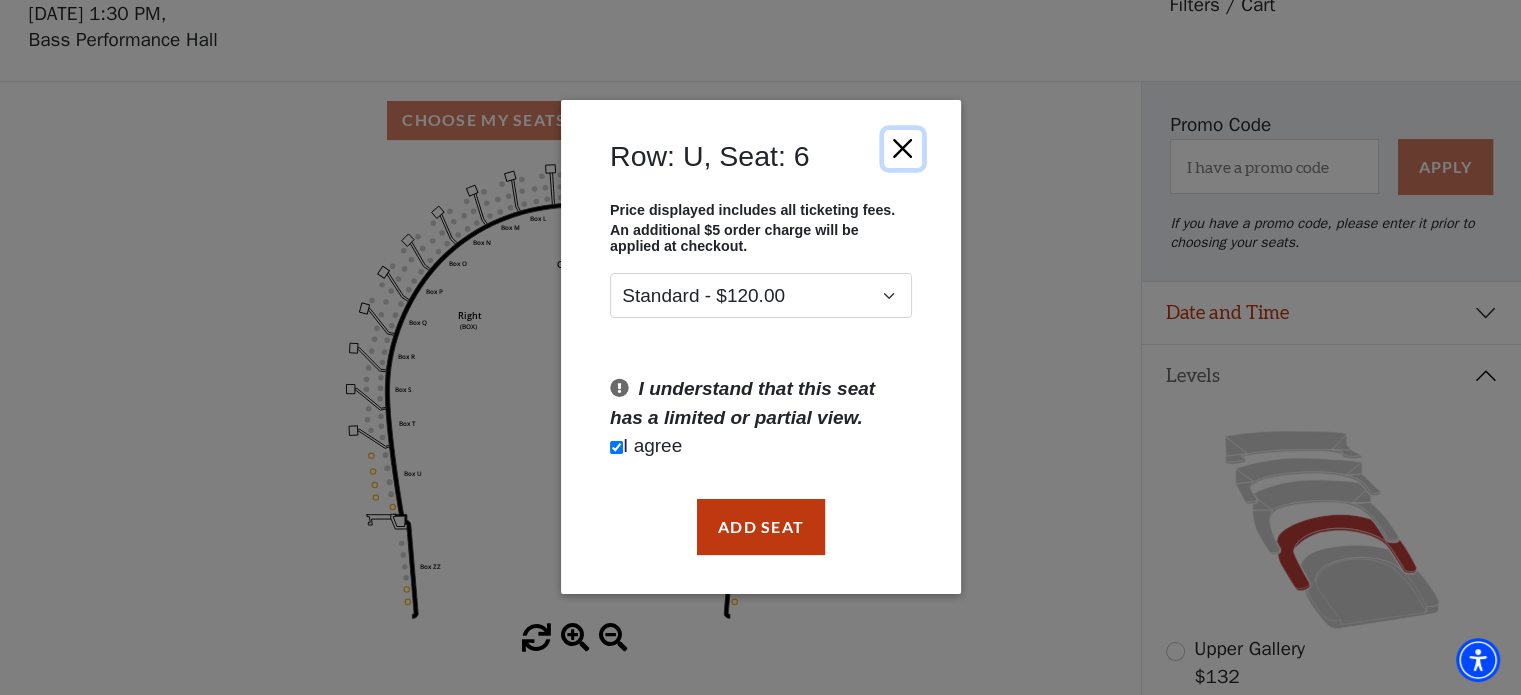 click at bounding box center [902, 149] 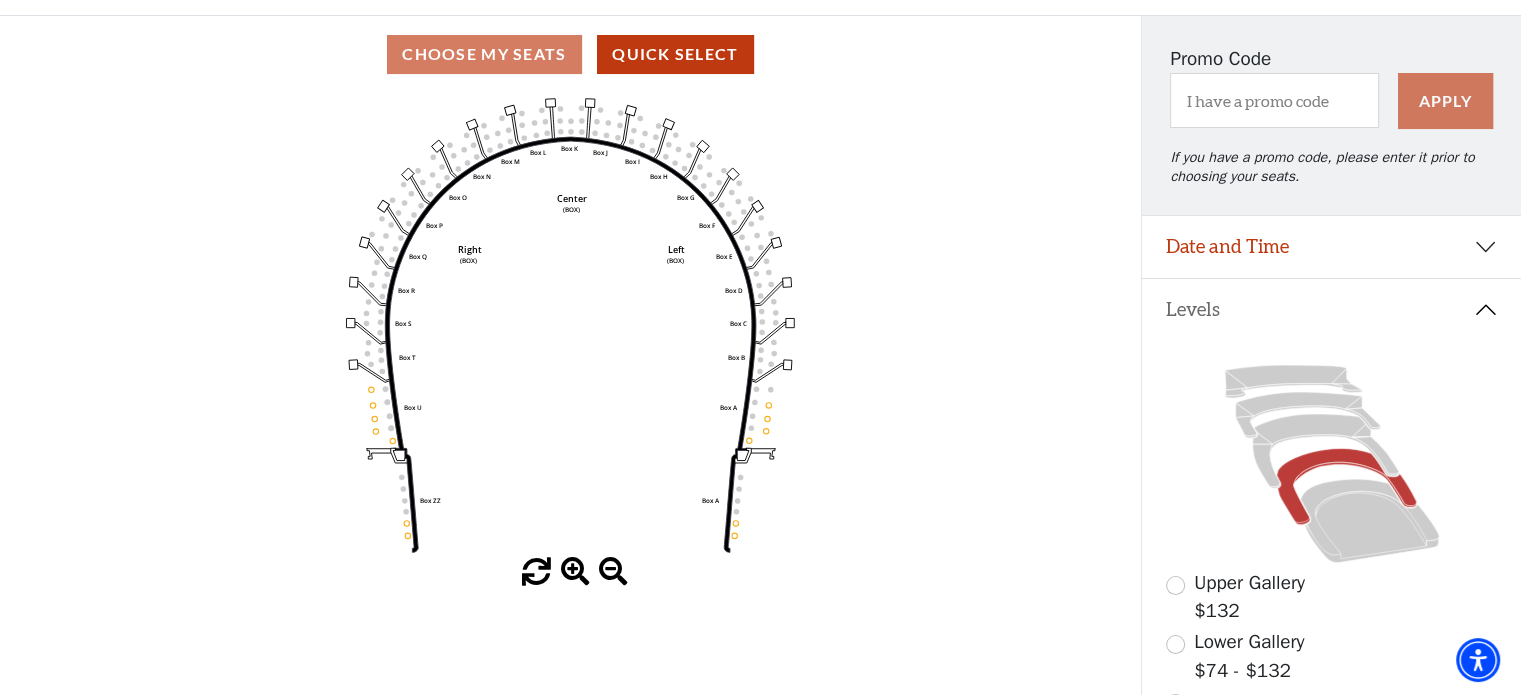 scroll, scrollTop: 192, scrollLeft: 0, axis: vertical 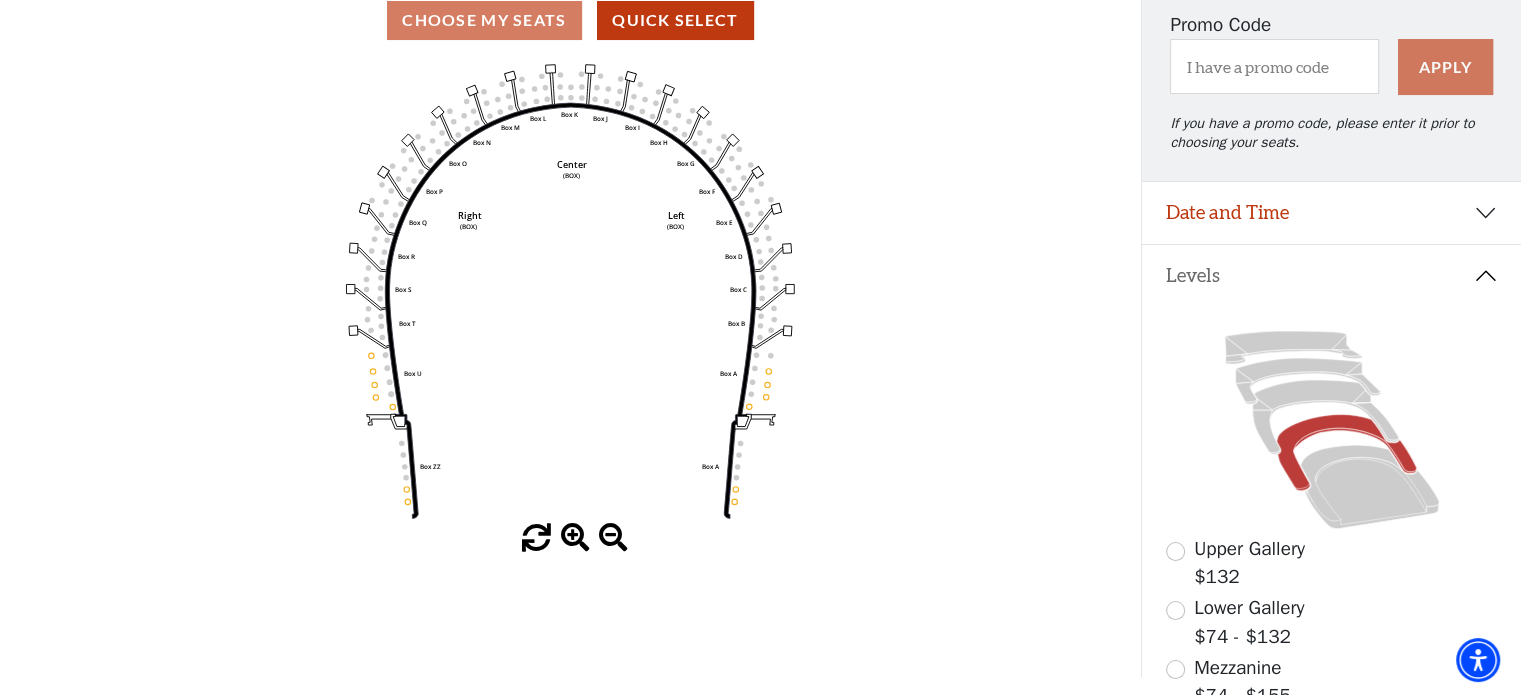 click at bounding box center (575, 538) 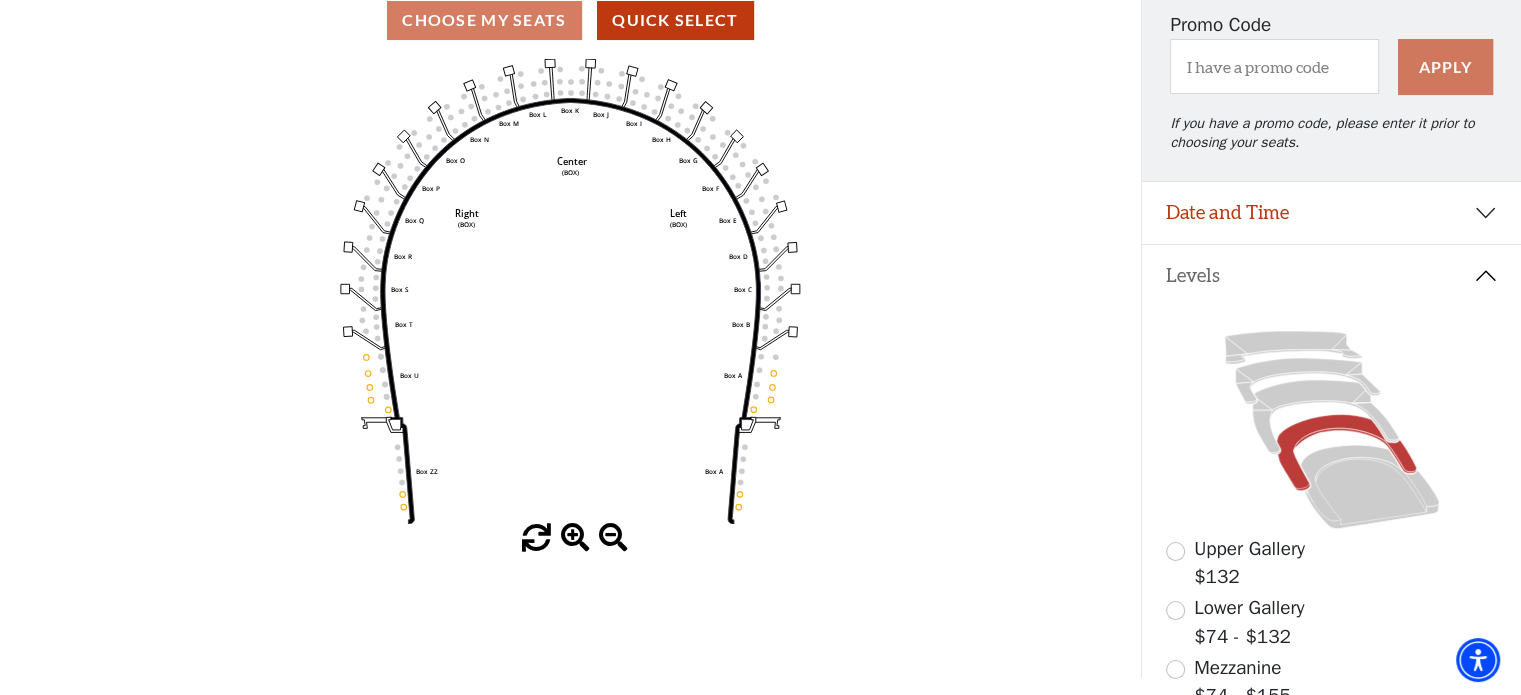 click at bounding box center (575, 538) 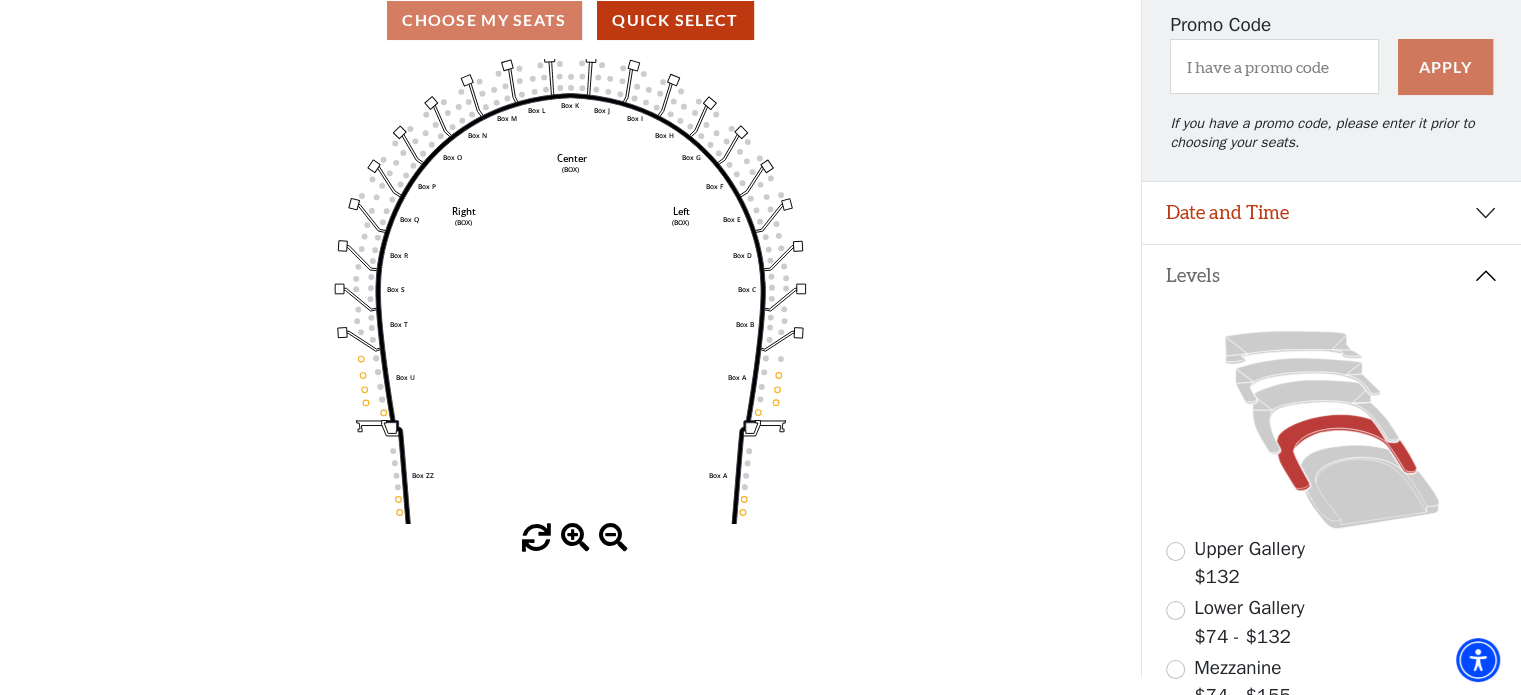 click at bounding box center [575, 538] 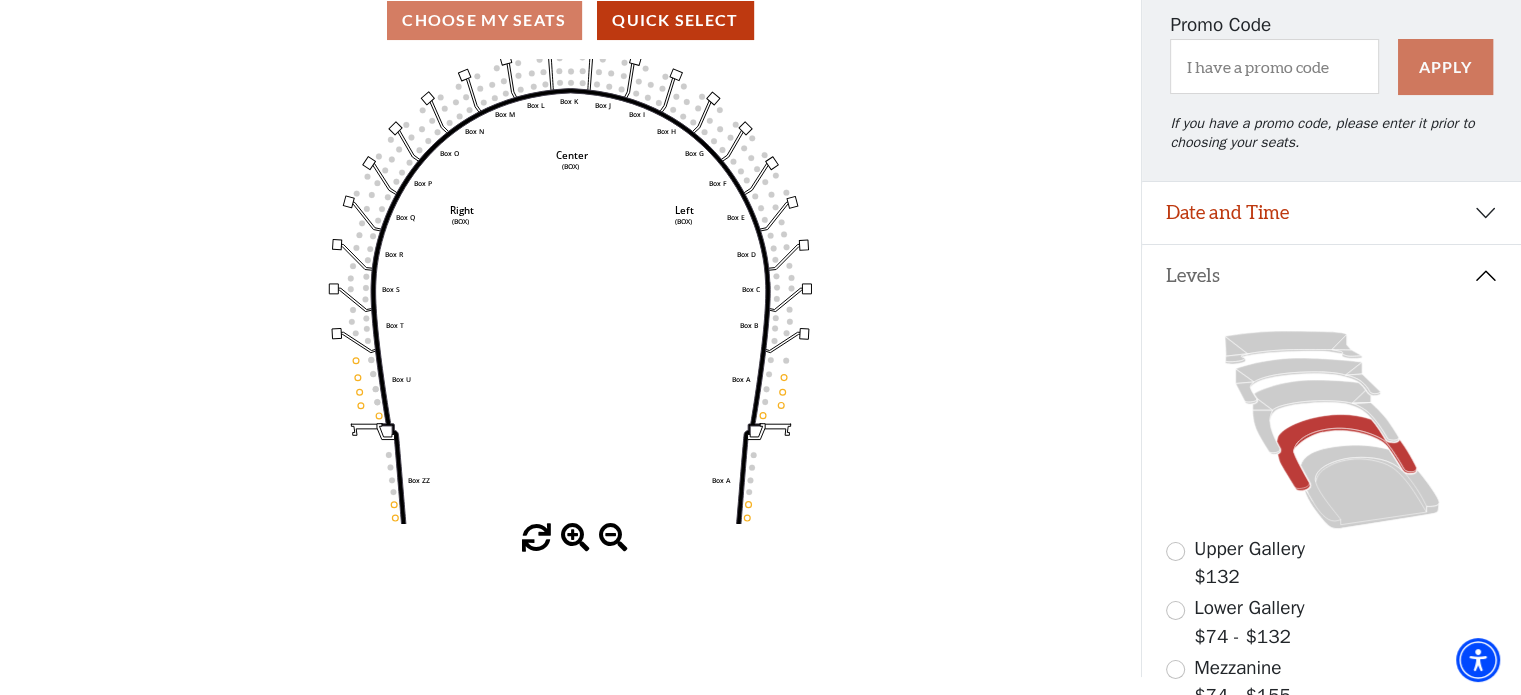click at bounding box center (575, 538) 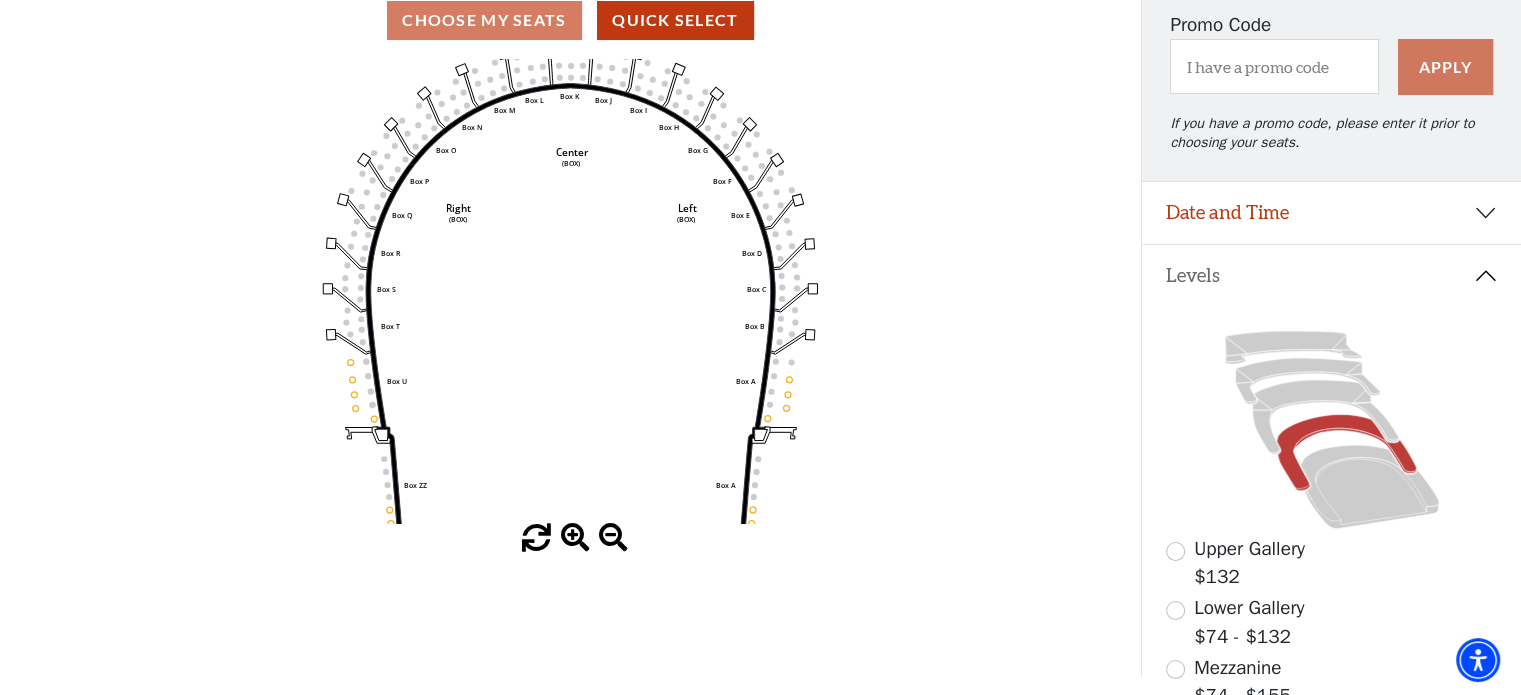 click at bounding box center [575, 538] 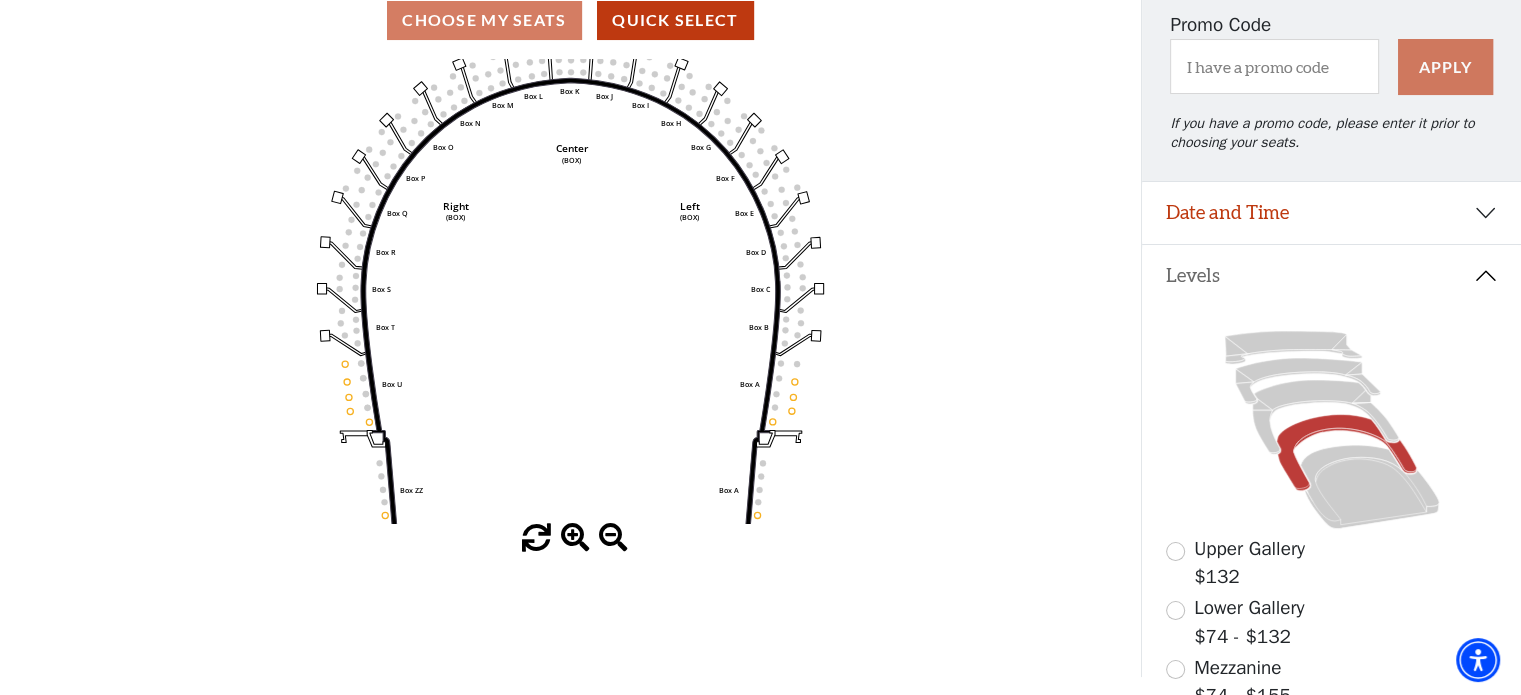 click at bounding box center (575, 538) 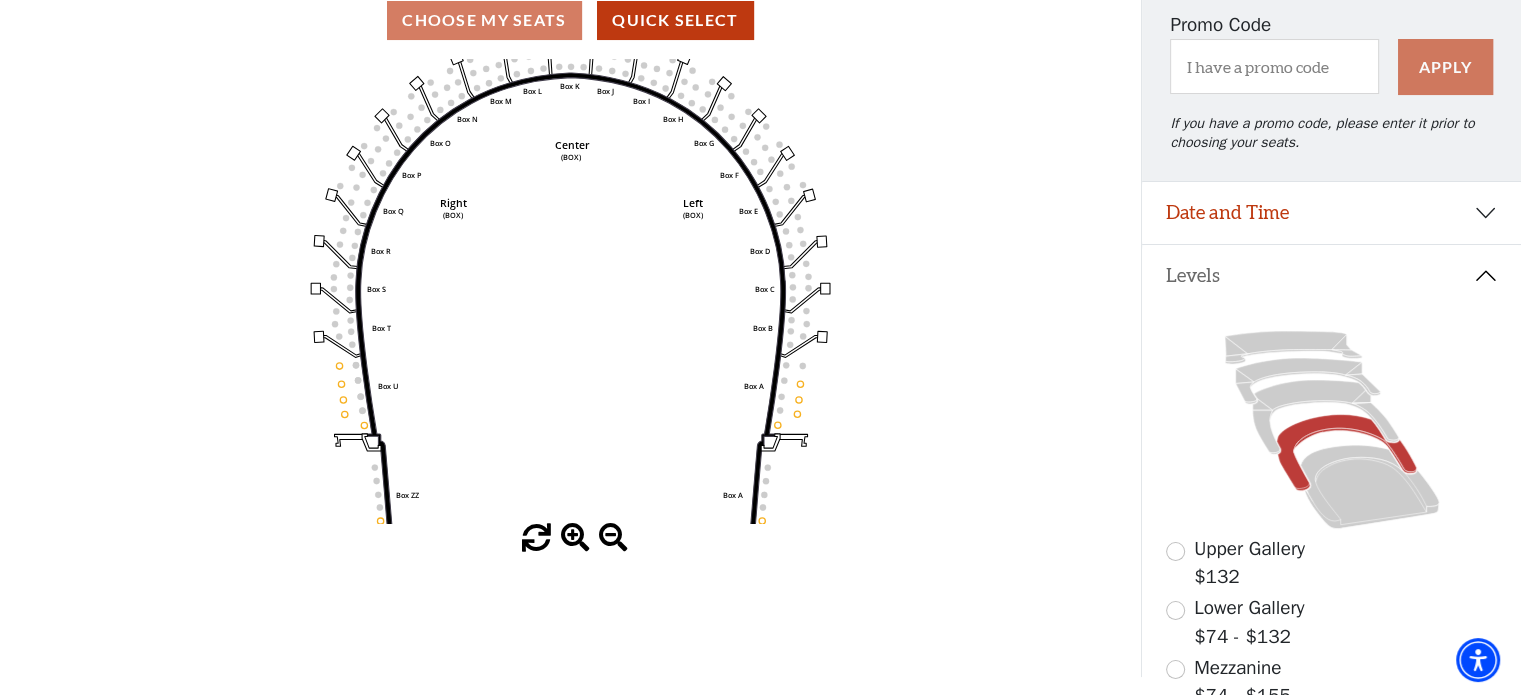 click at bounding box center [575, 538] 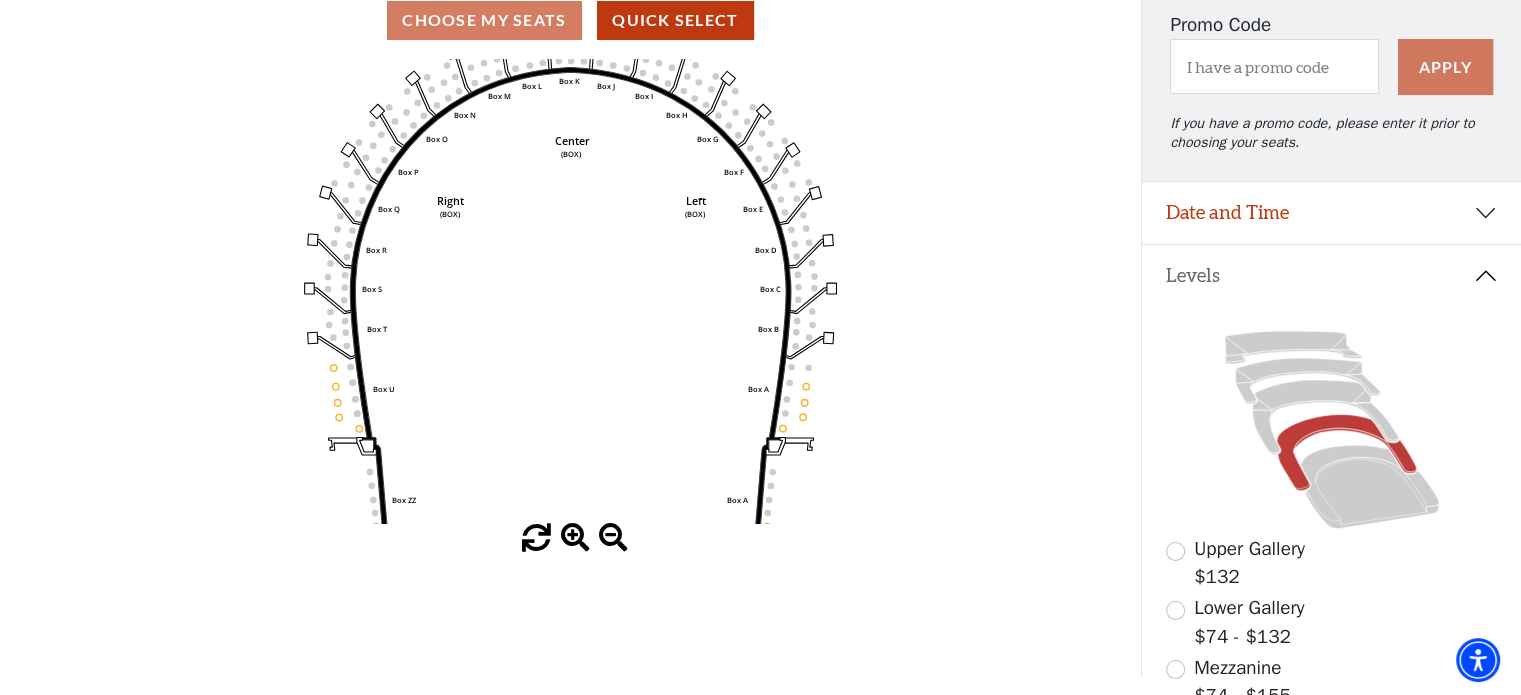 click at bounding box center [575, 538] 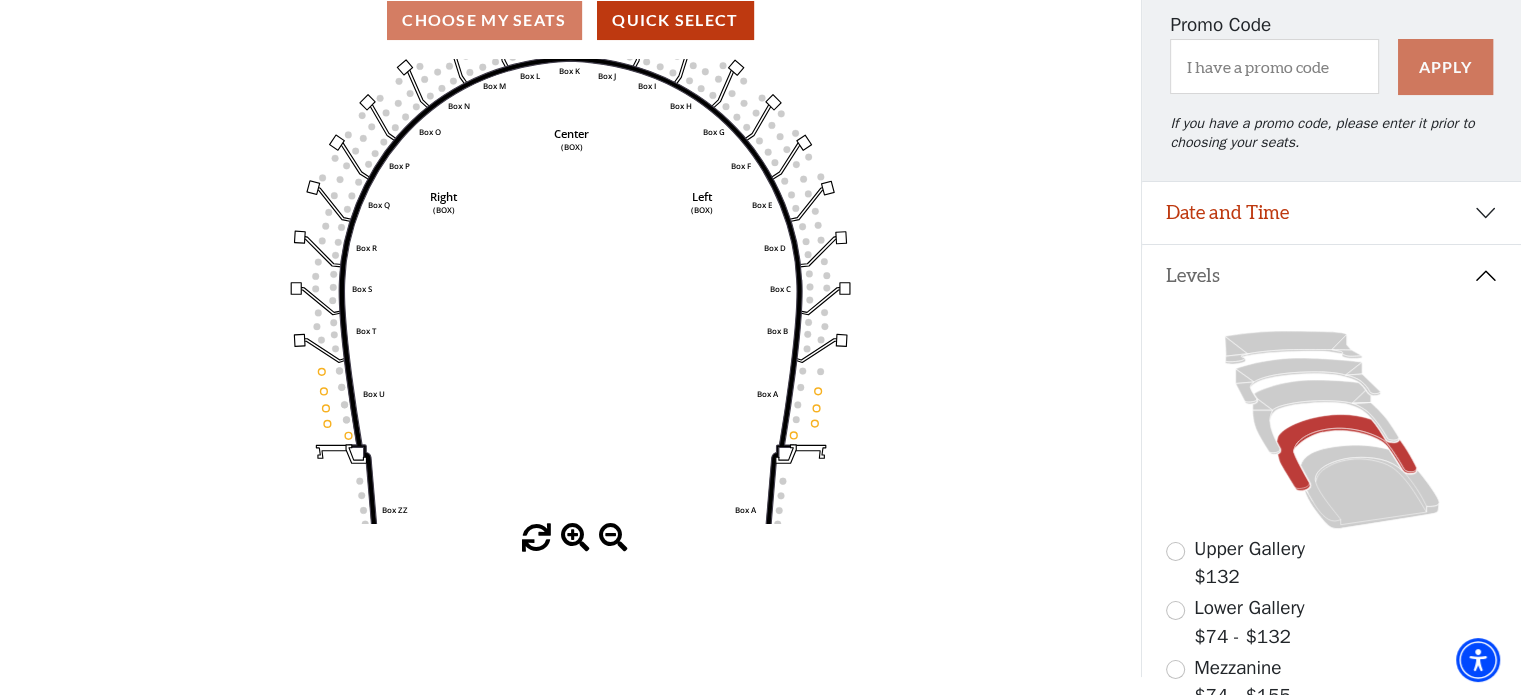 click at bounding box center (575, 538) 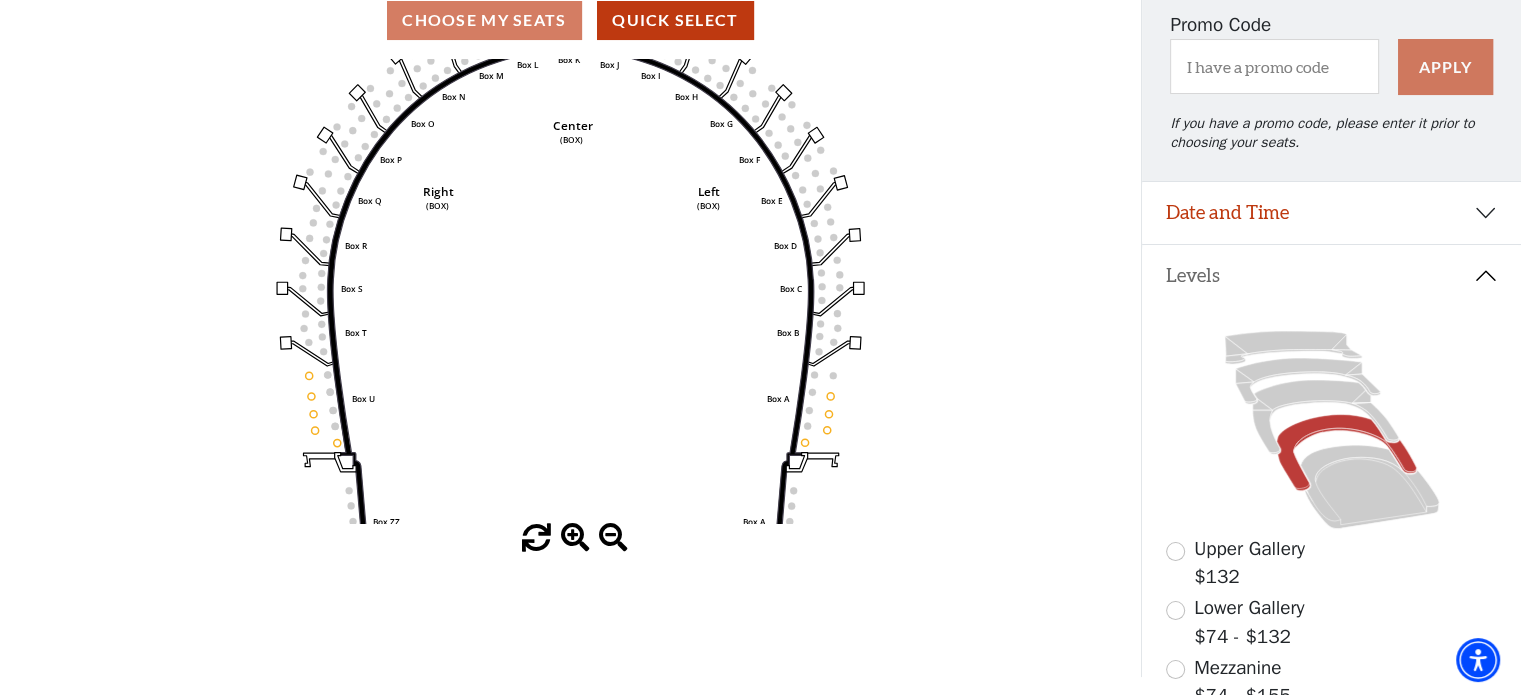 click at bounding box center [575, 538] 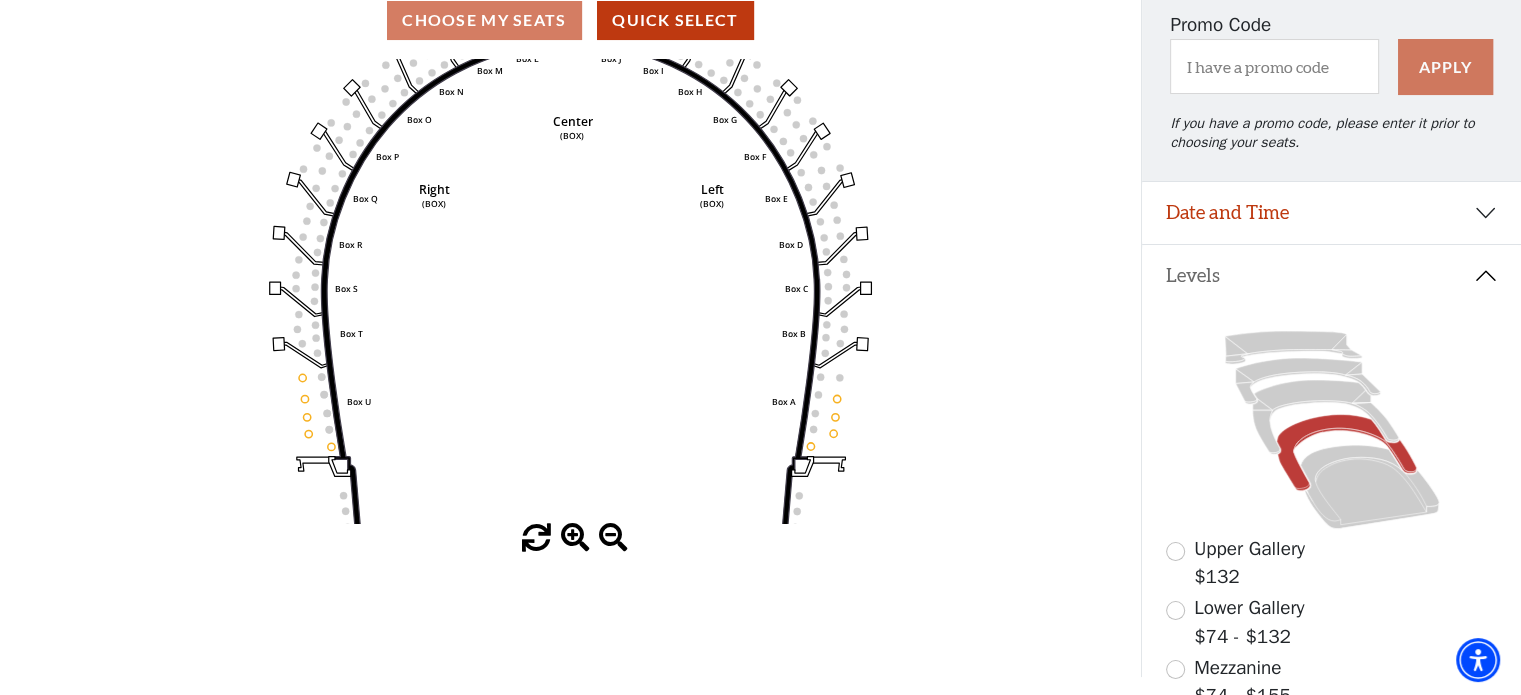 click at bounding box center (575, 538) 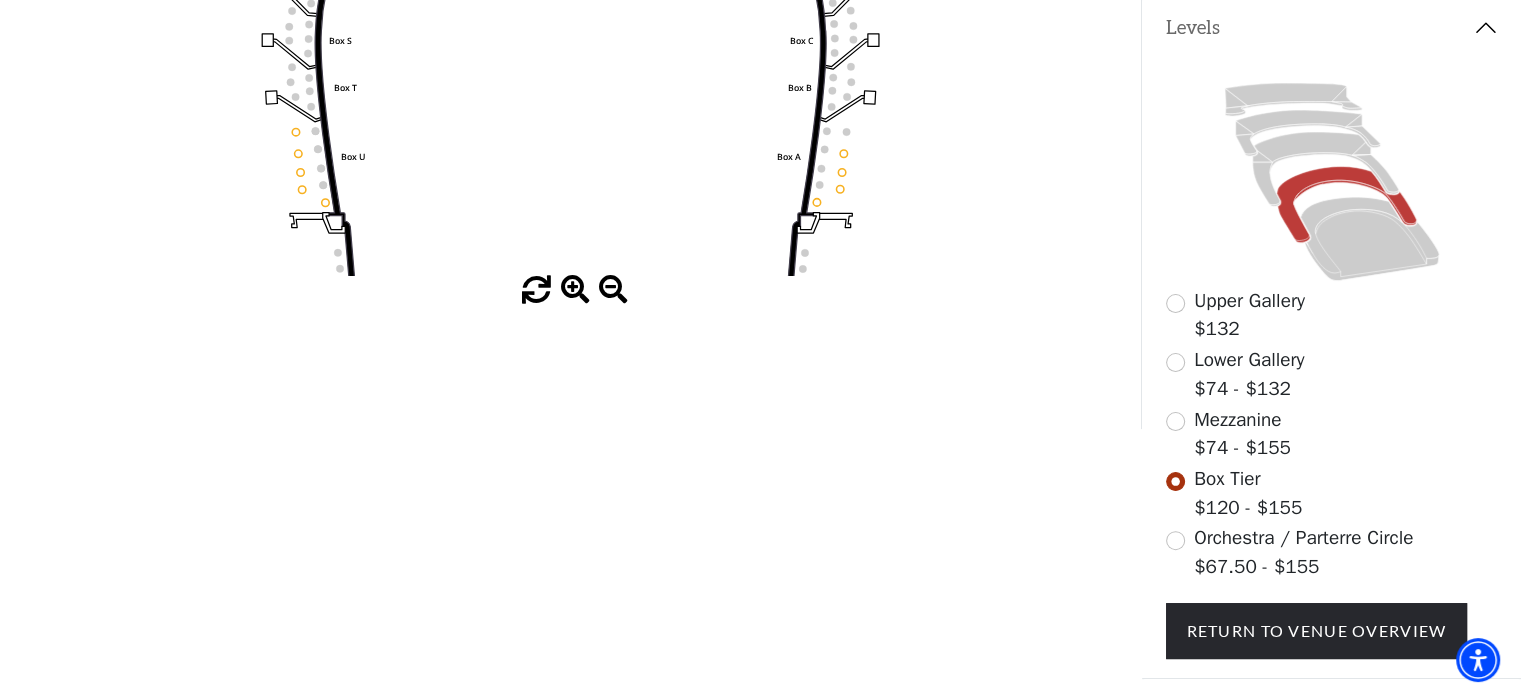 scroll, scrollTop: 392, scrollLeft: 0, axis: vertical 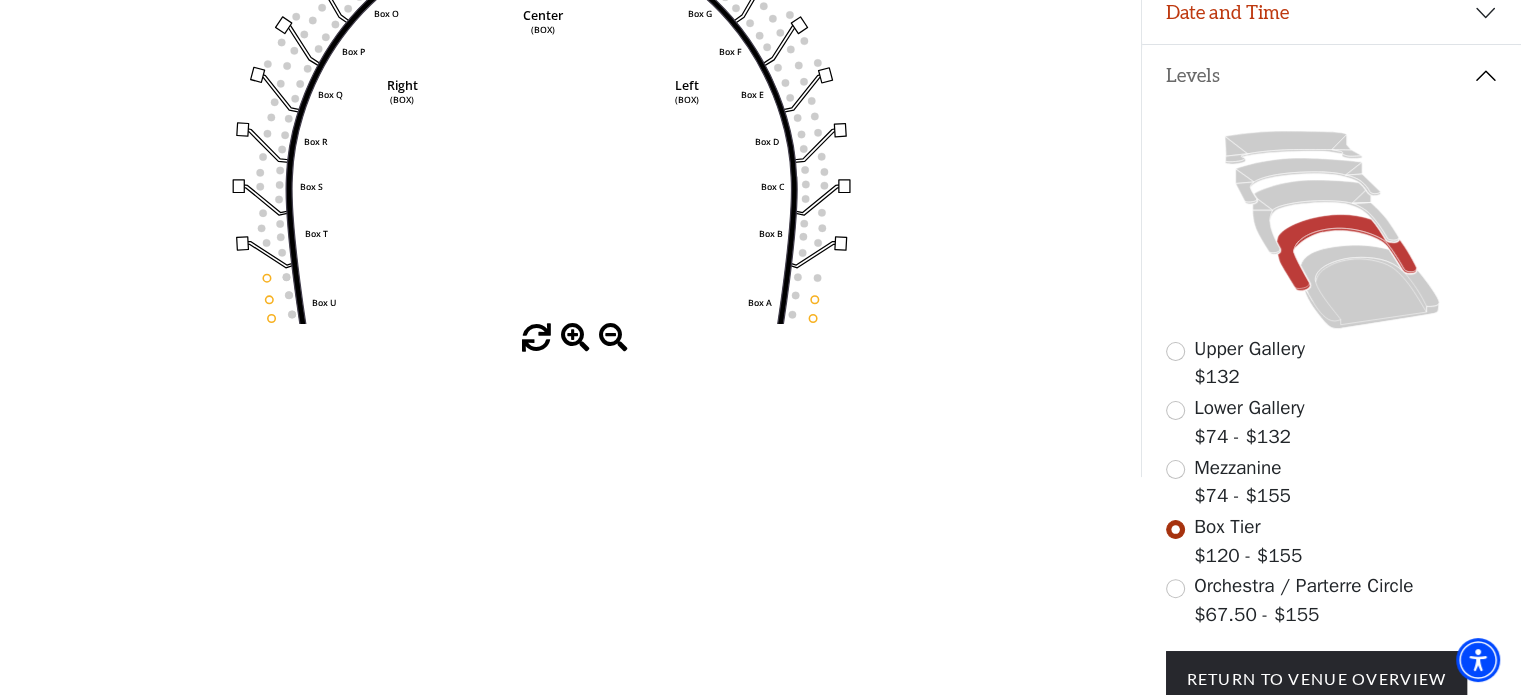 drag, startPoint x: 664, startPoint y: 263, endPoint x: 626, endPoint y: 343, distance: 88.56636 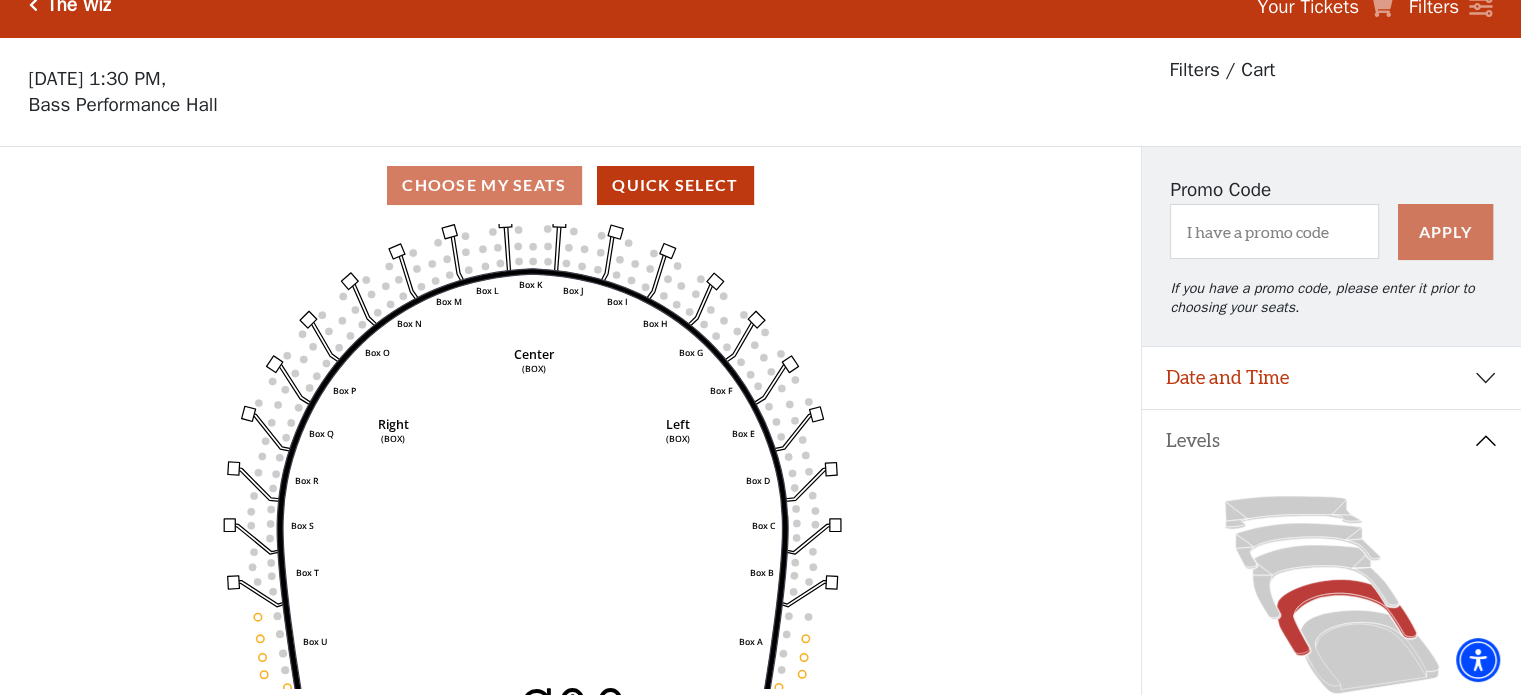 scroll, scrollTop: 0, scrollLeft: 0, axis: both 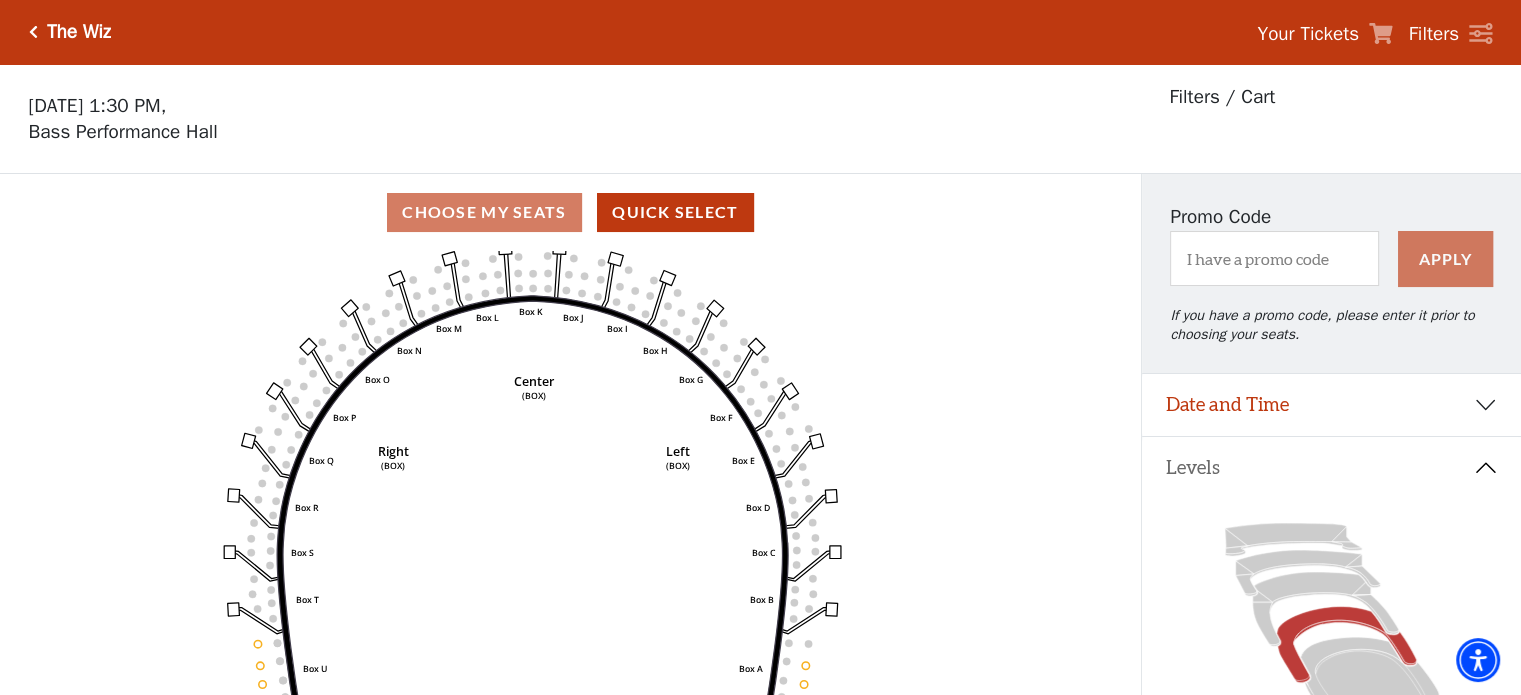 click 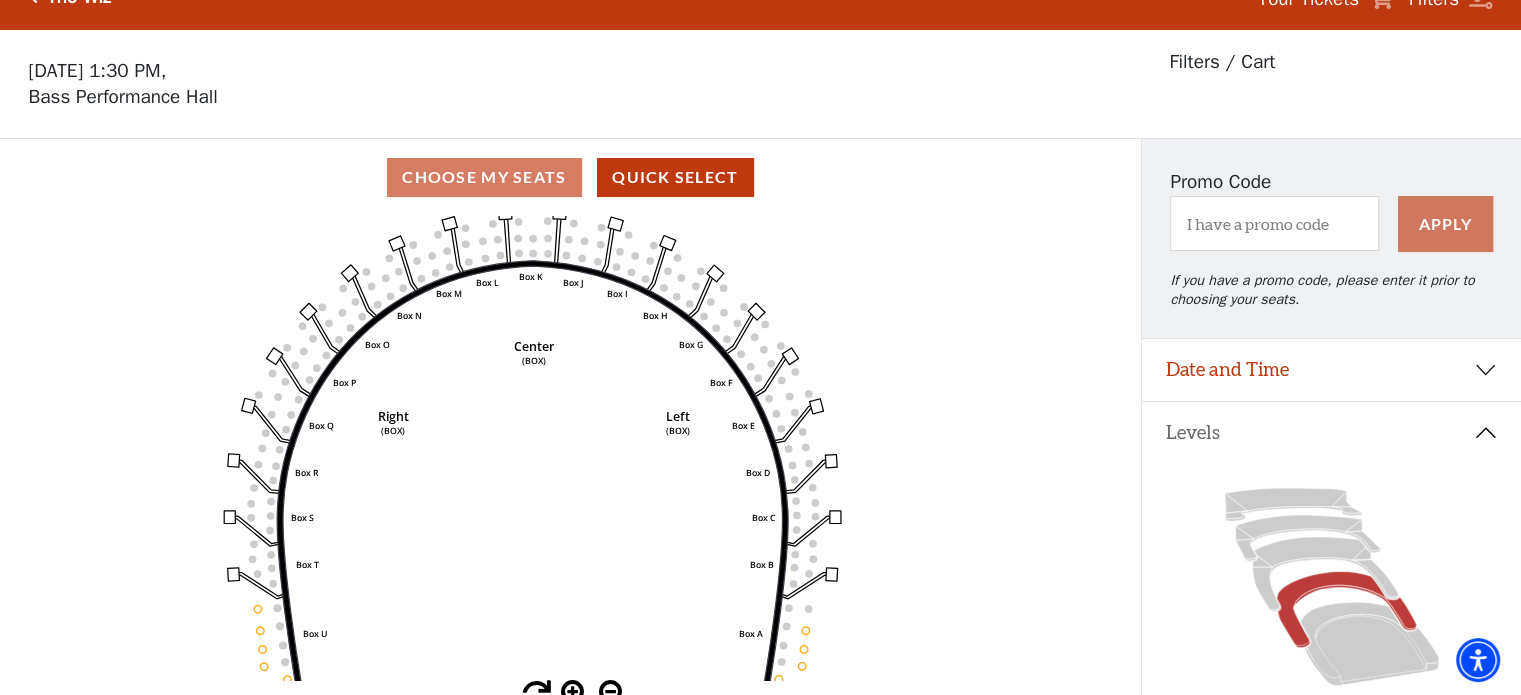 scroll, scrollTop: 0, scrollLeft: 0, axis: both 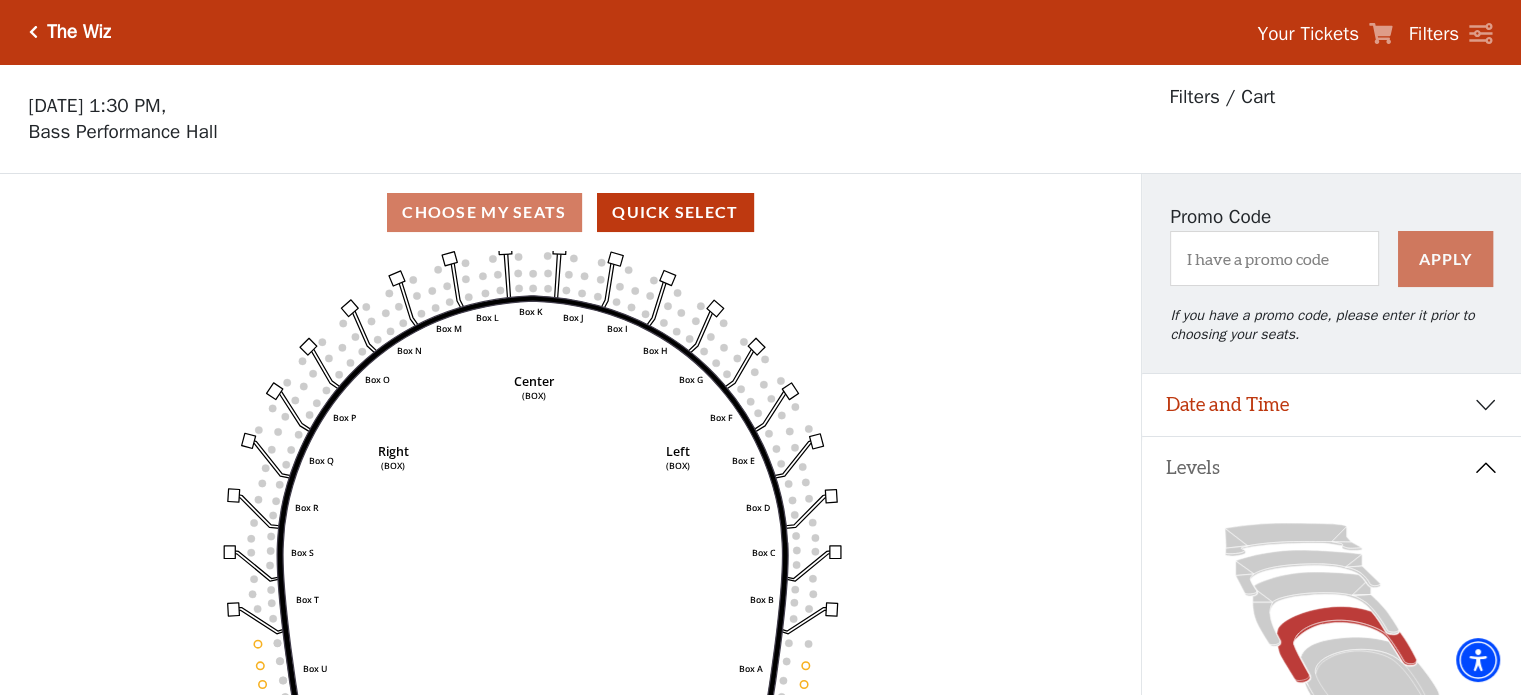 click on "Choose My Seats
Quick Select" at bounding box center [570, 212] 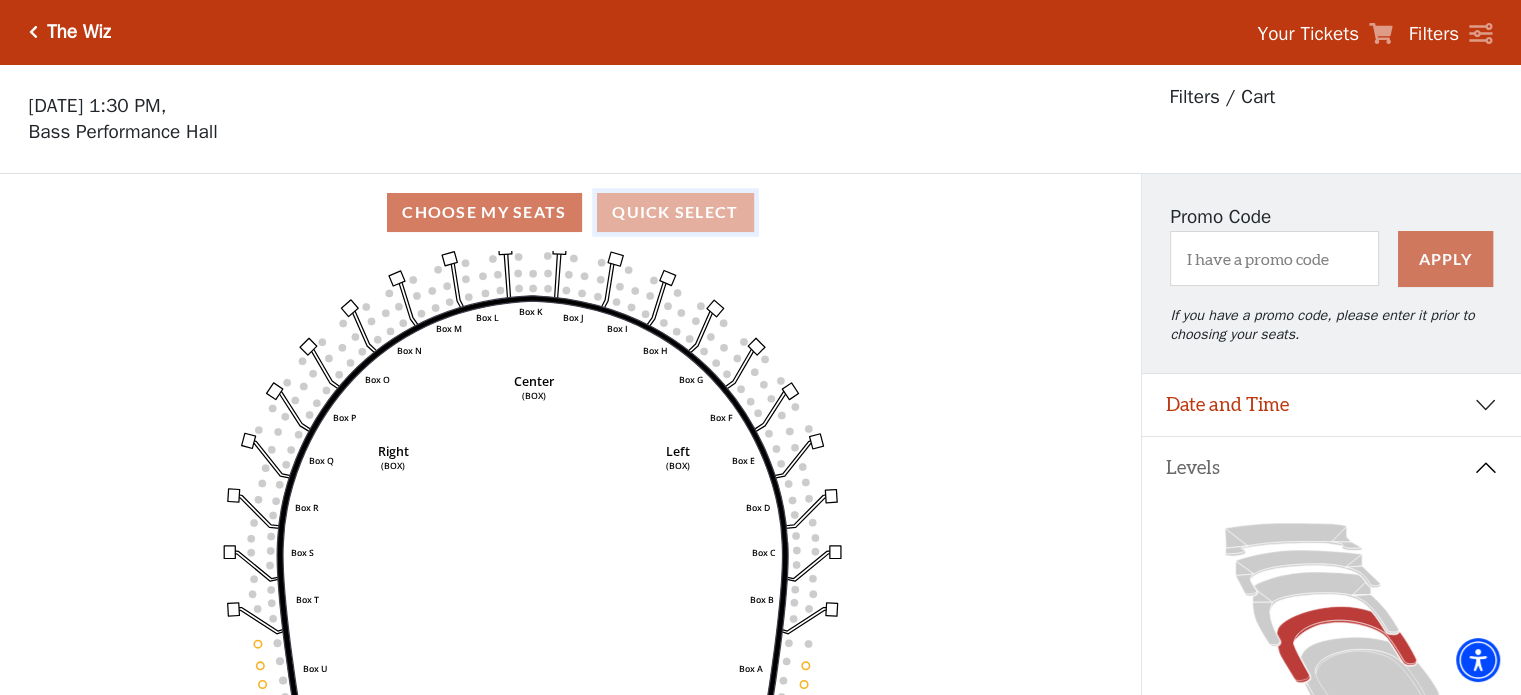 click on "Quick Select" at bounding box center [675, 212] 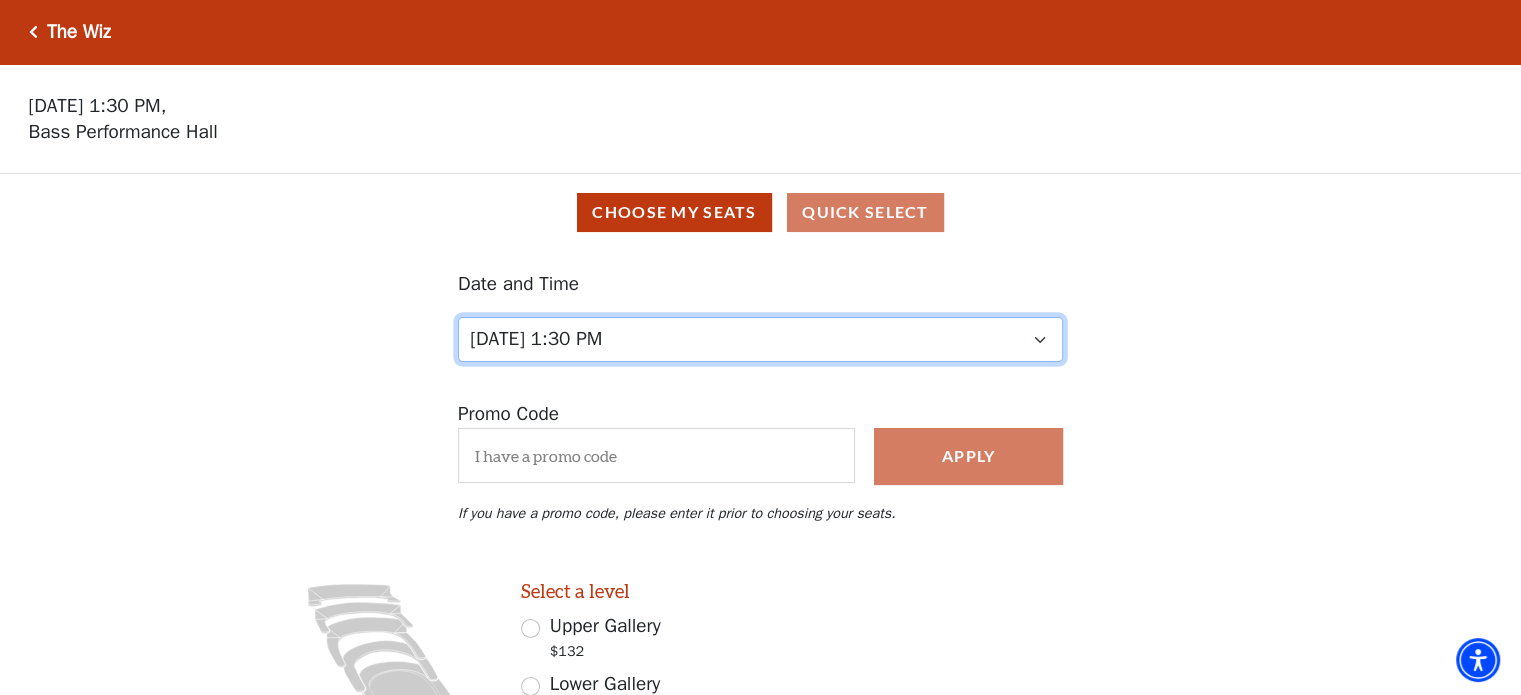 click on "Tuesday, July 15 at 7:30 PM Wednesday, July 16 at 7:30 PM Thursday, July 17 at 7:30 PM Friday, July 18 at 7:30 PM Saturday, July 19 at 1:30 PM Saturday, July 19 at 7:30 PM Sunday, July 20 at 1:30 PM Sunday, July 20 at 6:30 PM" at bounding box center [760, 339] 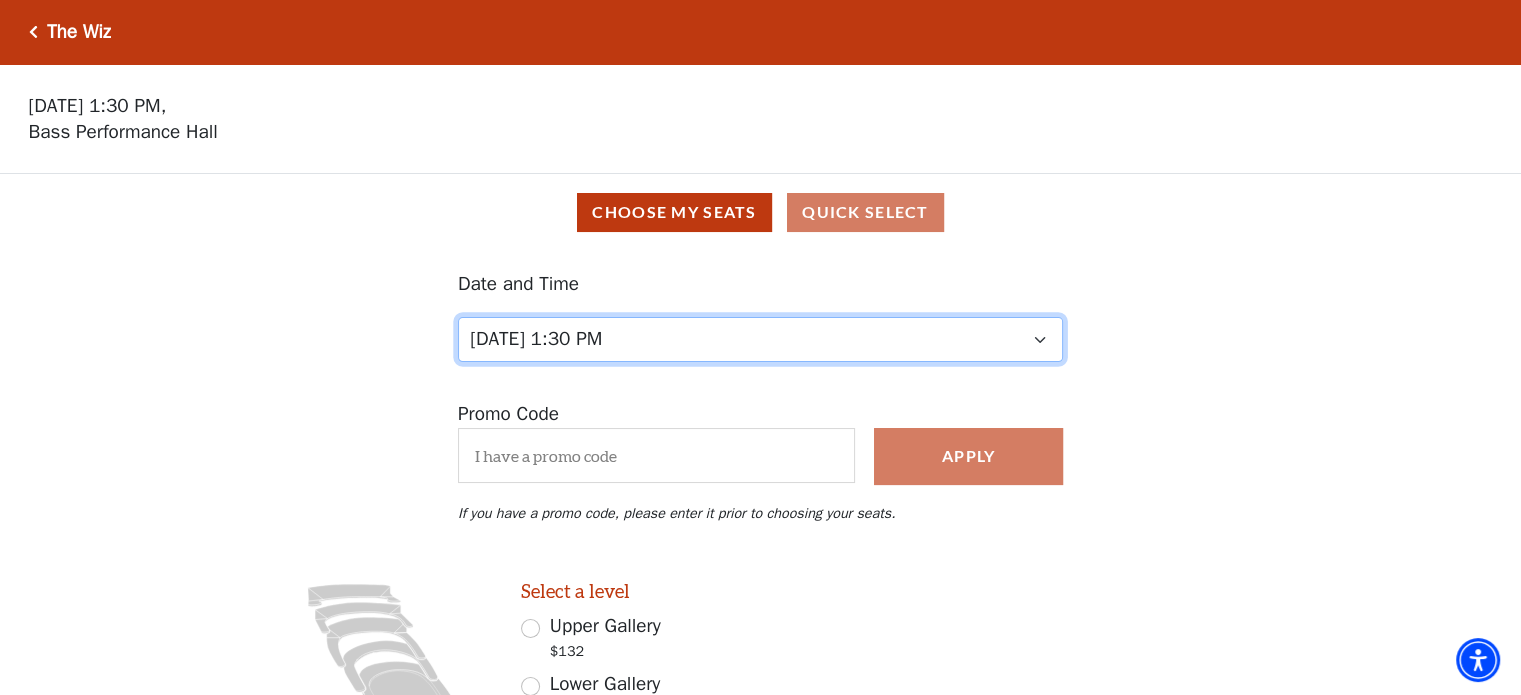 select on "5367" 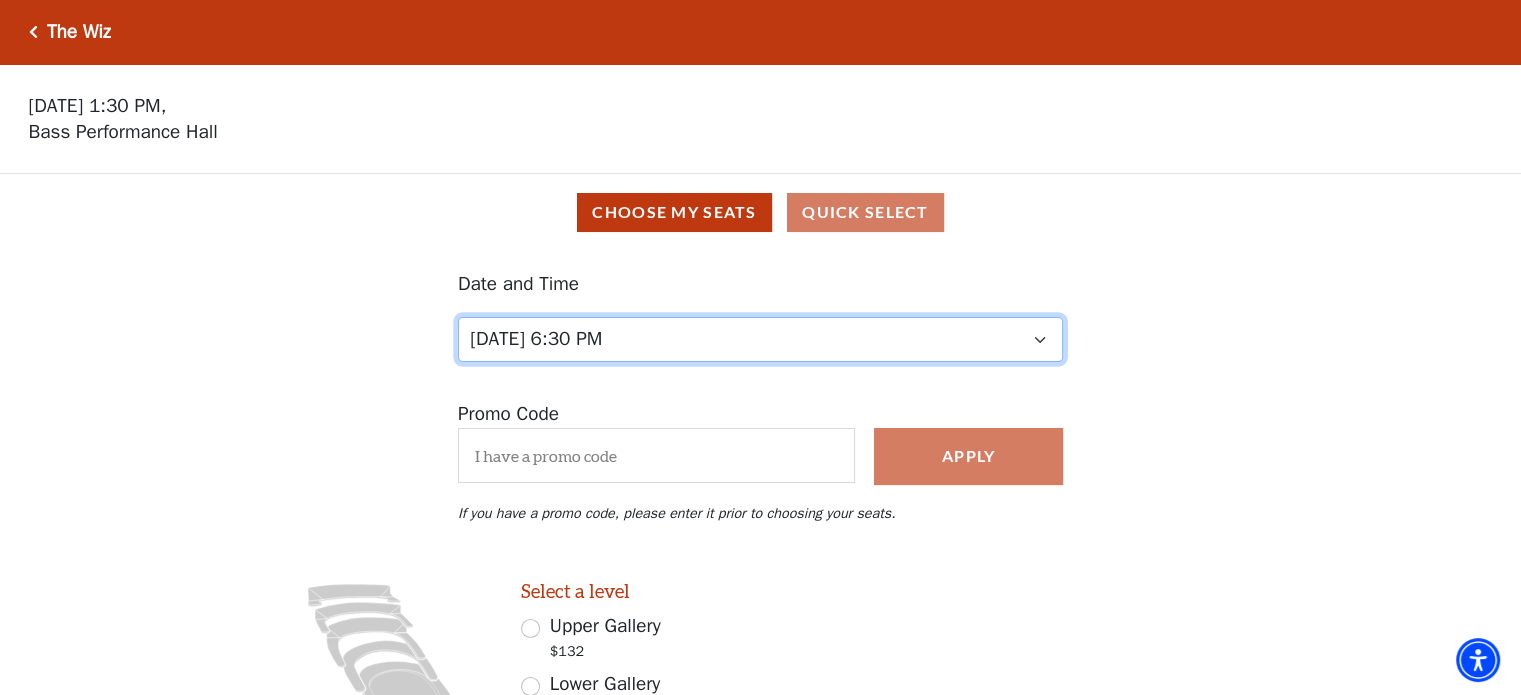 click on "Tuesday, July 15 at 7:30 PM Wednesday, July 16 at 7:30 PM Thursday, July 17 at 7:30 PM Friday, July 18 at 7:30 PM Saturday, July 19 at 1:30 PM Saturday, July 19 at 7:30 PM Sunday, July 20 at 1:30 PM Sunday, July 20 at 6:30 PM" at bounding box center (760, 339) 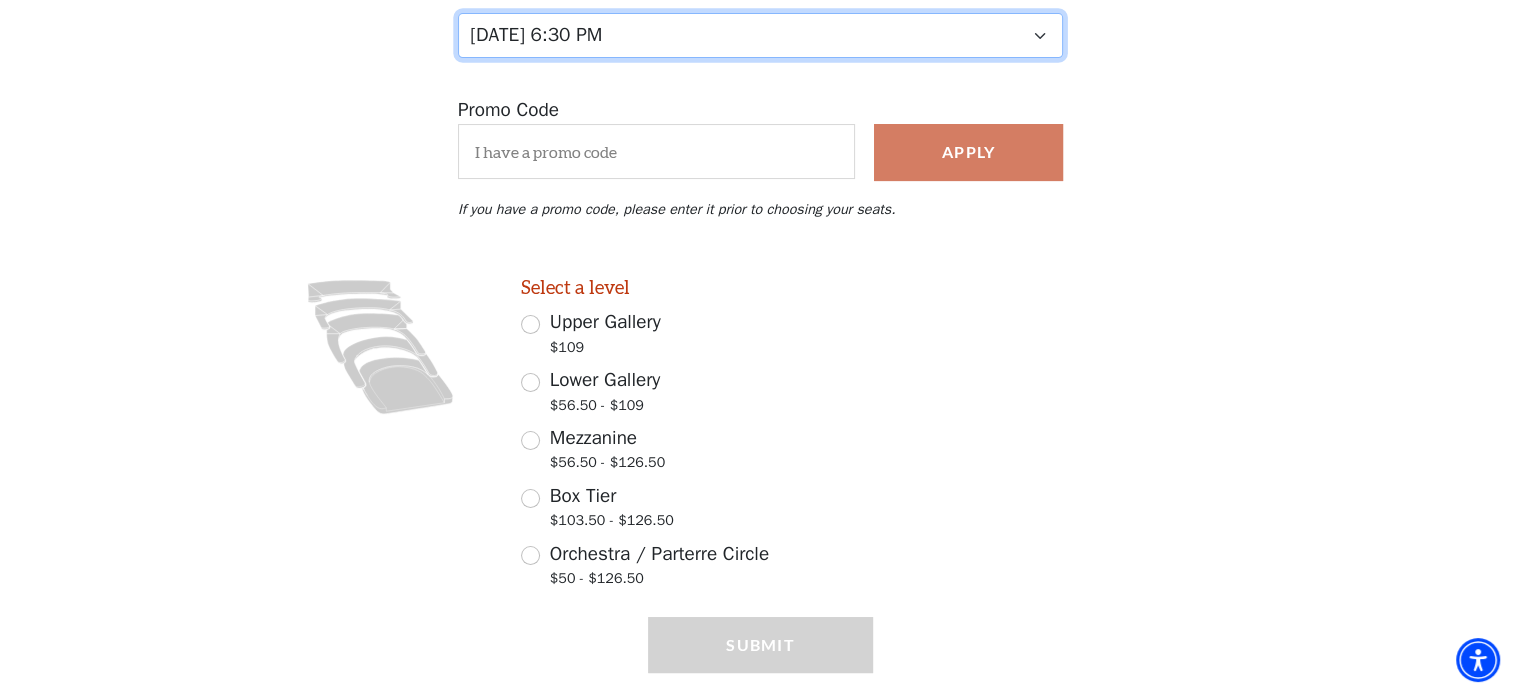 scroll, scrollTop: 356, scrollLeft: 0, axis: vertical 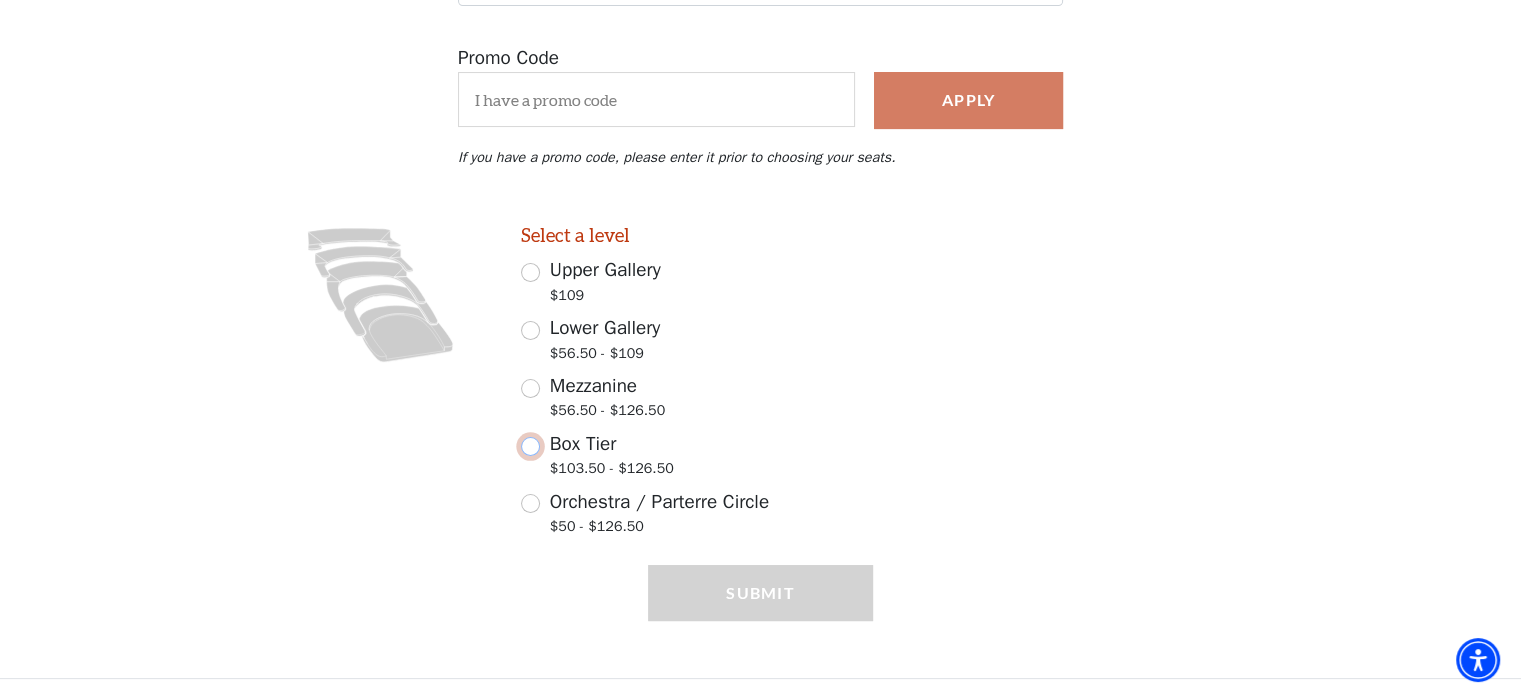 click on "Box Tier     $103.50 - $126.50" at bounding box center (530, 446) 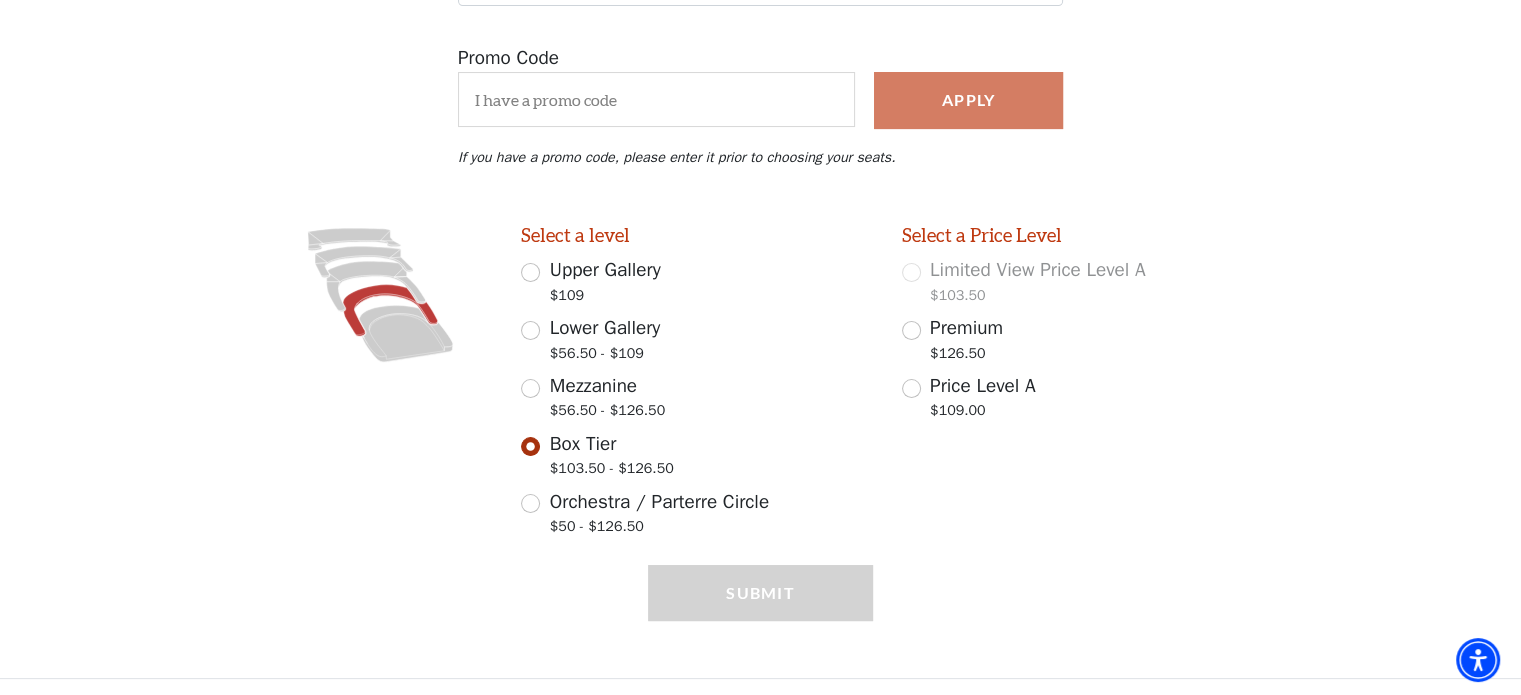 click on "Premium" at bounding box center (966, 328) 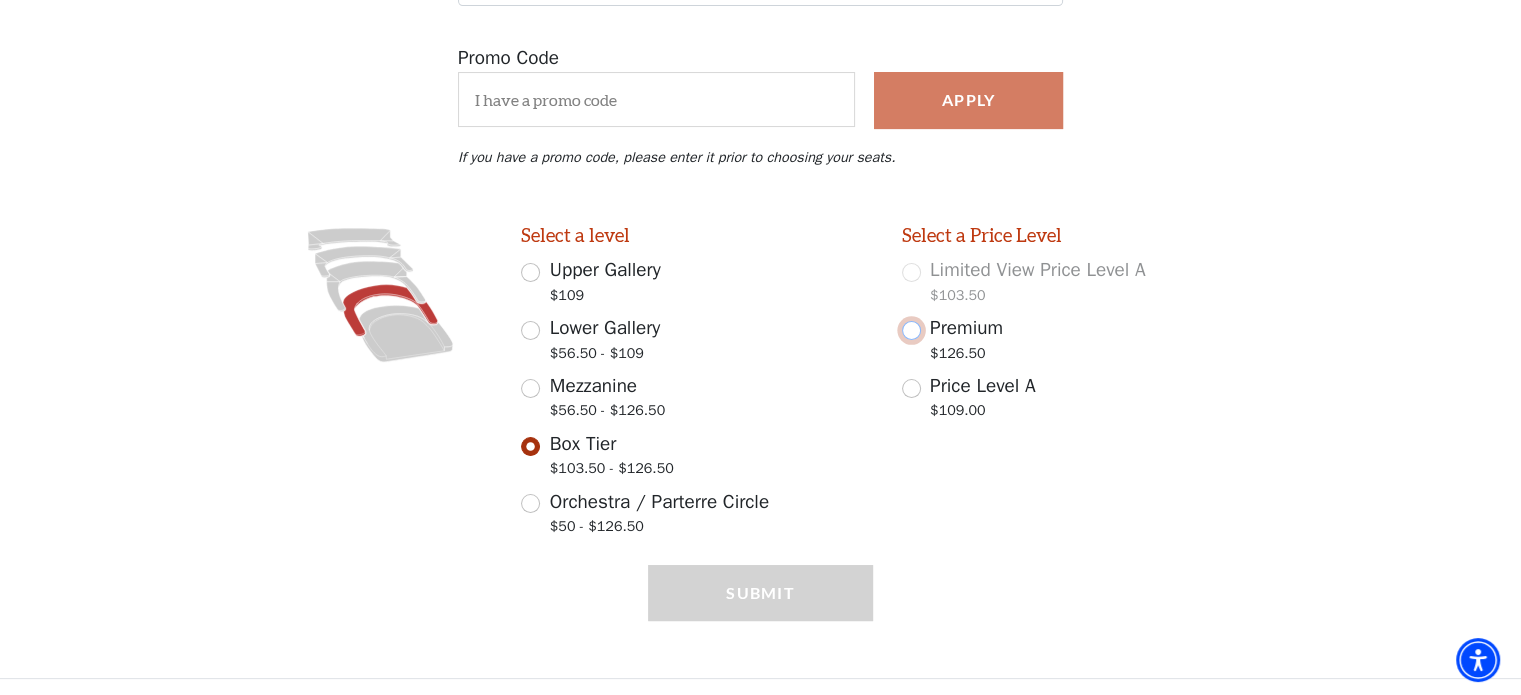 click on "Premium $126.50" at bounding box center [911, 330] 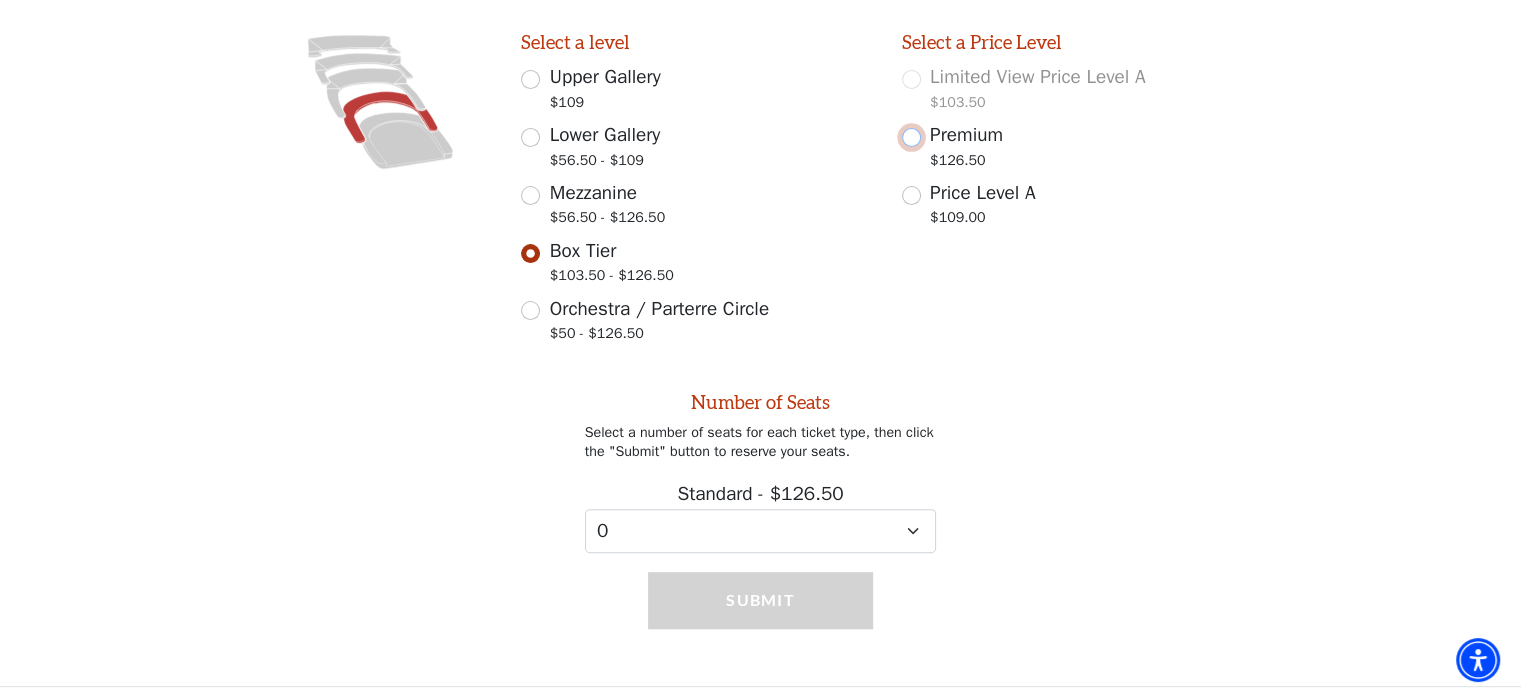 scroll, scrollTop: 554, scrollLeft: 0, axis: vertical 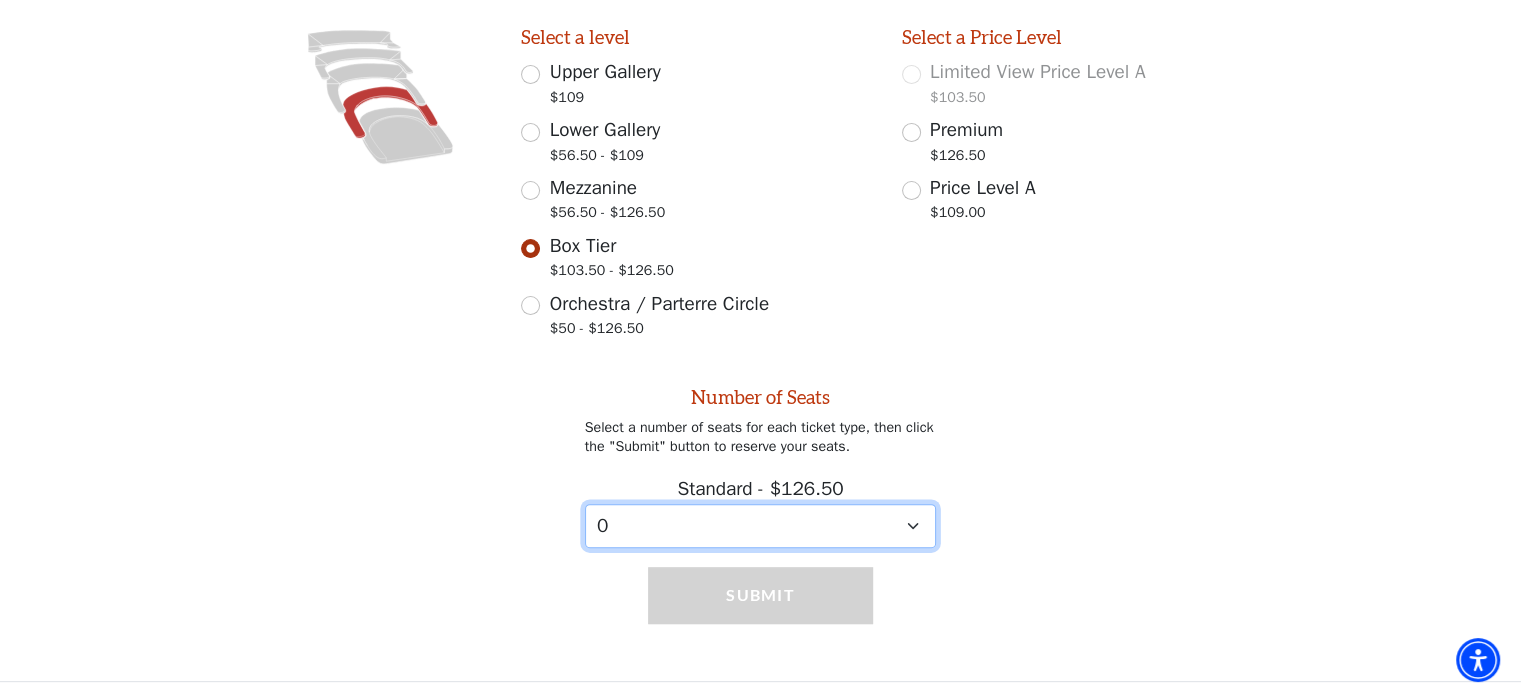 click on "0 1" at bounding box center (761, 526) 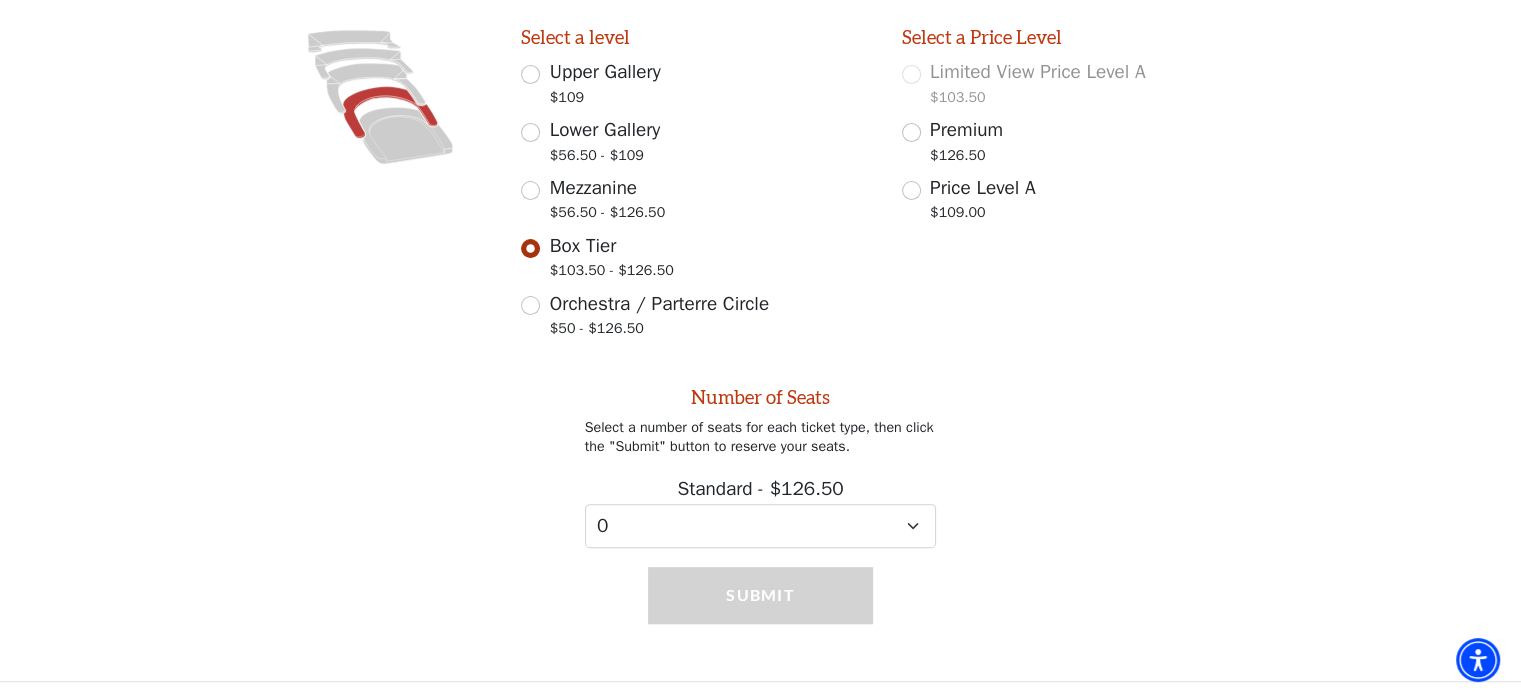 click on "Submit" at bounding box center [760, 614] 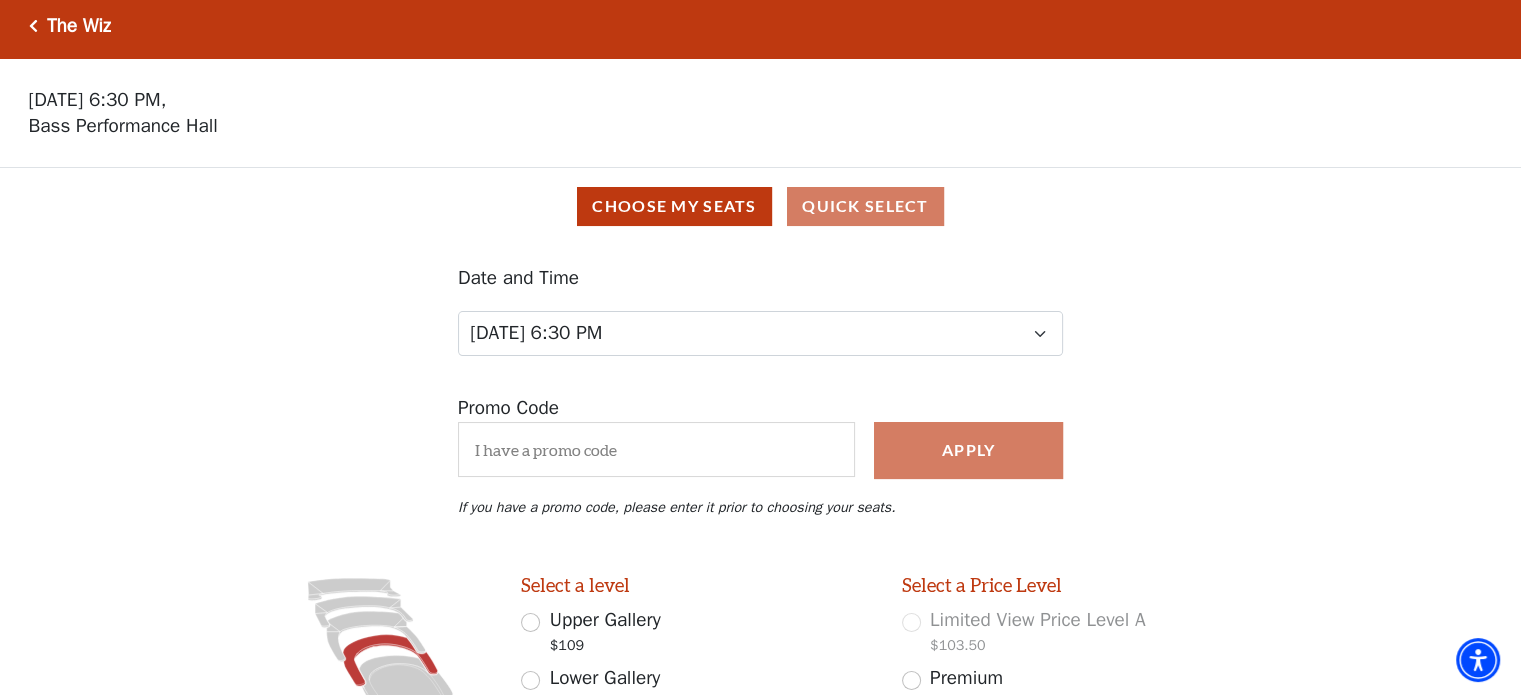 scroll, scrollTop: 10, scrollLeft: 0, axis: vertical 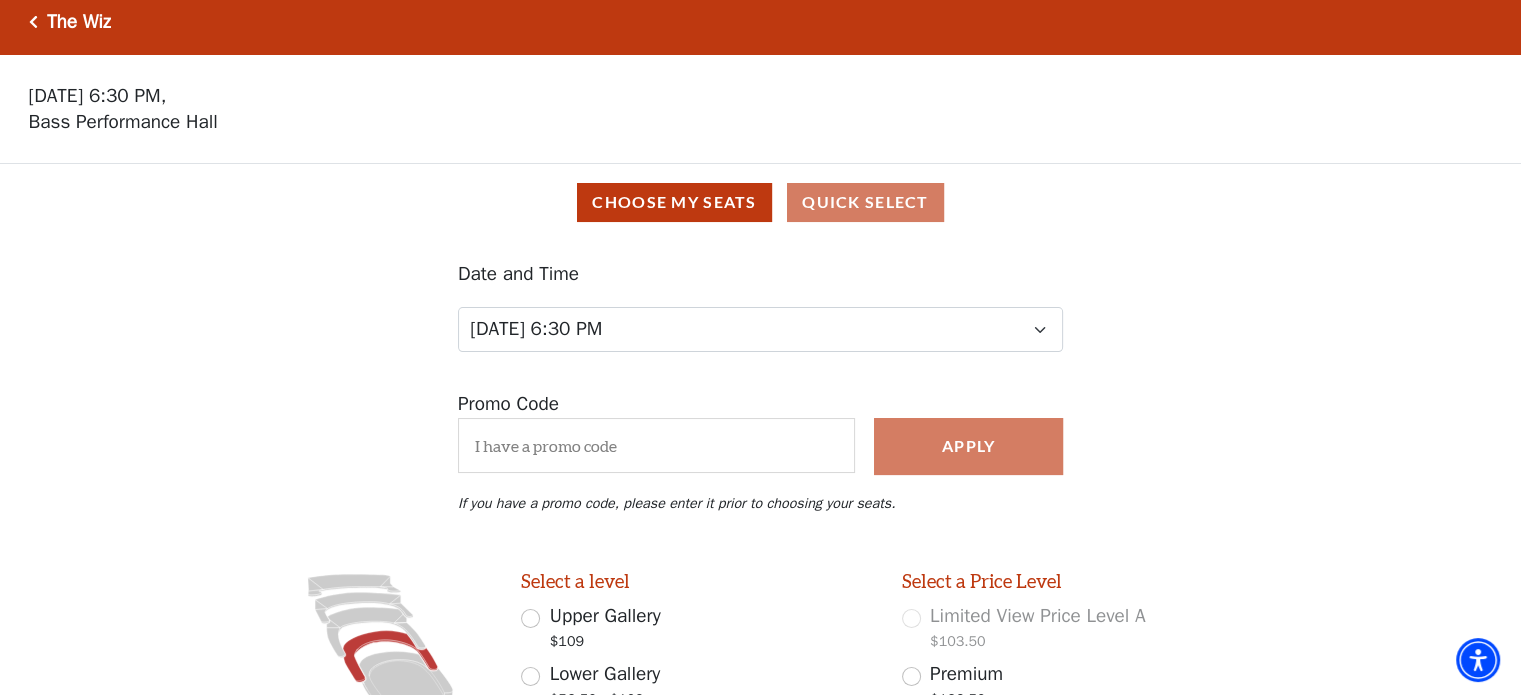 click on "The Wiz" at bounding box center (79, 22) 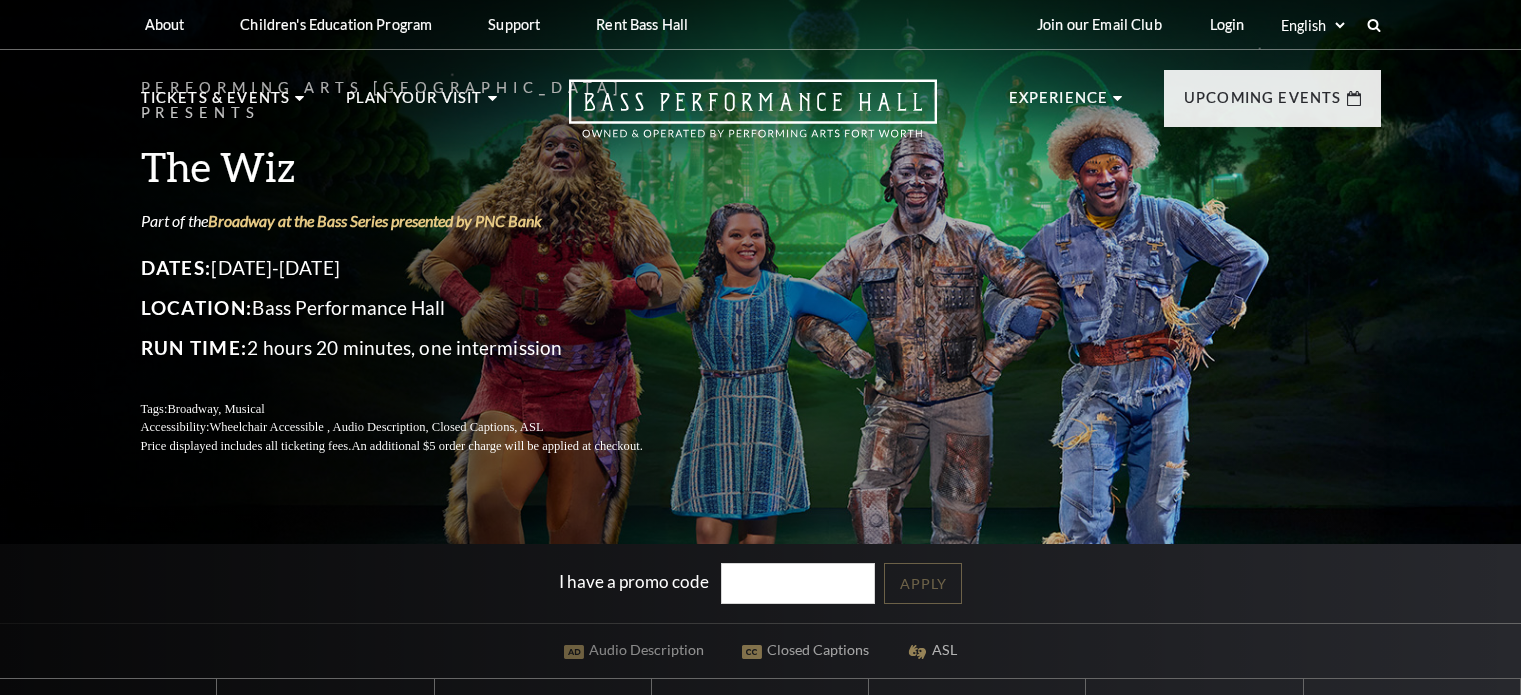 scroll, scrollTop: 0, scrollLeft: 0, axis: both 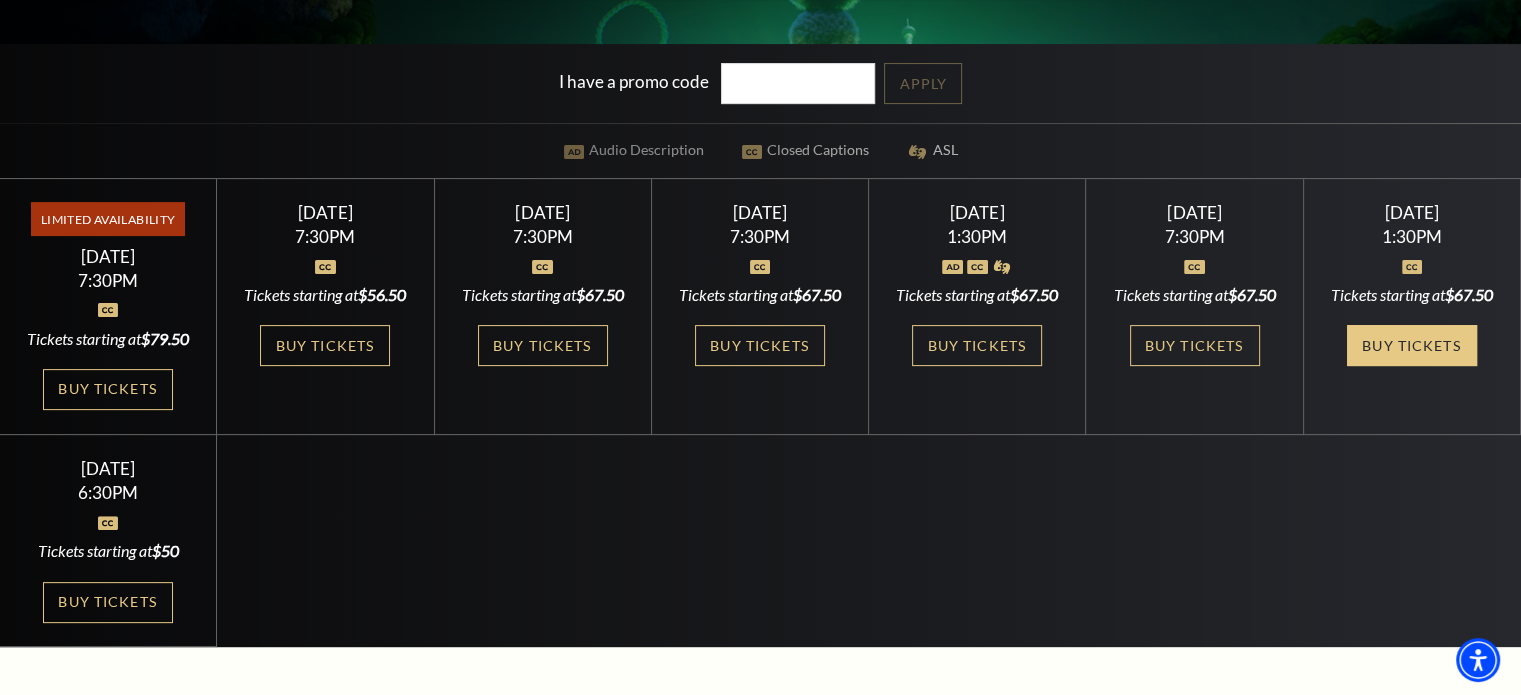 click on "Buy Tickets" at bounding box center (1412, 345) 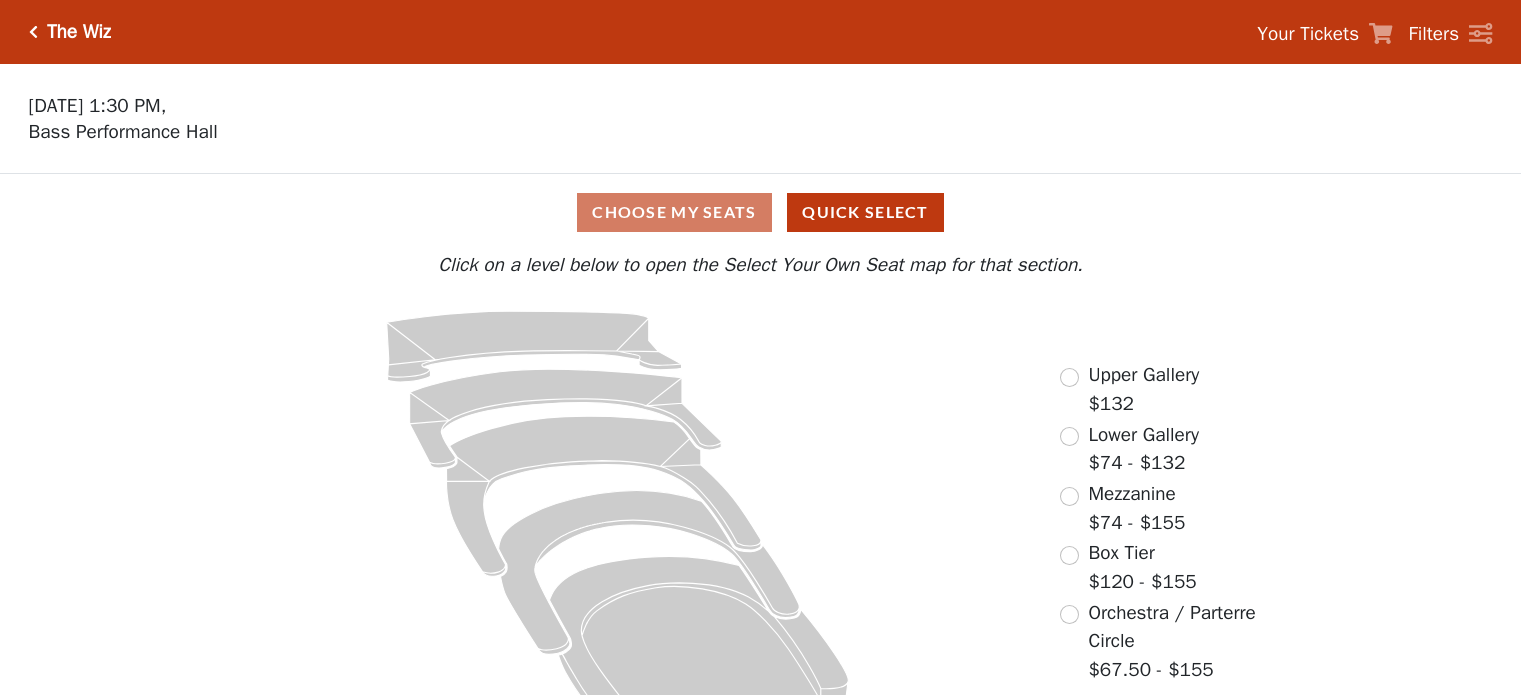 scroll, scrollTop: 0, scrollLeft: 0, axis: both 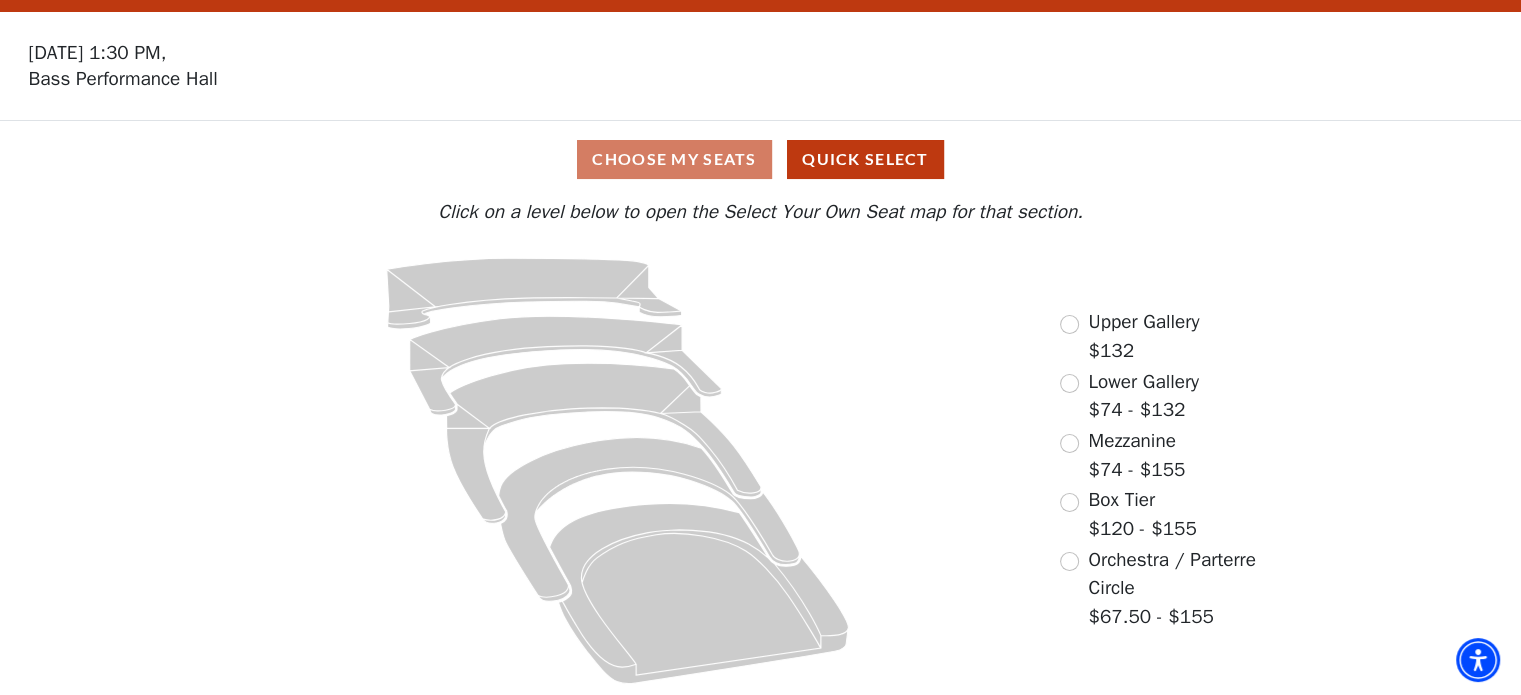 click on "Box Tier $120 - $155" at bounding box center [1128, 514] 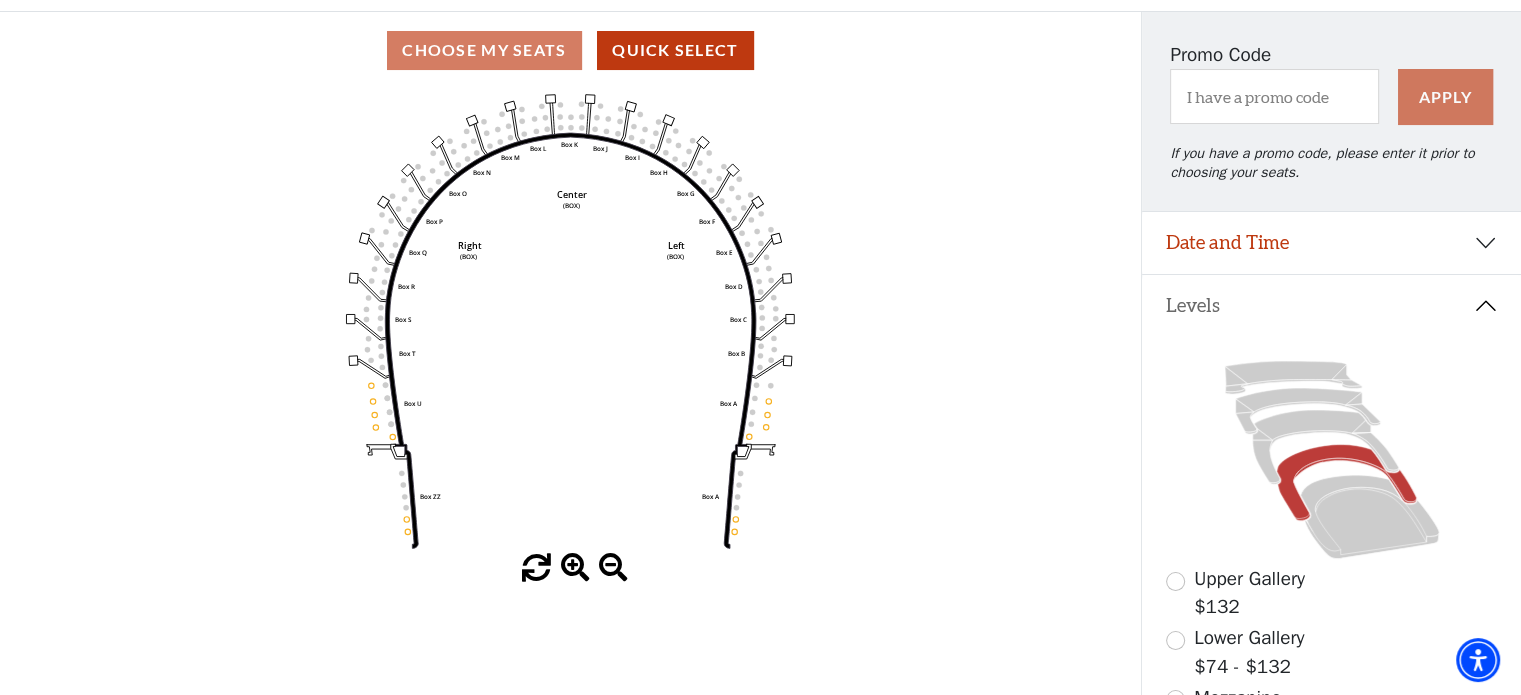 scroll, scrollTop: 192, scrollLeft: 0, axis: vertical 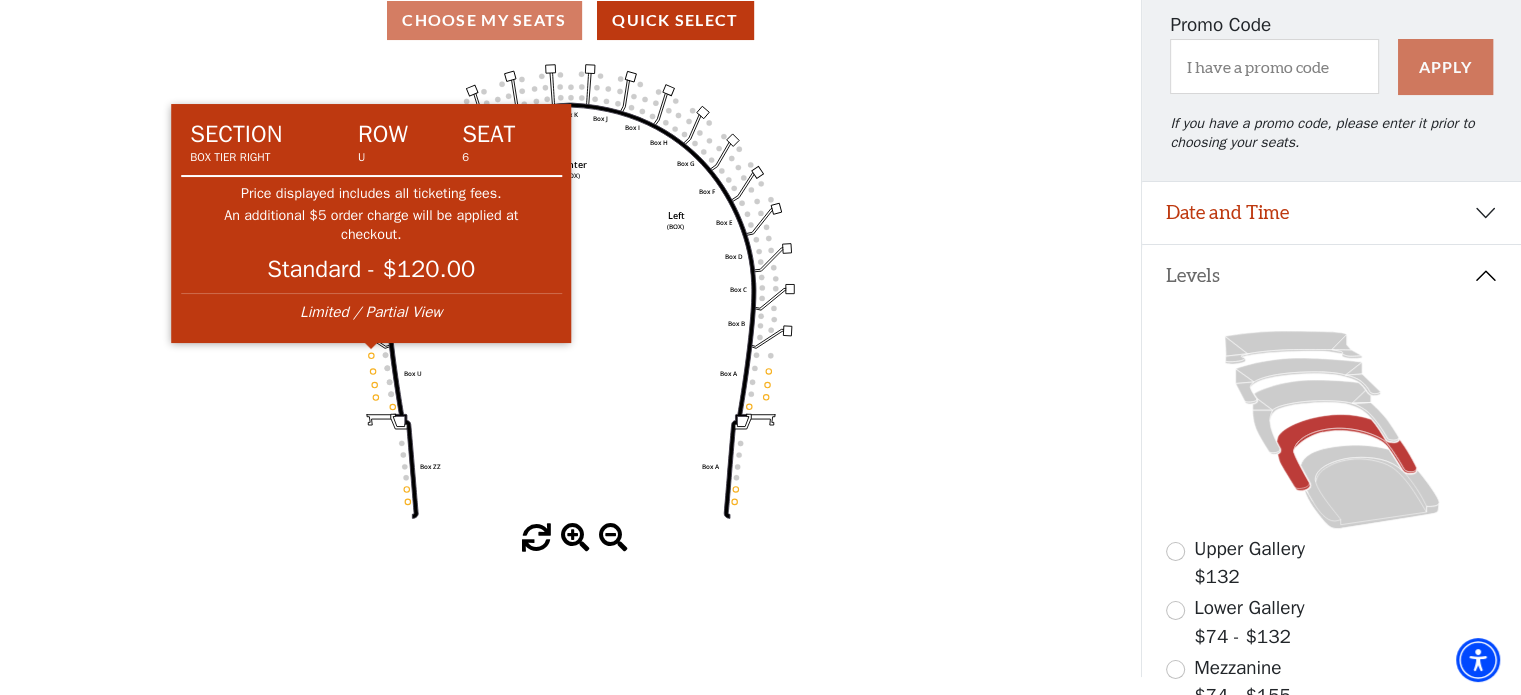 click 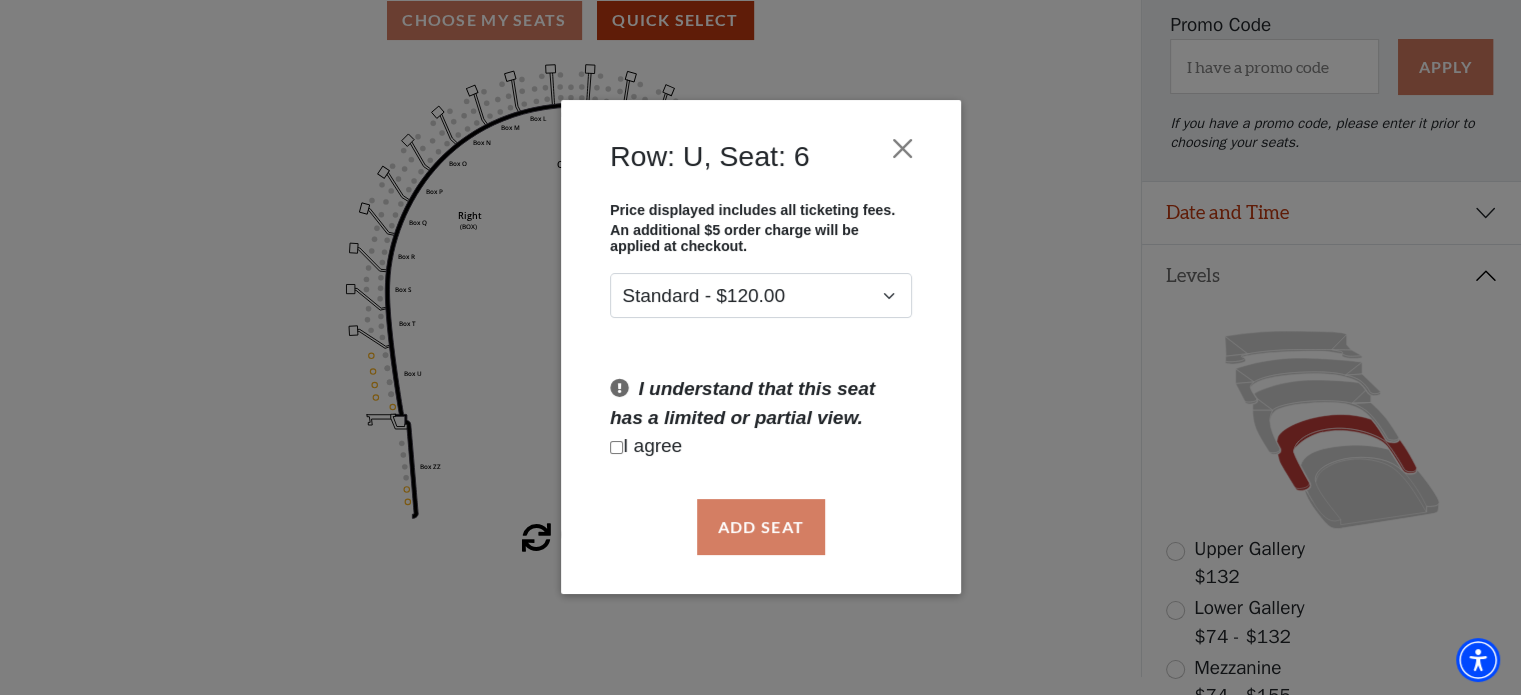 click at bounding box center (616, 447) 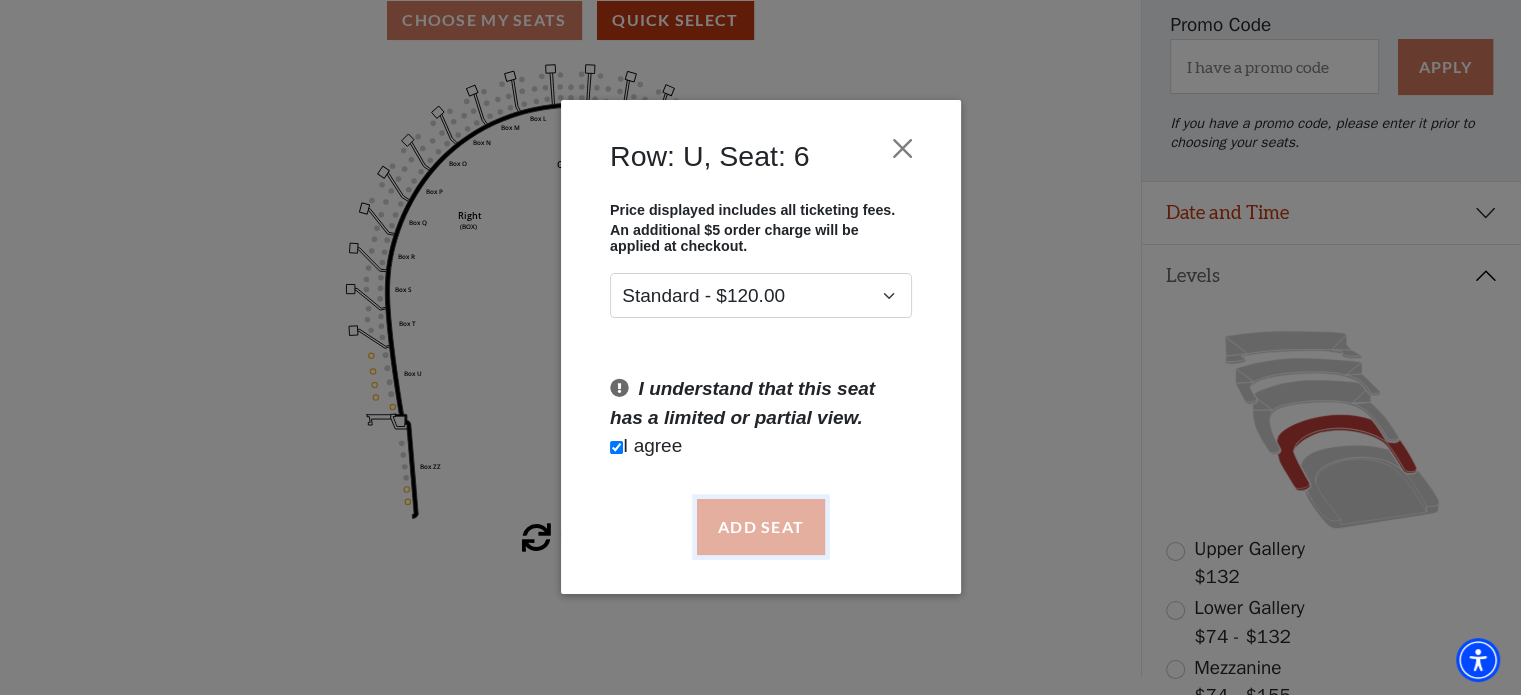 click on "Add Seat" at bounding box center [760, 527] 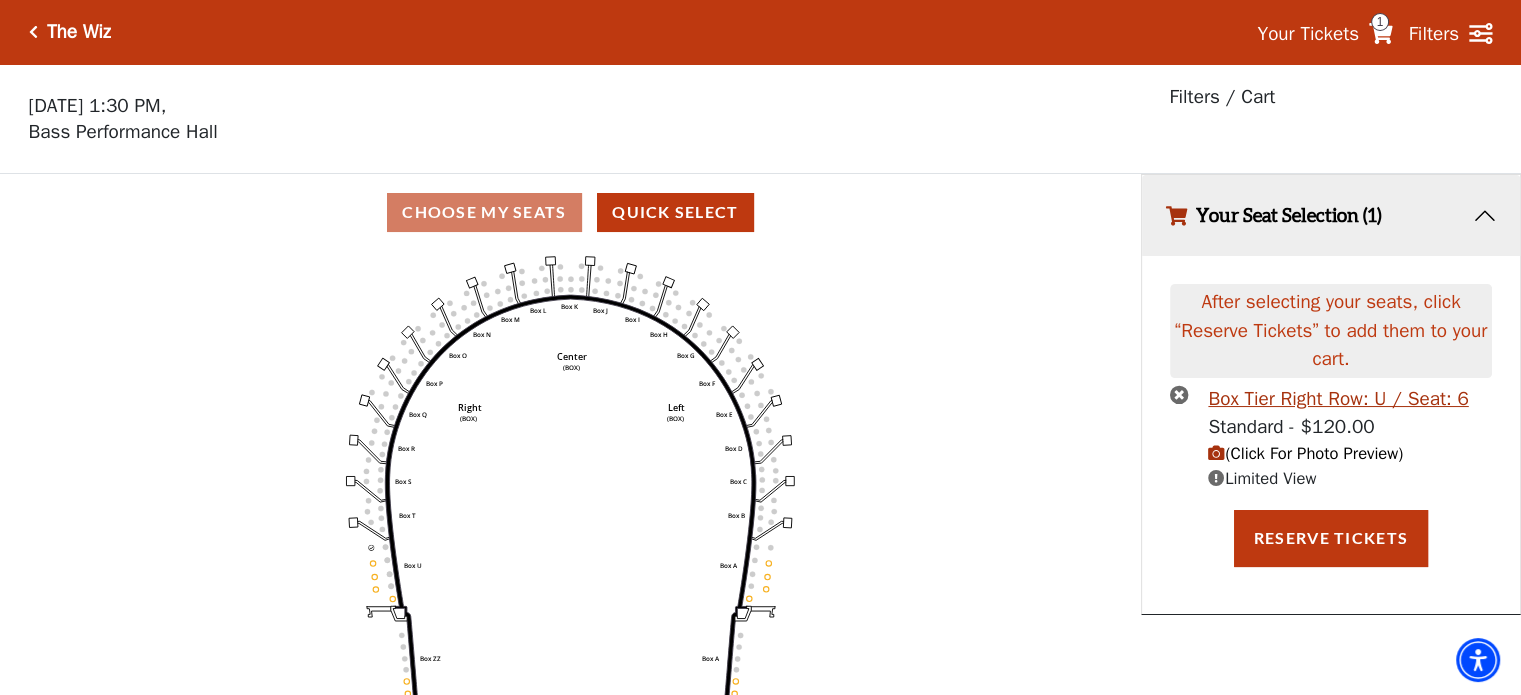 scroll, scrollTop: 0, scrollLeft: 0, axis: both 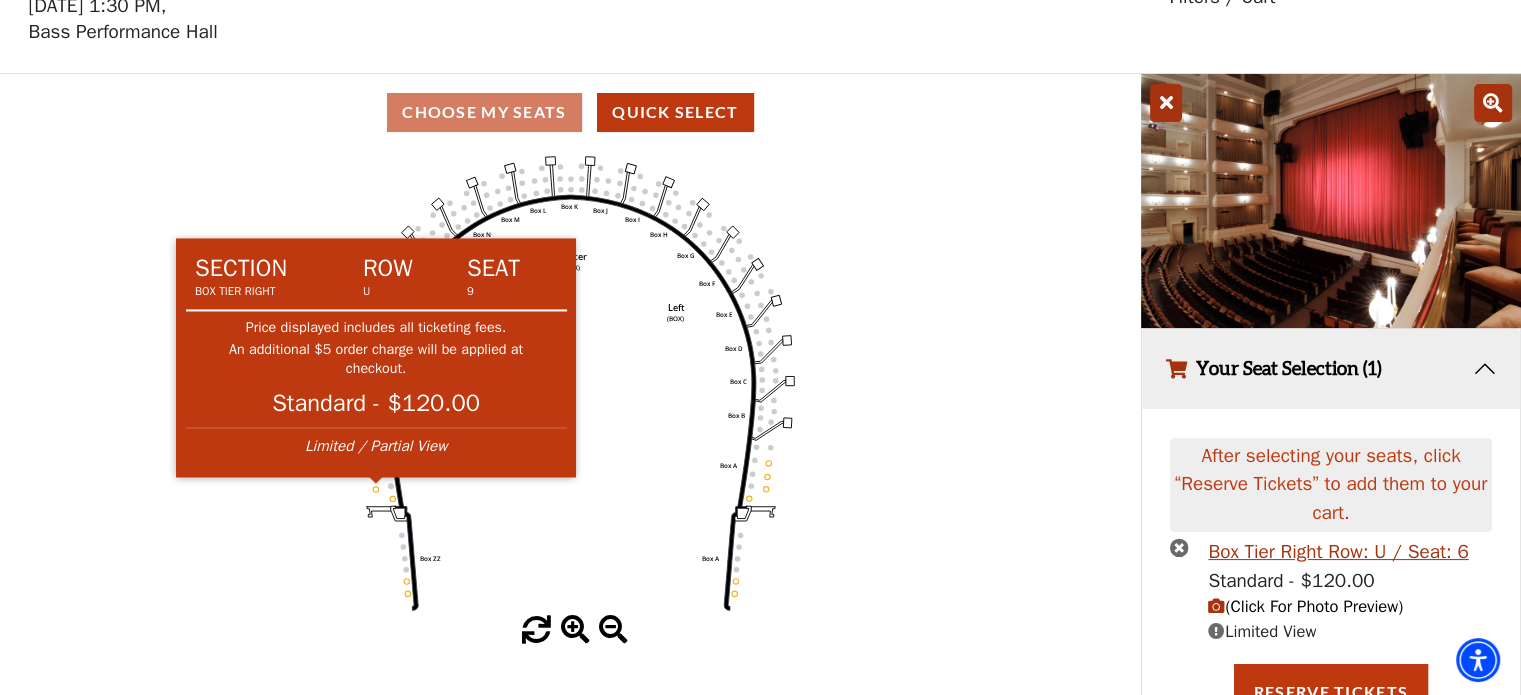 click 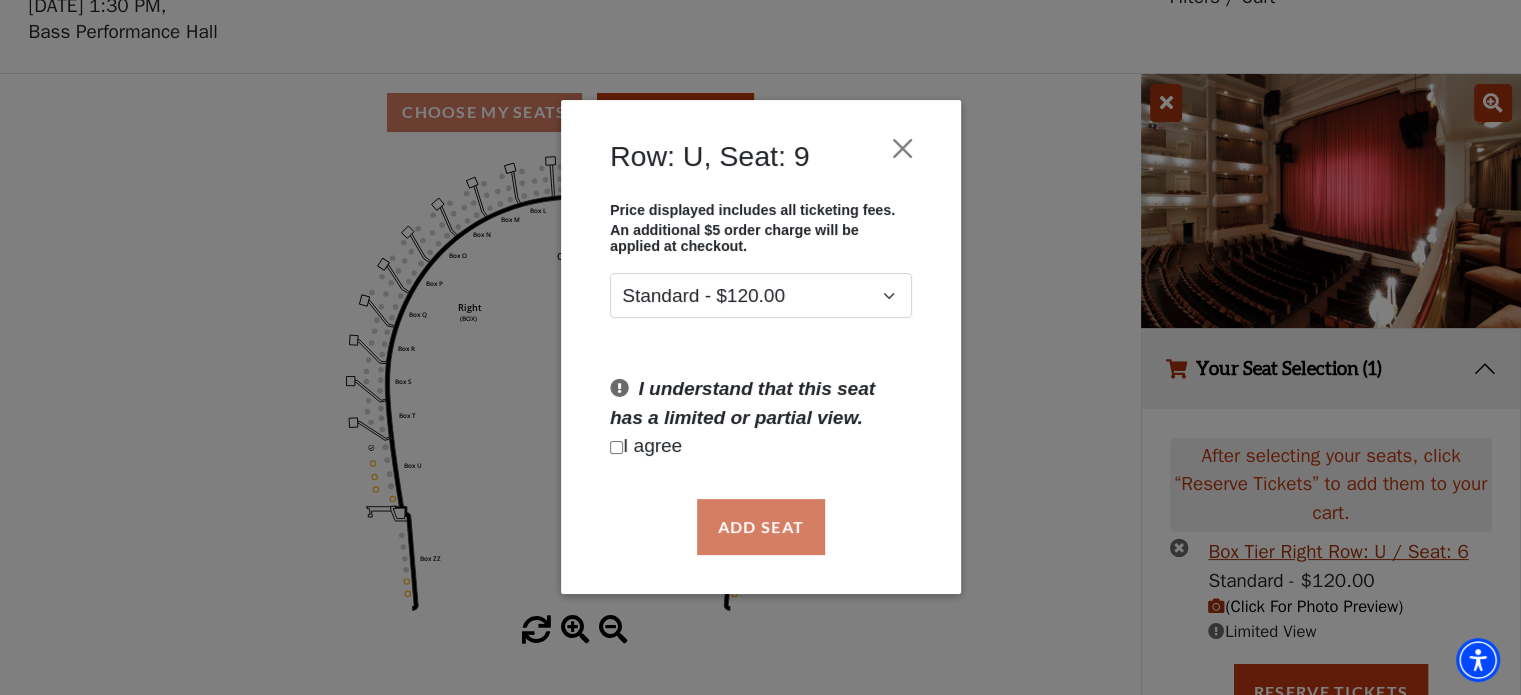 click at bounding box center [616, 447] 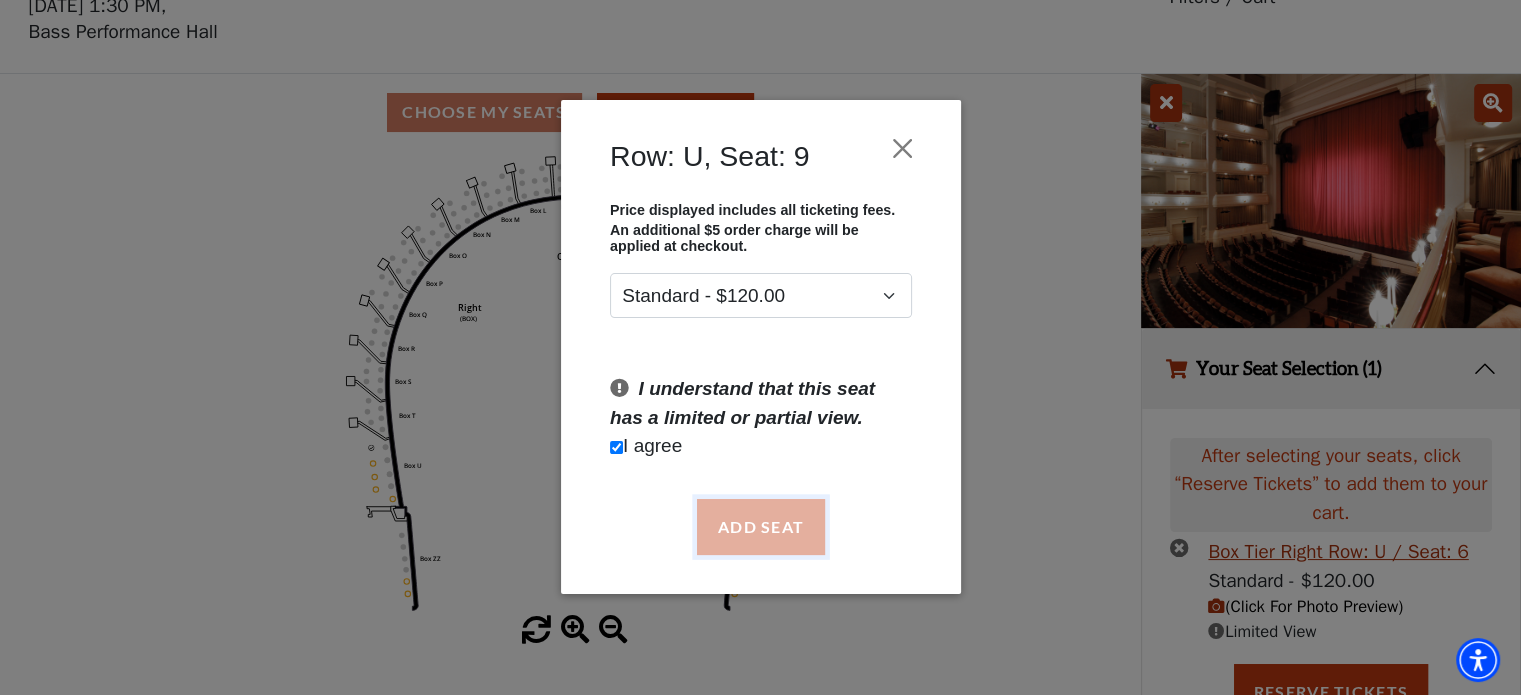 click on "Add Seat" at bounding box center (760, 527) 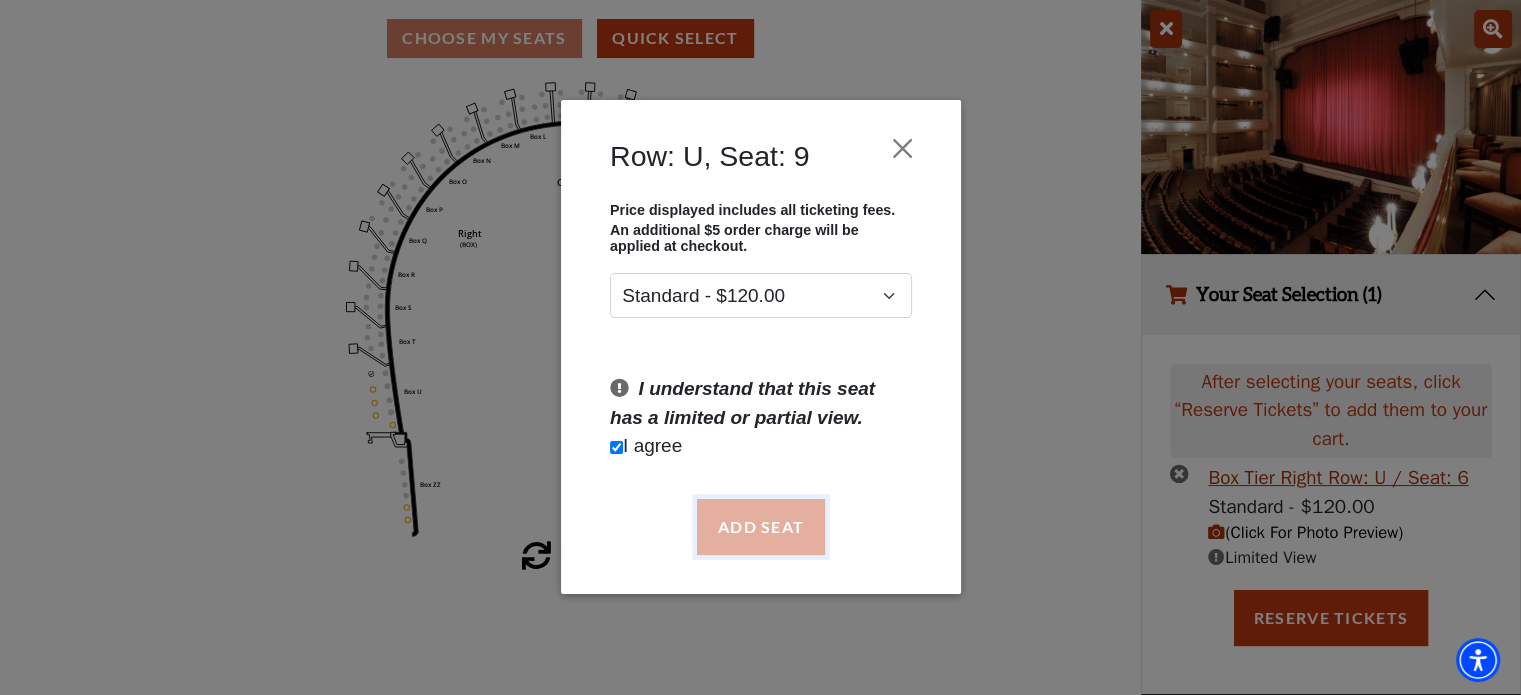 scroll, scrollTop: 230, scrollLeft: 0, axis: vertical 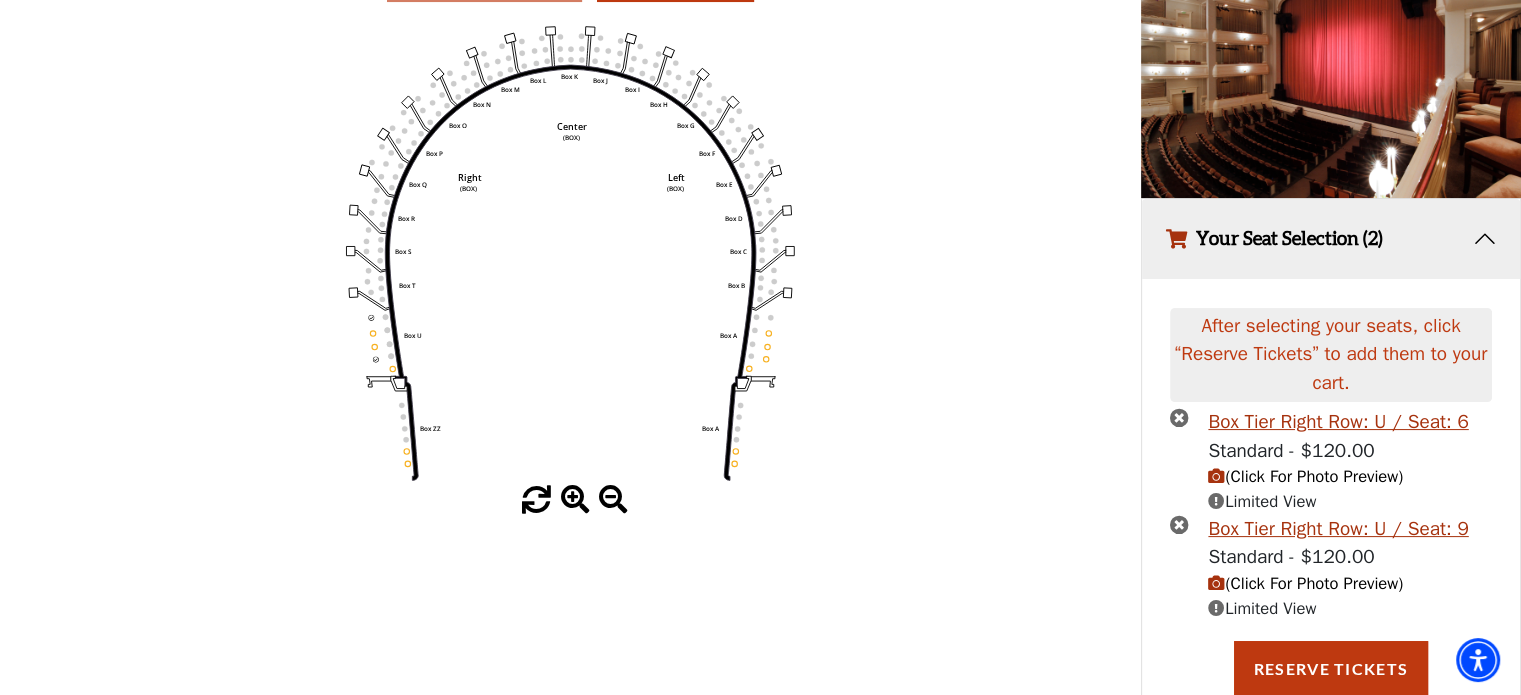 click on "(Click For Photo Preview)" at bounding box center (1305, 583) 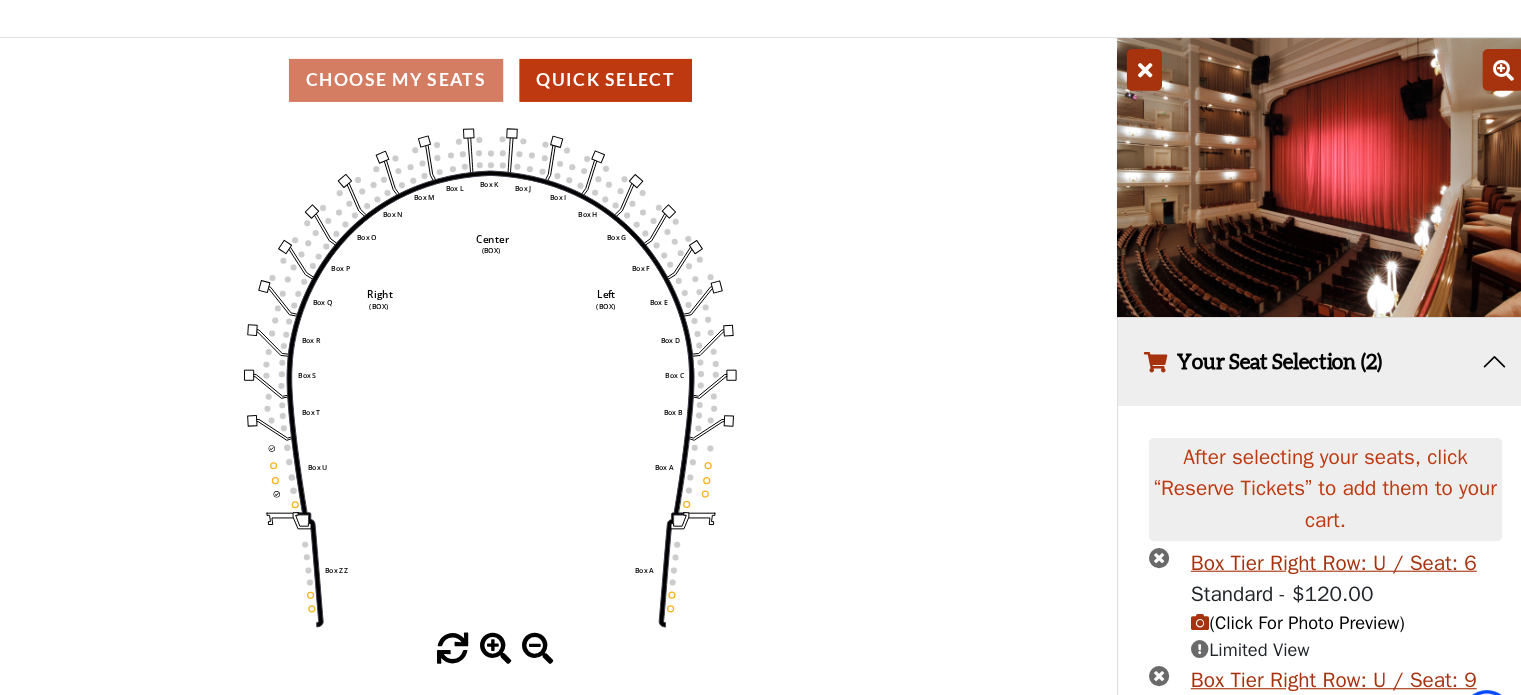 scroll, scrollTop: 130, scrollLeft: 0, axis: vertical 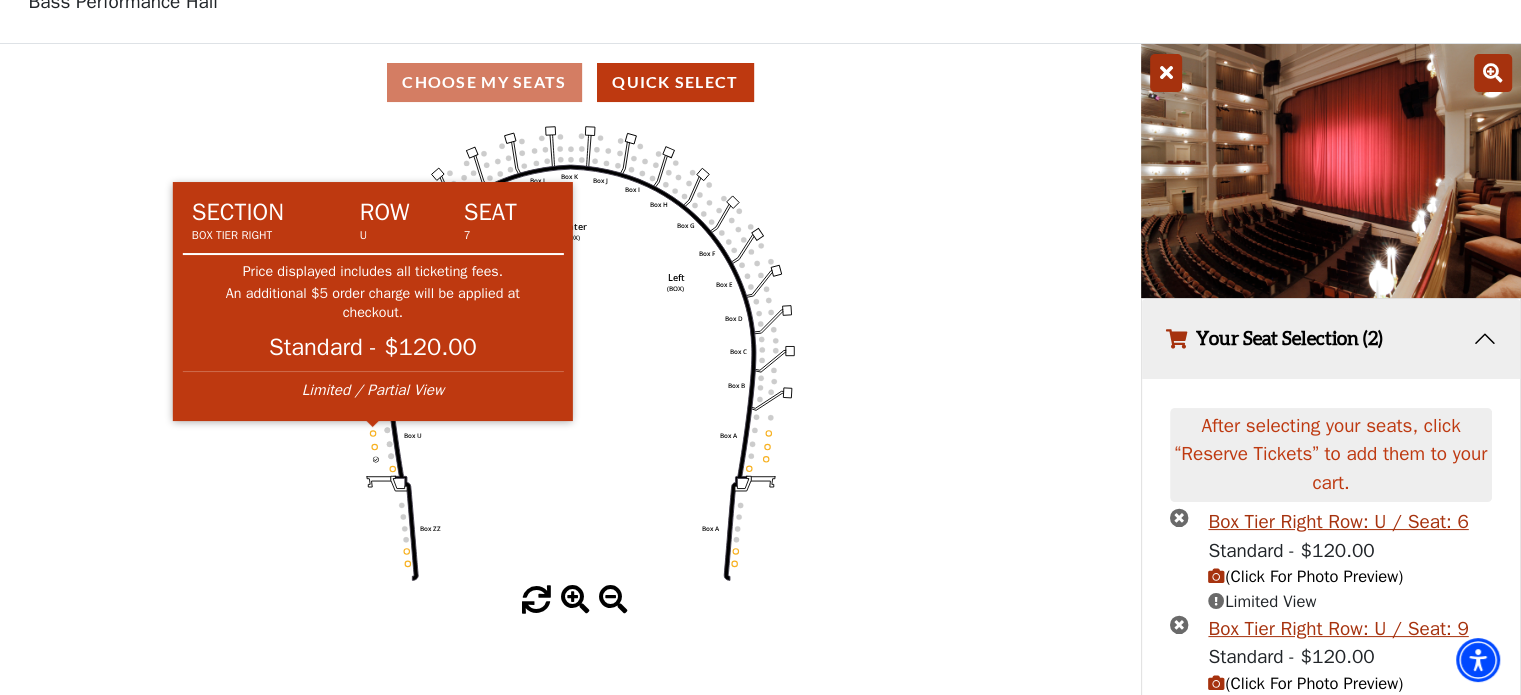 click 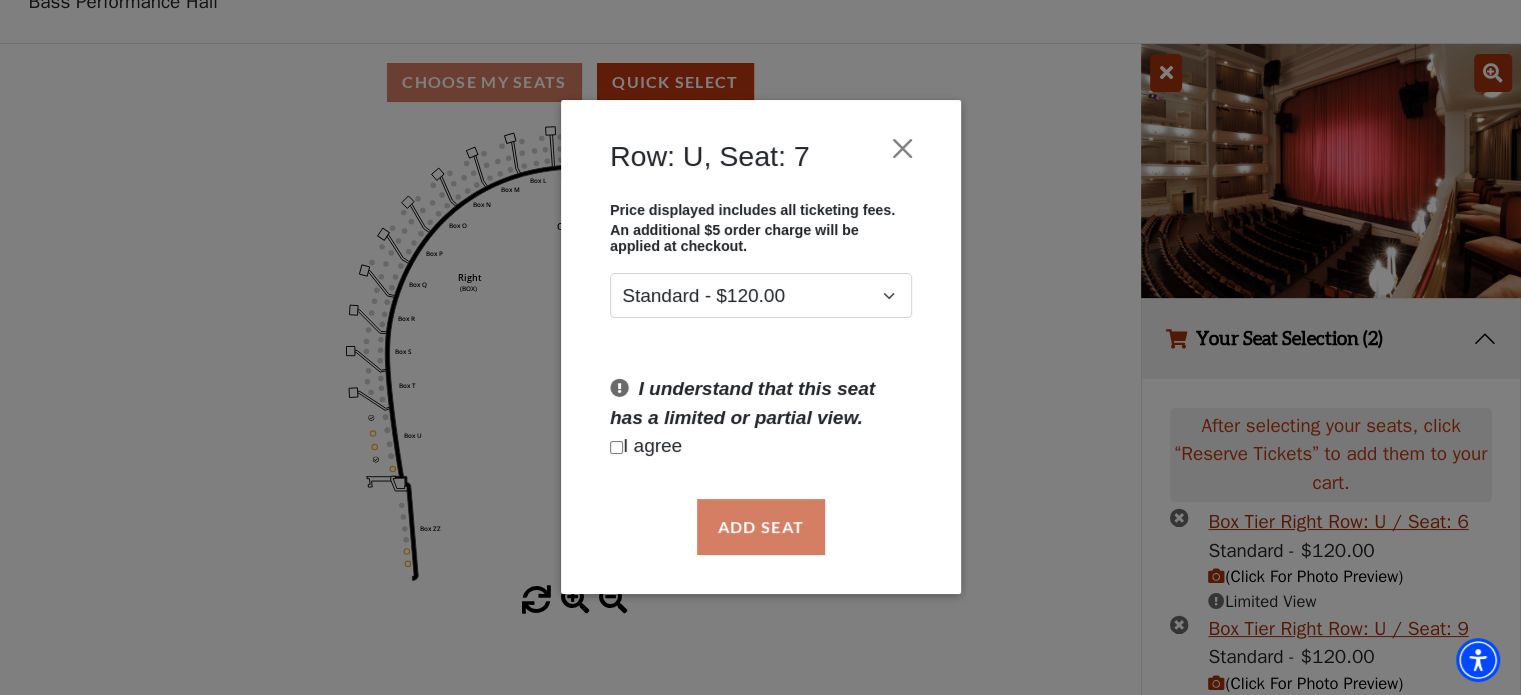 click at bounding box center [616, 447] 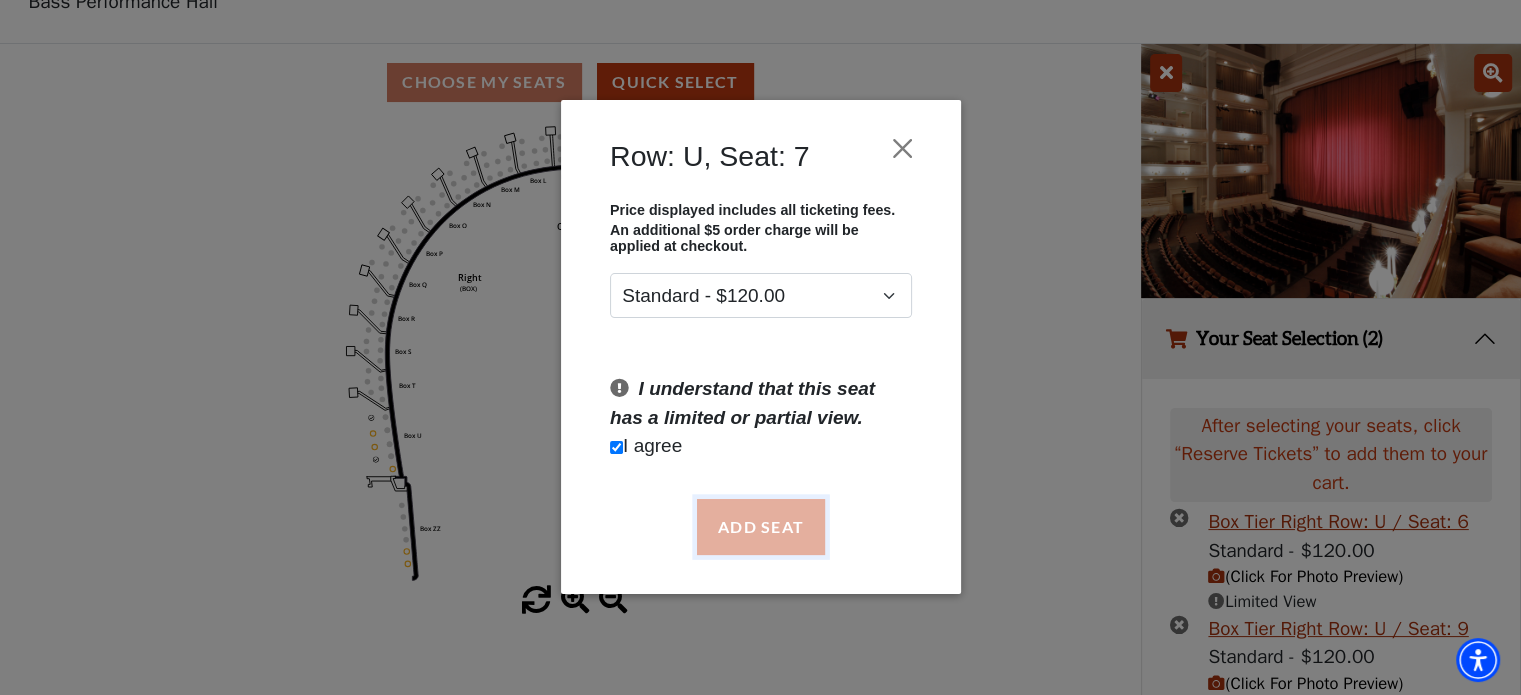 click on "Add Seat" at bounding box center [760, 527] 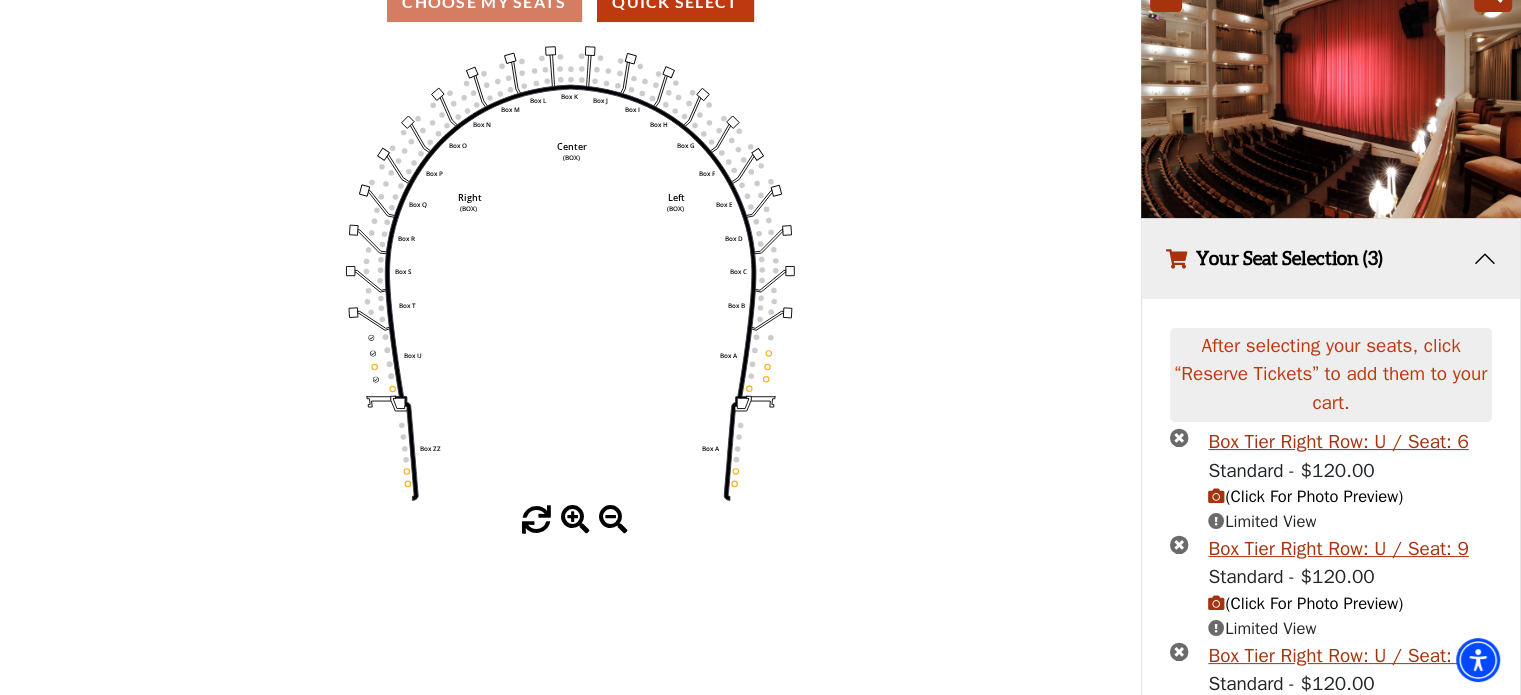 scroll, scrollTop: 336, scrollLeft: 0, axis: vertical 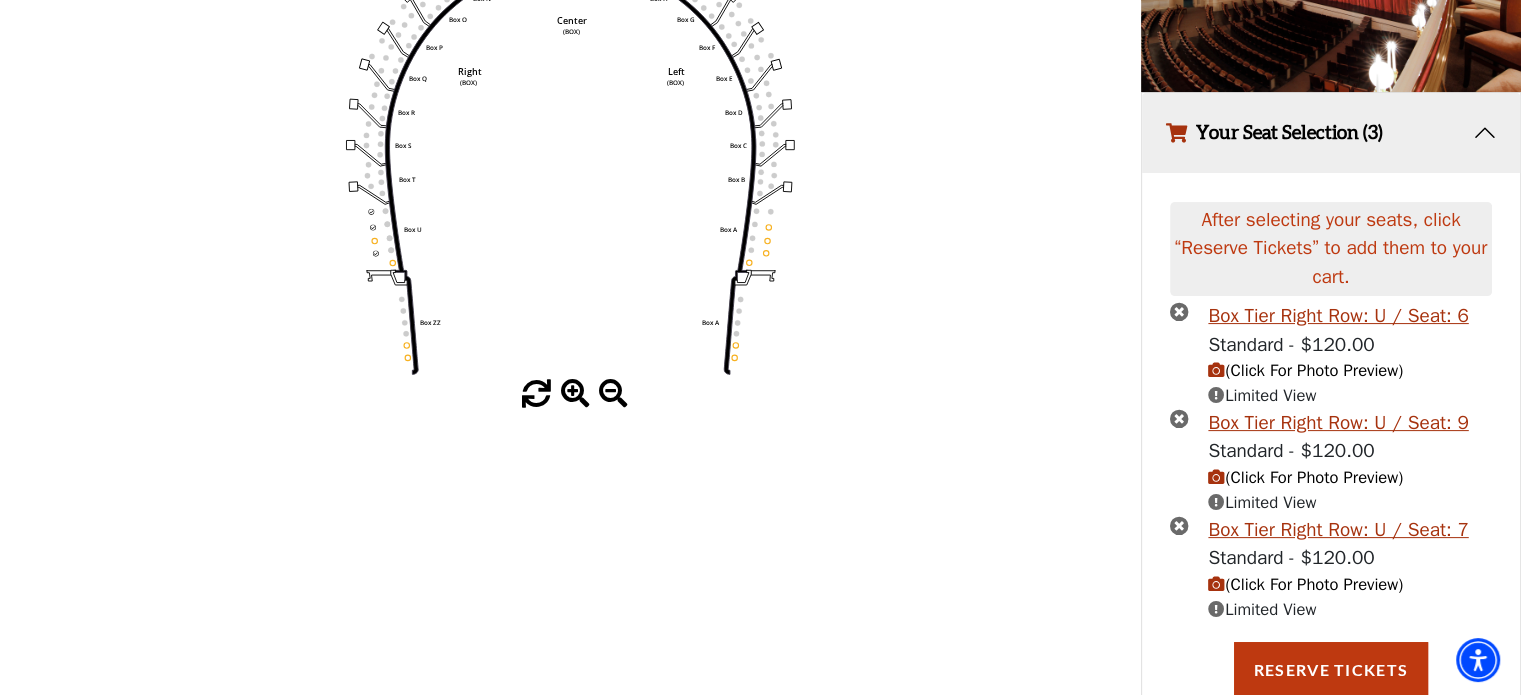 click on "Left   (BOX)   Right   (BOX)   Center   (BOX)   Box ZZ   Box U   Box T   Box S   Box R   Box Q   Box P   Box O   Box N   Box M   Box L   Box A   Box A   Box B   Box C   Box D   Box E   Box F   Box G   Box H   Box I   Box J   Box K" 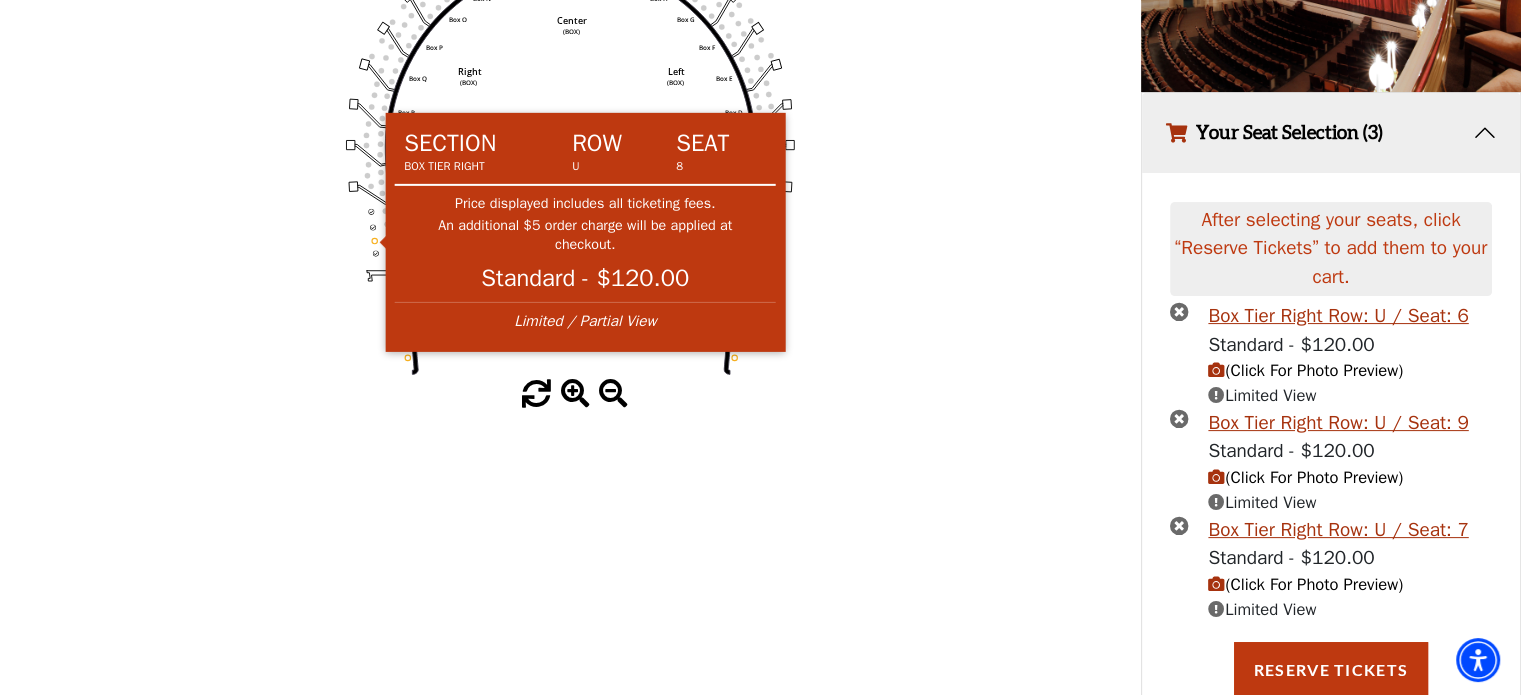click 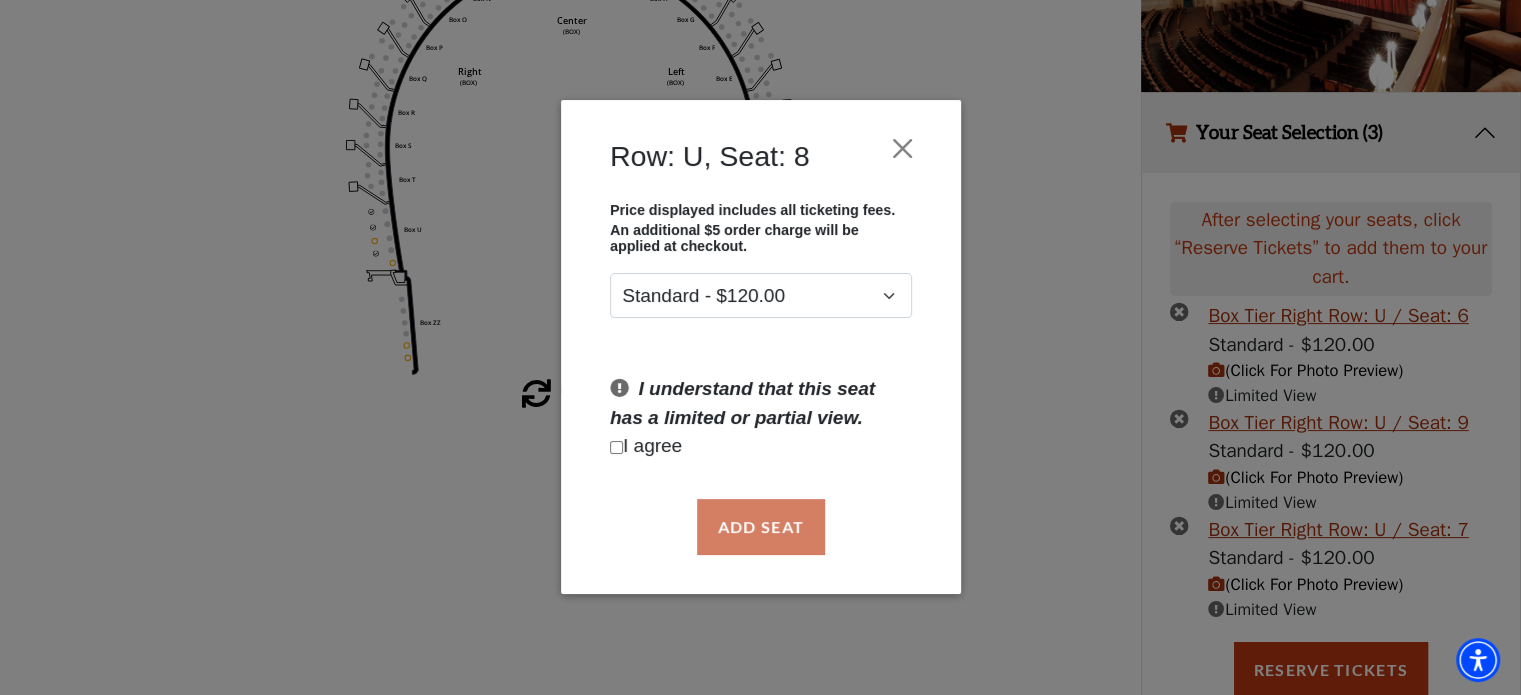 click on "I agree" at bounding box center [761, 447] 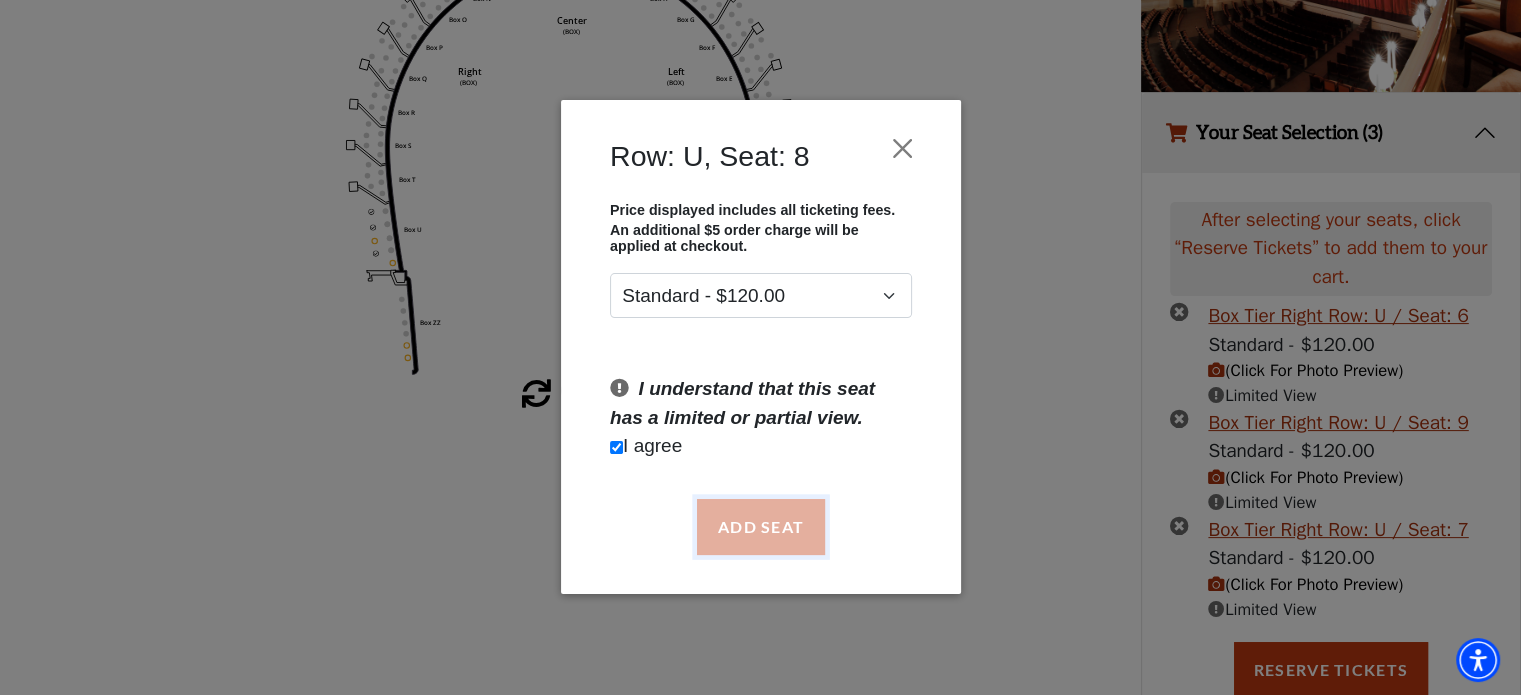 click on "Add Seat" at bounding box center [760, 527] 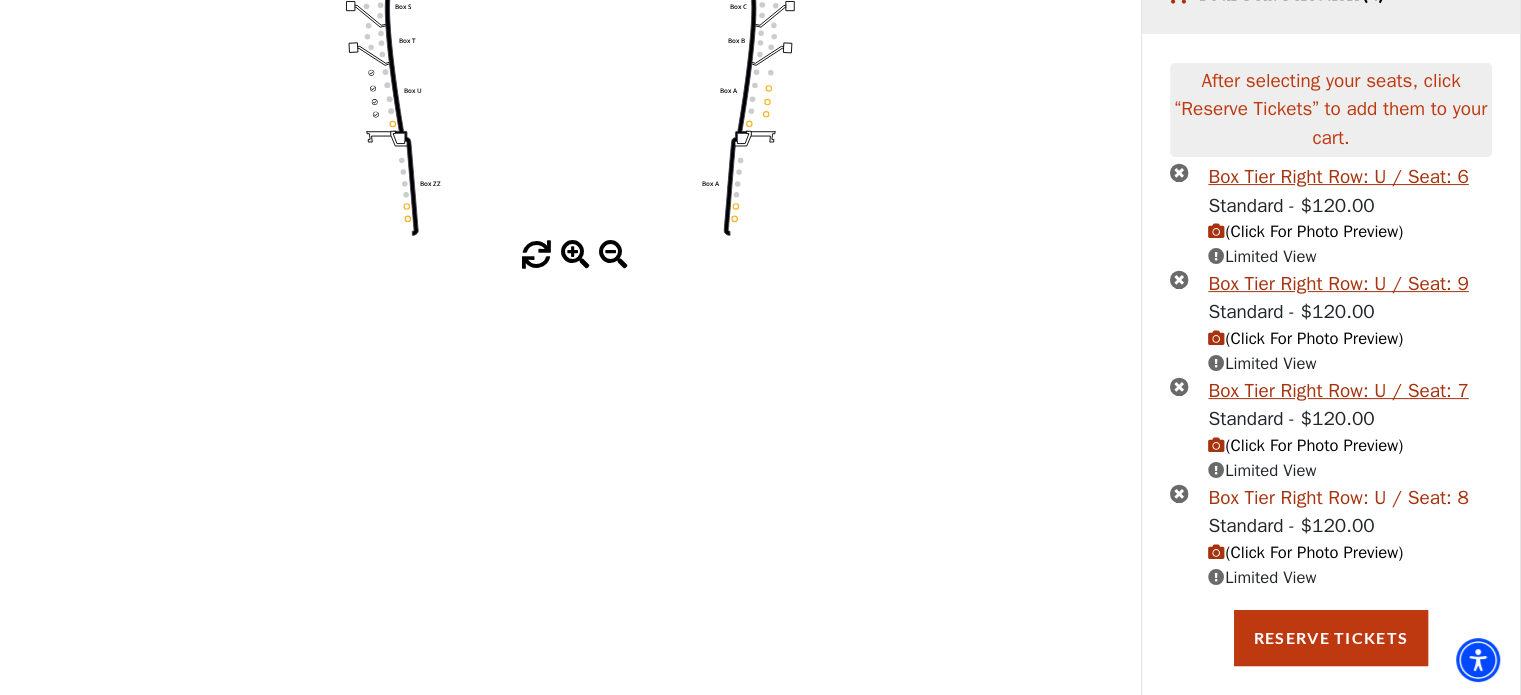 scroll, scrollTop: 492, scrollLeft: 0, axis: vertical 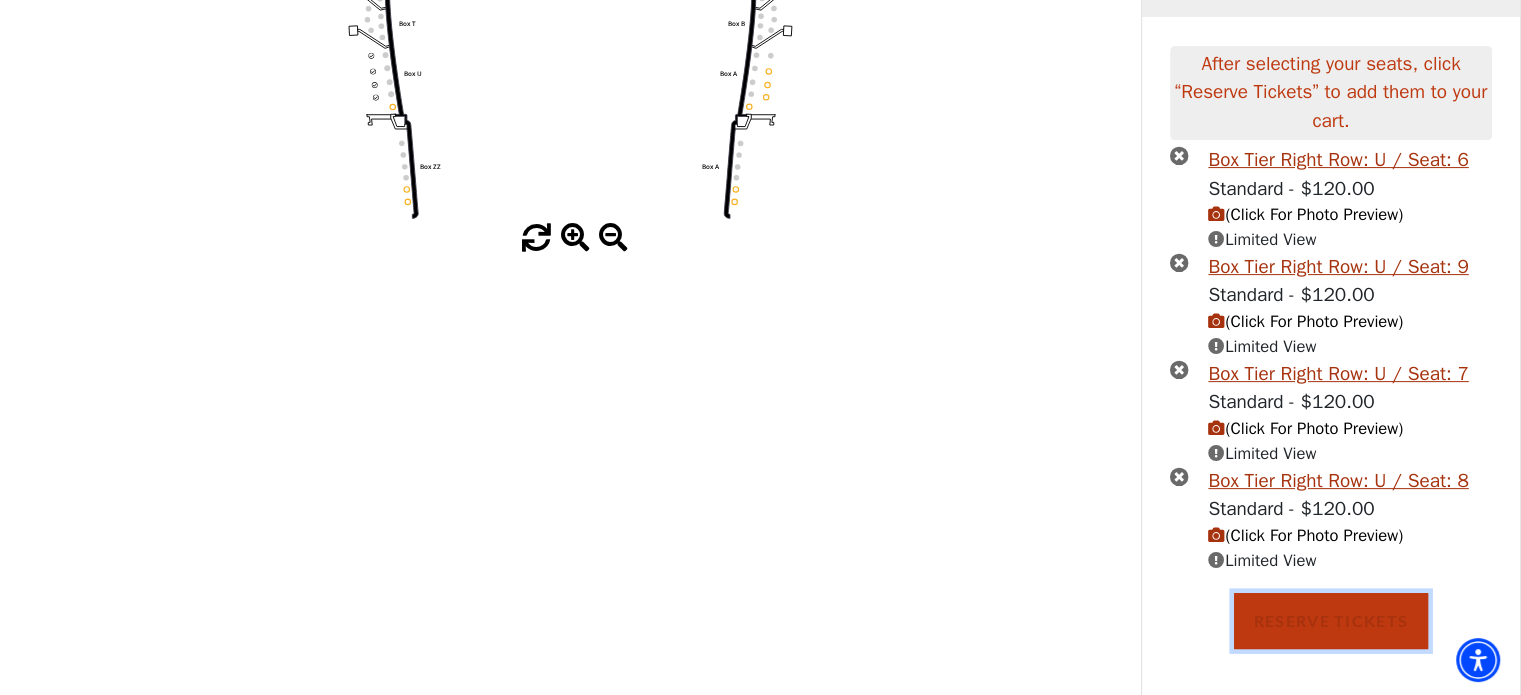 click on "Reserve Tickets" at bounding box center [1331, 621] 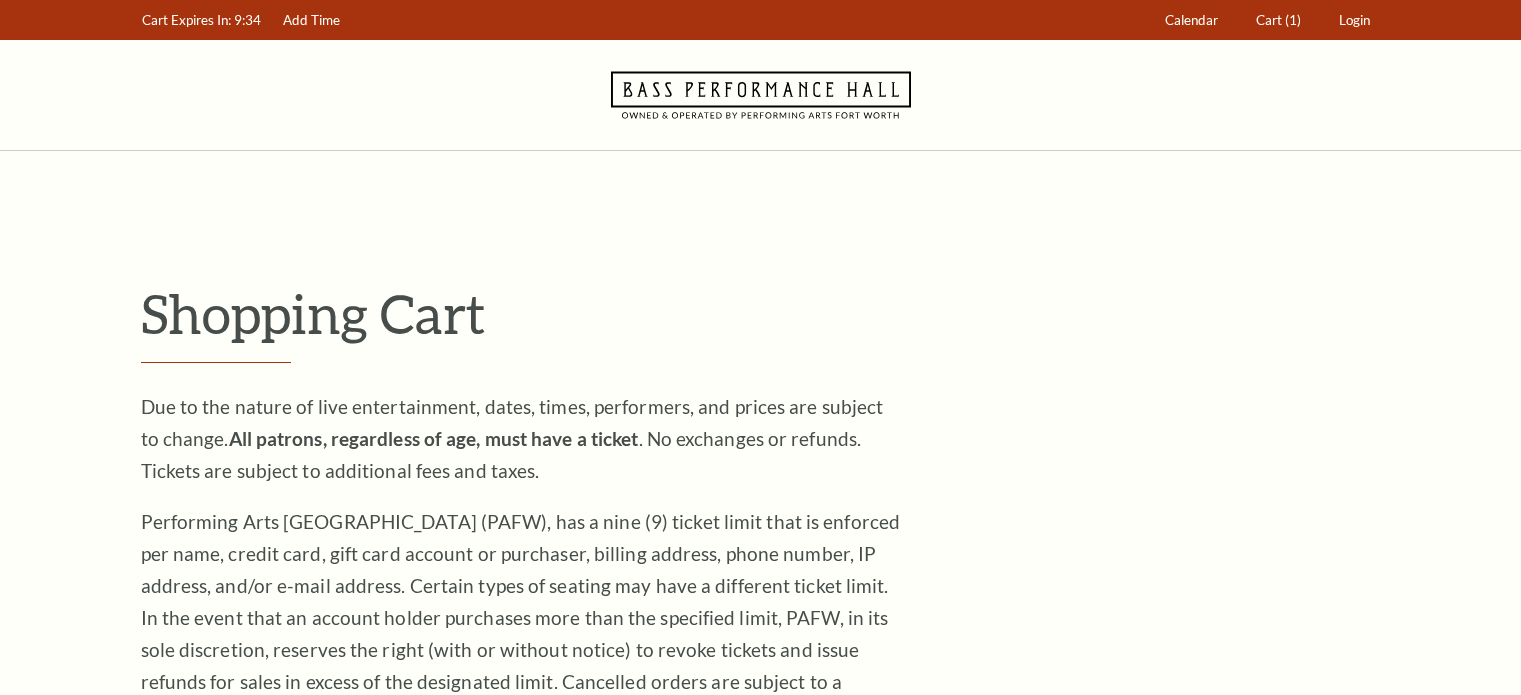 scroll, scrollTop: 0, scrollLeft: 0, axis: both 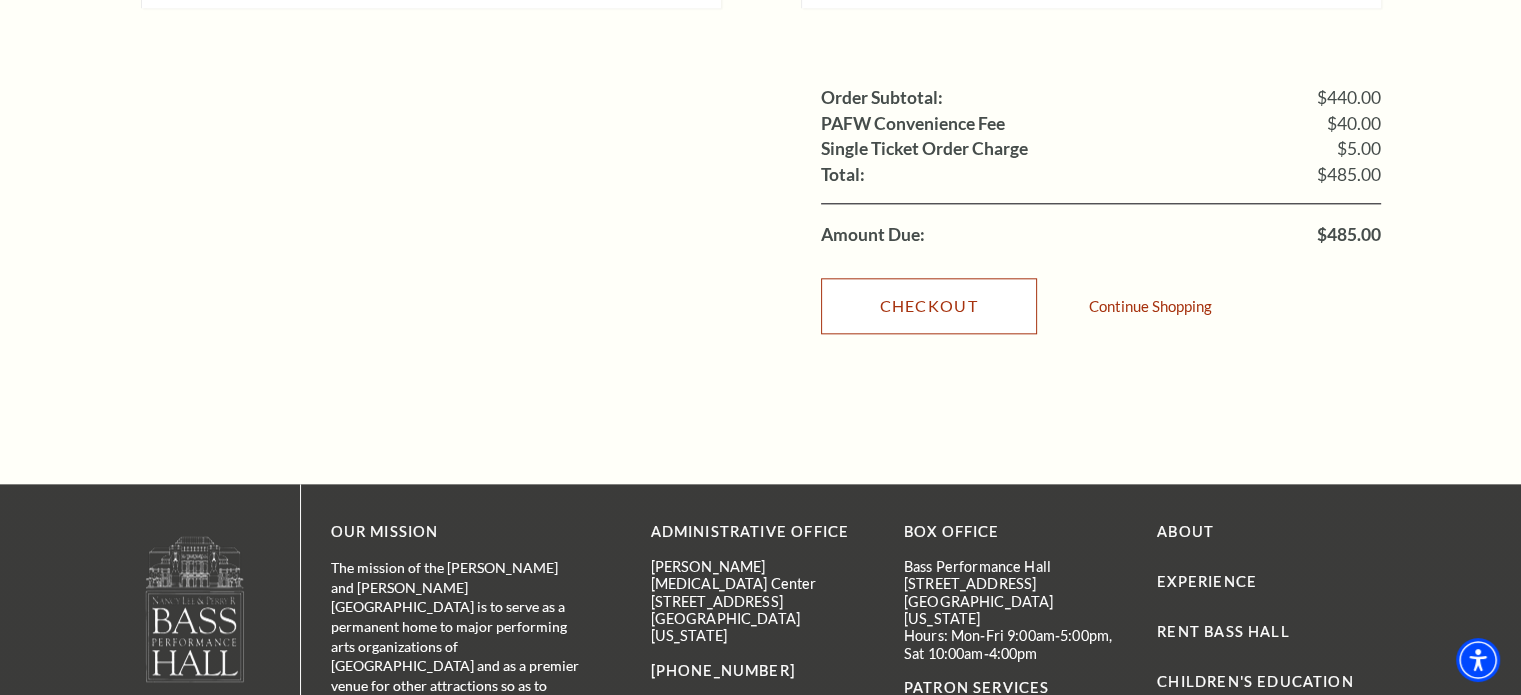click on "Checkout" at bounding box center [929, 306] 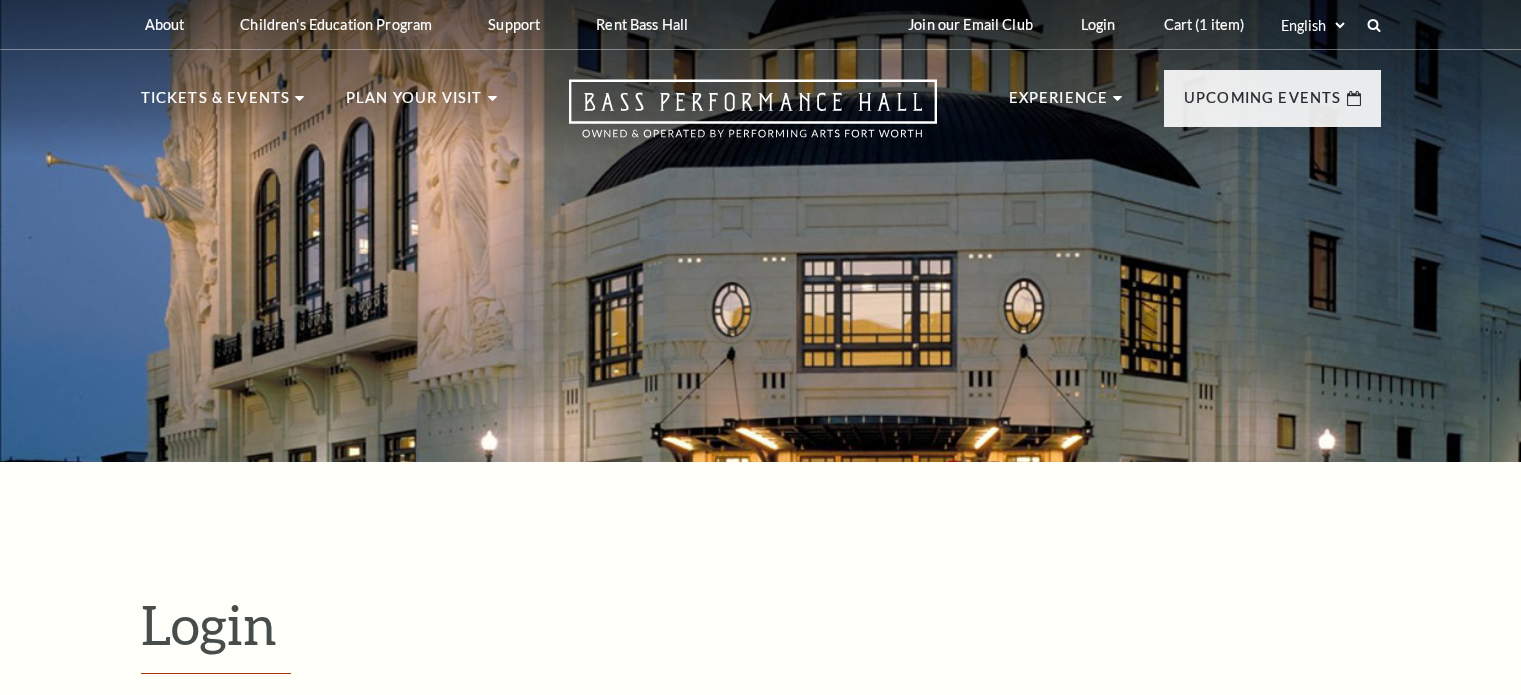 scroll, scrollTop: 484, scrollLeft: 0, axis: vertical 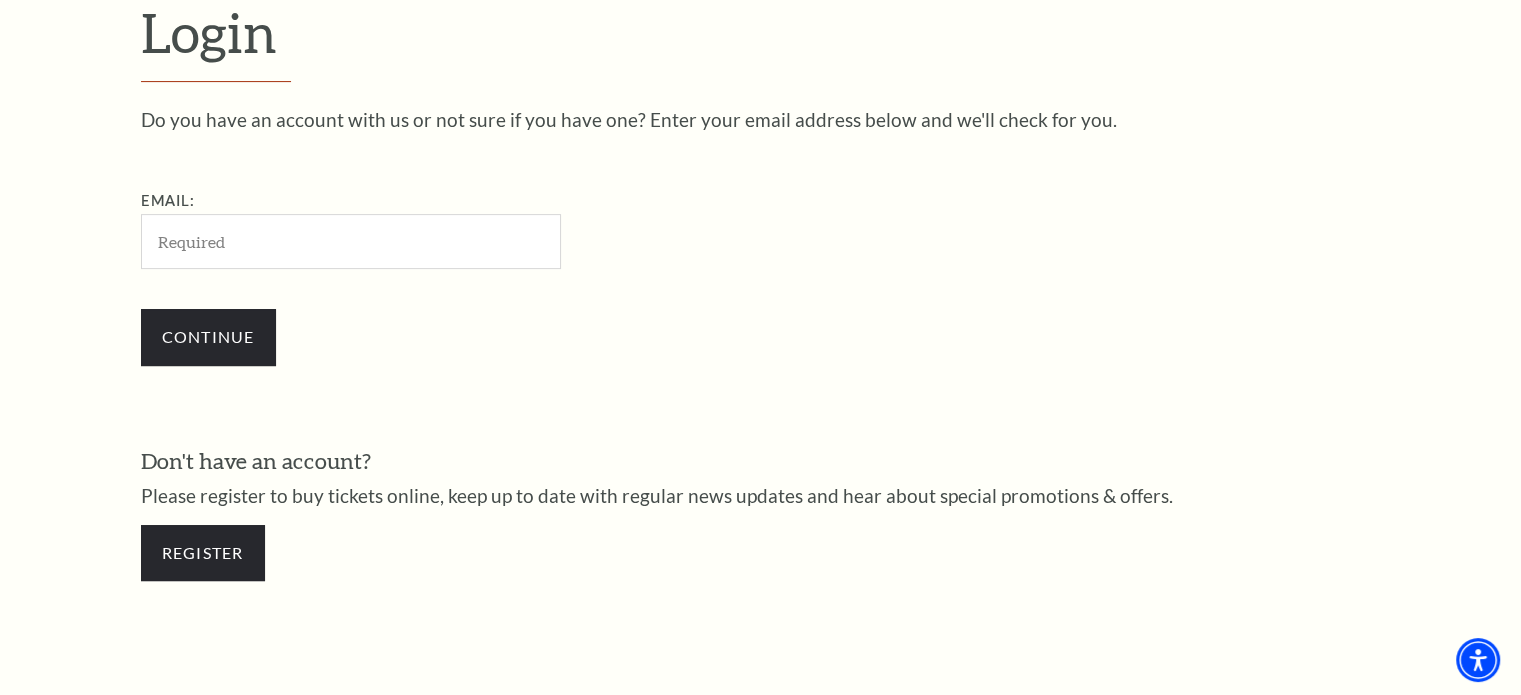 click on "Email:" at bounding box center [351, 241] 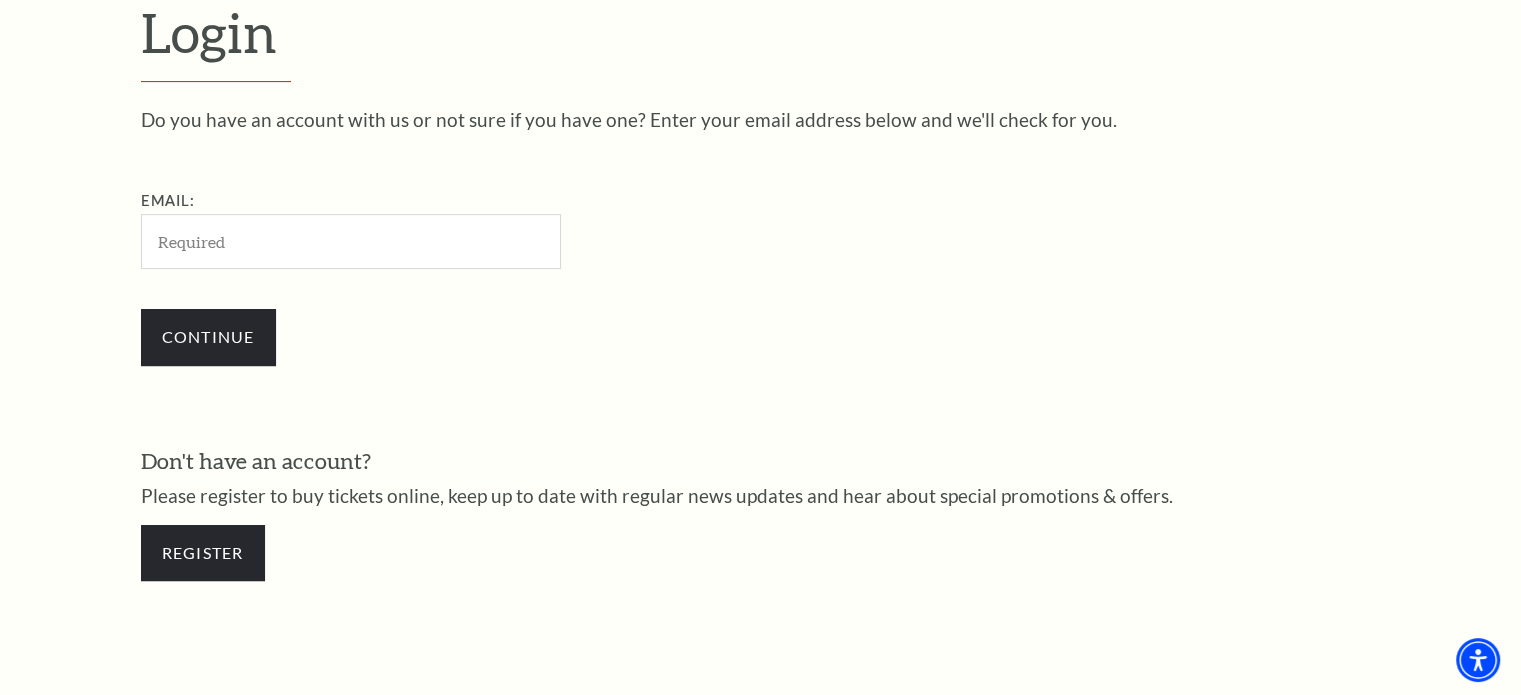 type on "[EMAIL_ADDRESS][DOMAIN_NAME]" 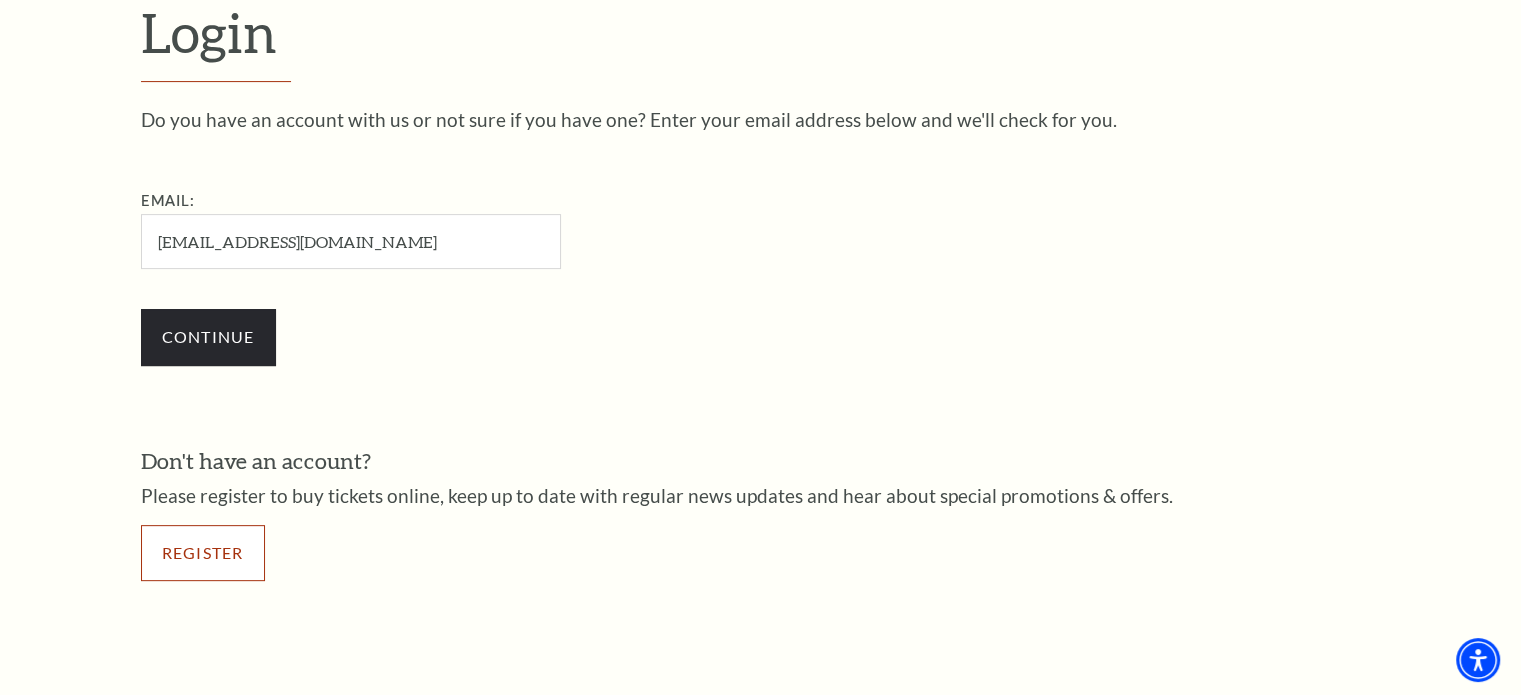 click on "Register" at bounding box center [203, 553] 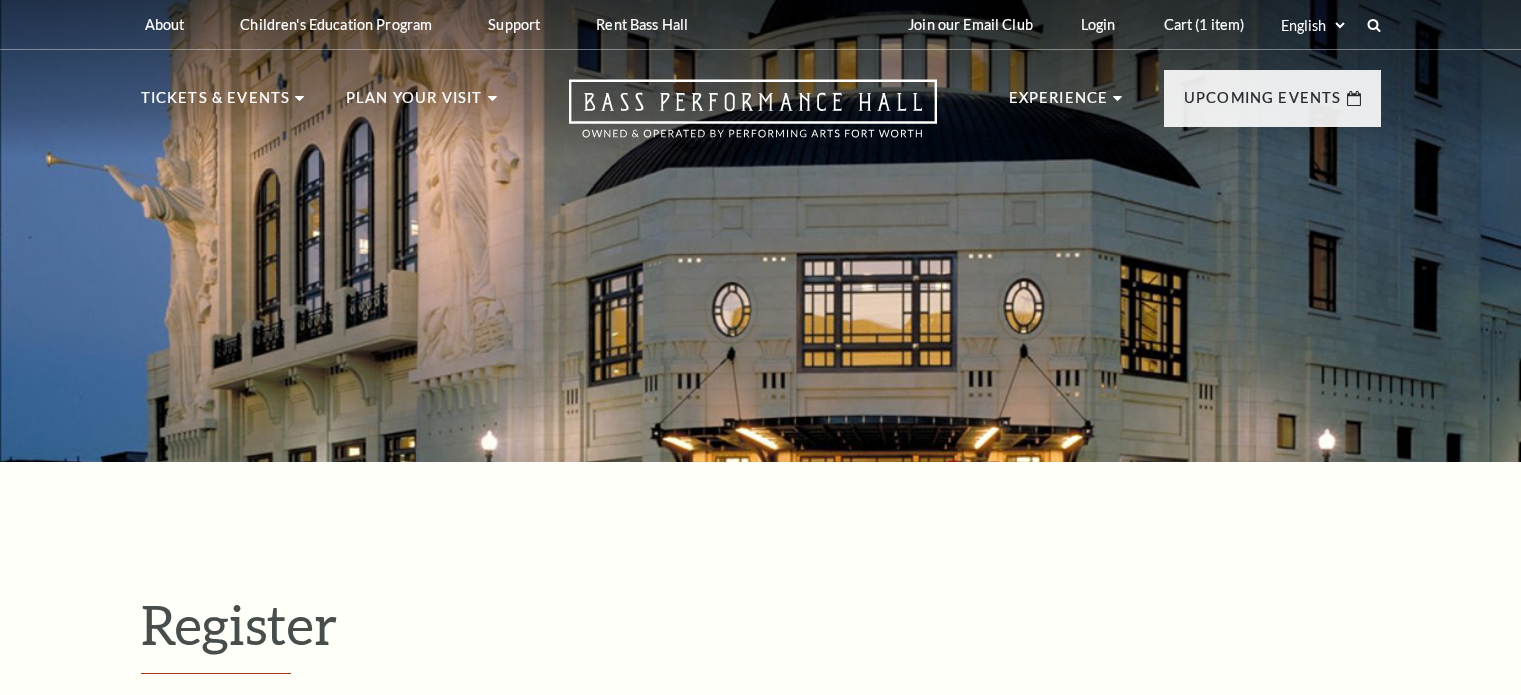 select on "1" 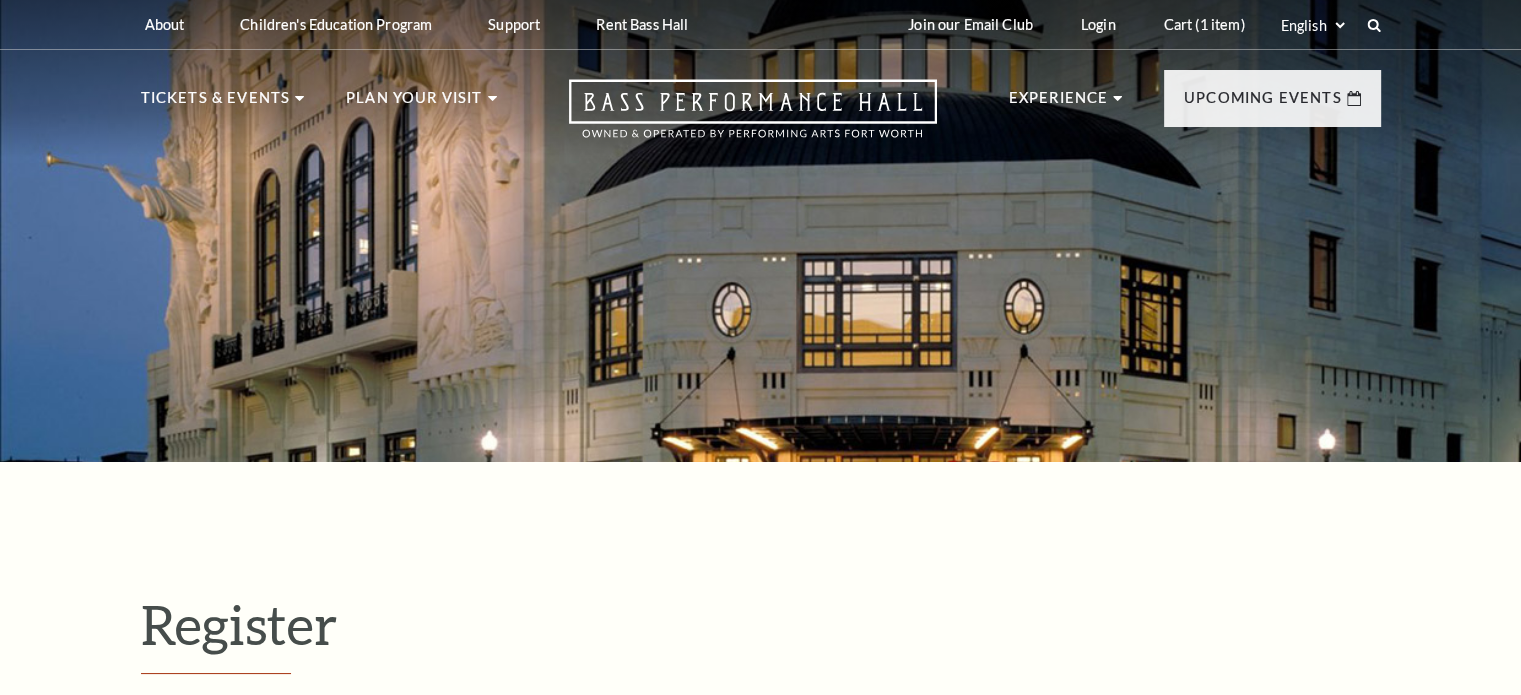 scroll, scrollTop: 0, scrollLeft: 0, axis: both 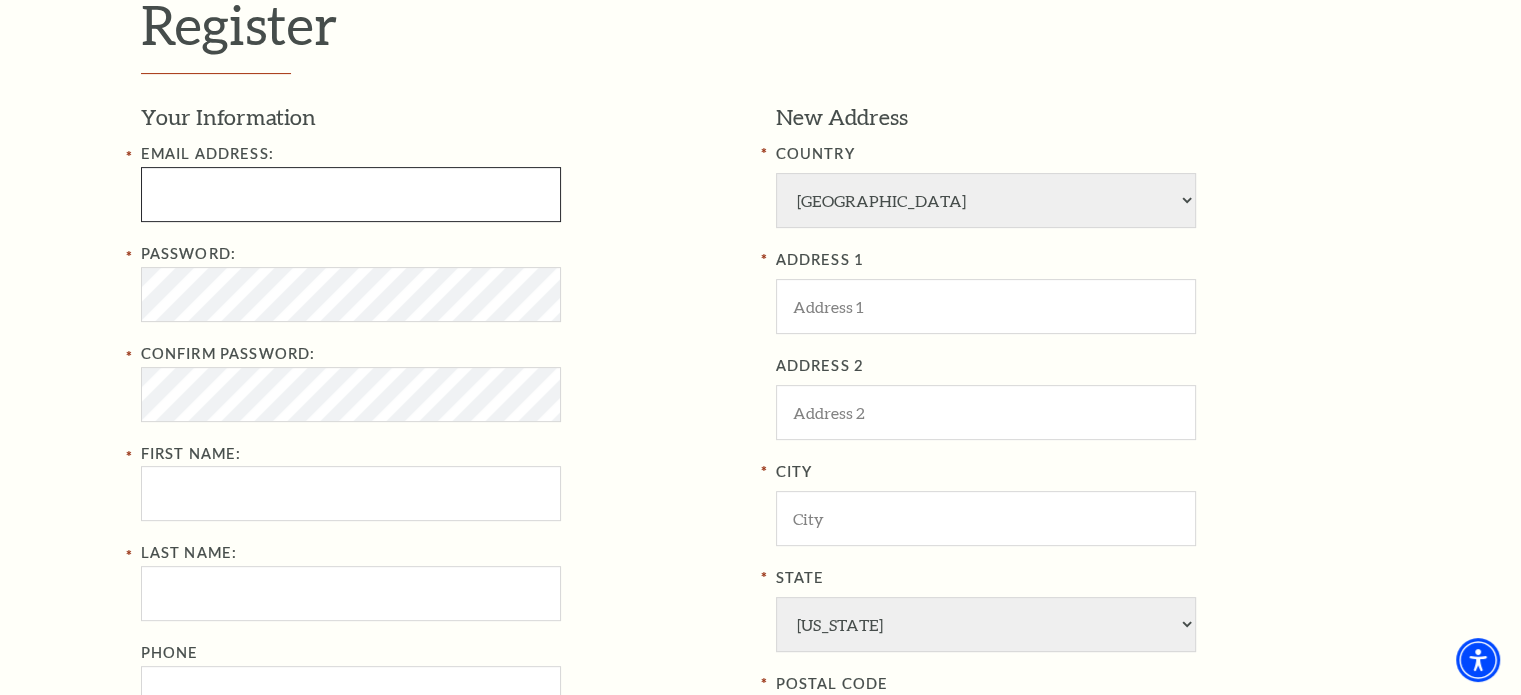 click at bounding box center [351, 194] 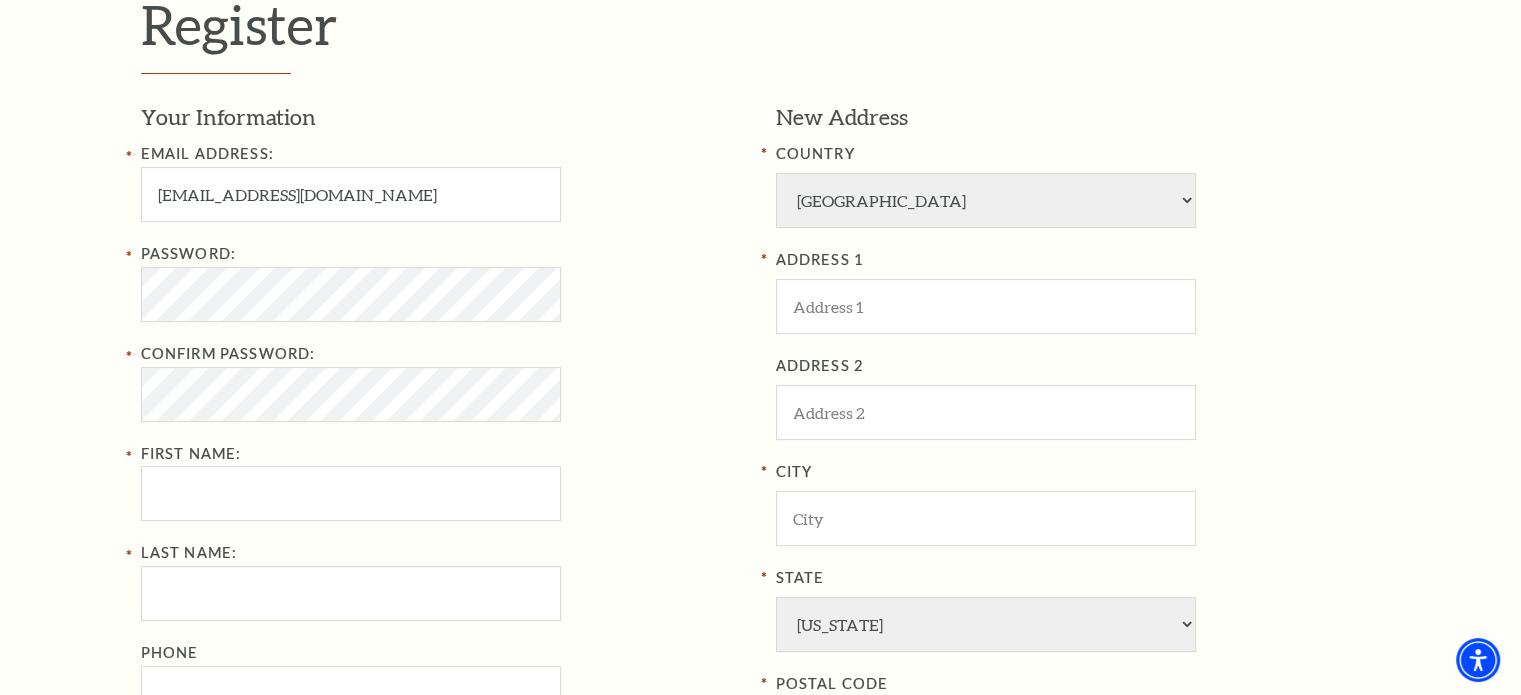 type on "[PERSON_NAME]" 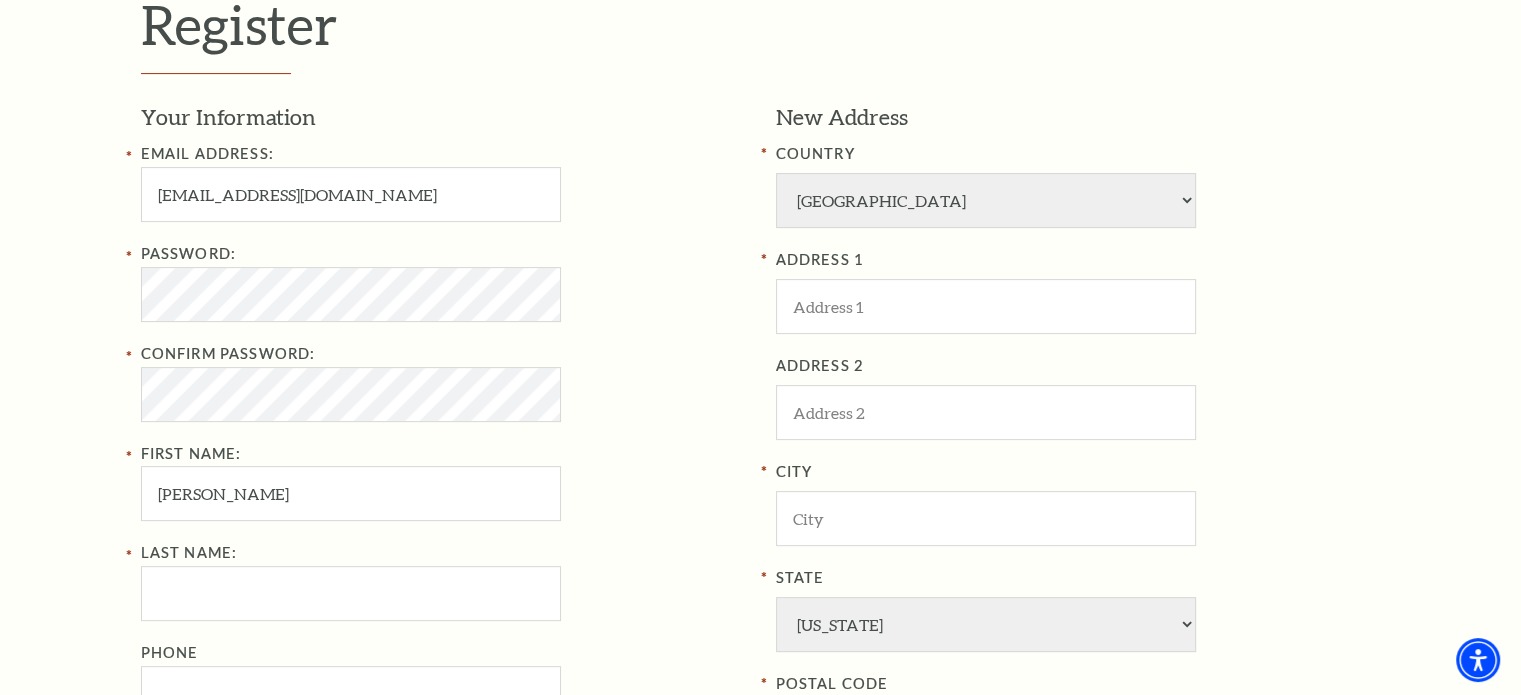 type on "Brown" 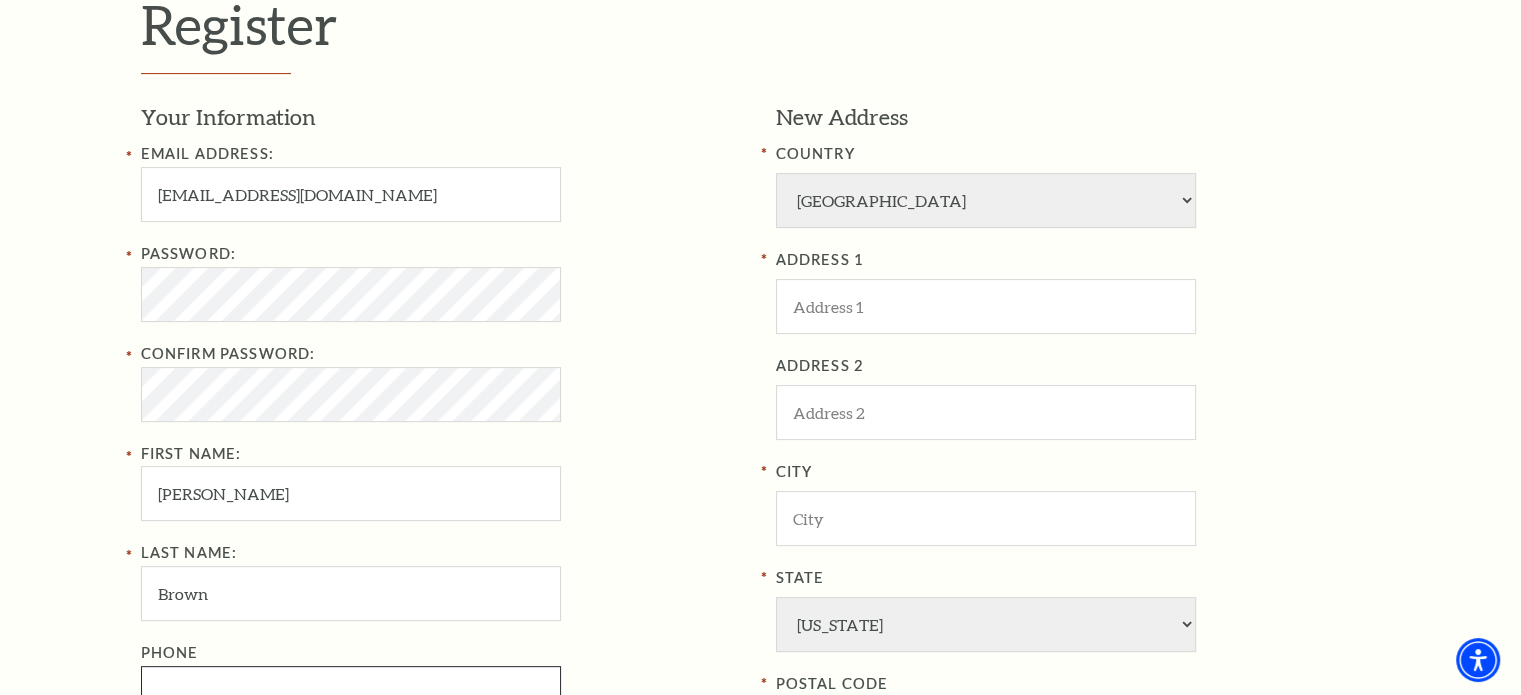 type on "8178467921" 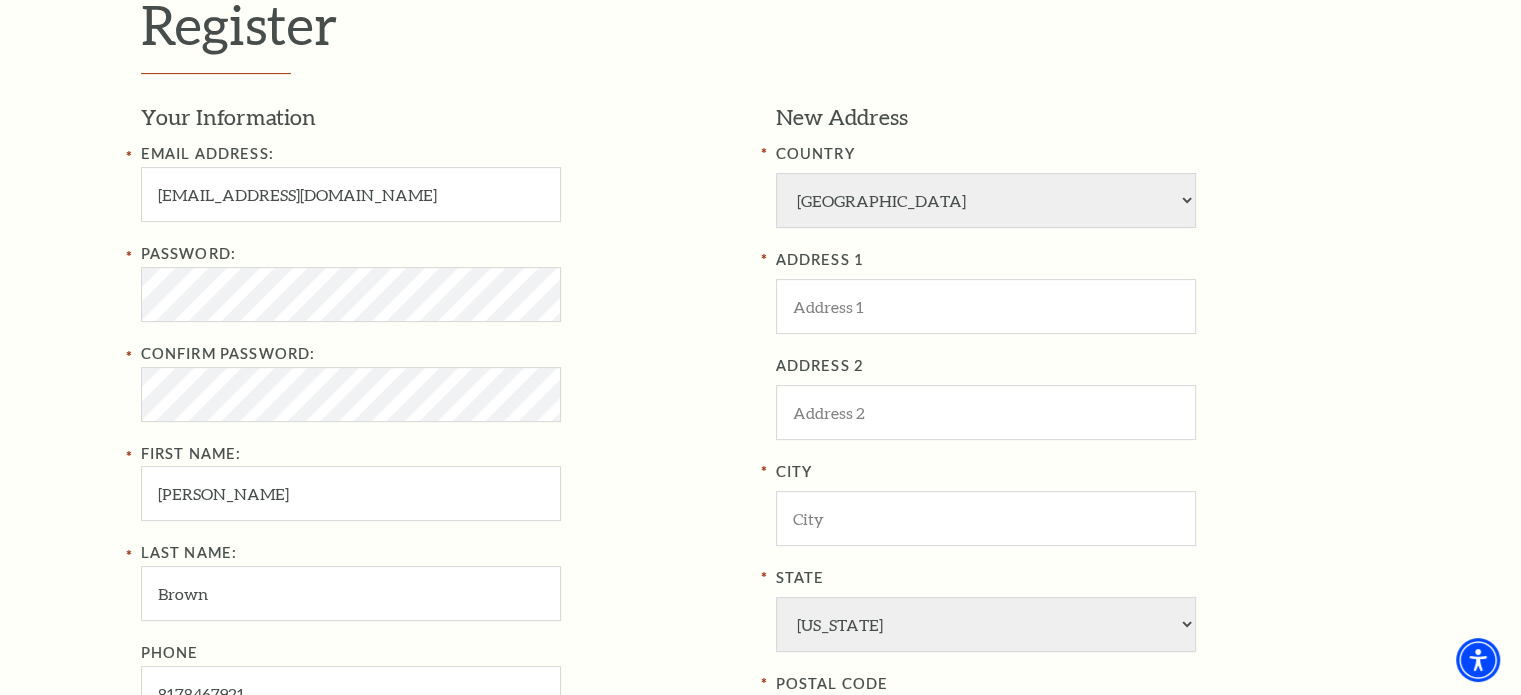 type on "[STREET_ADDRESS][PERSON_NAME]" 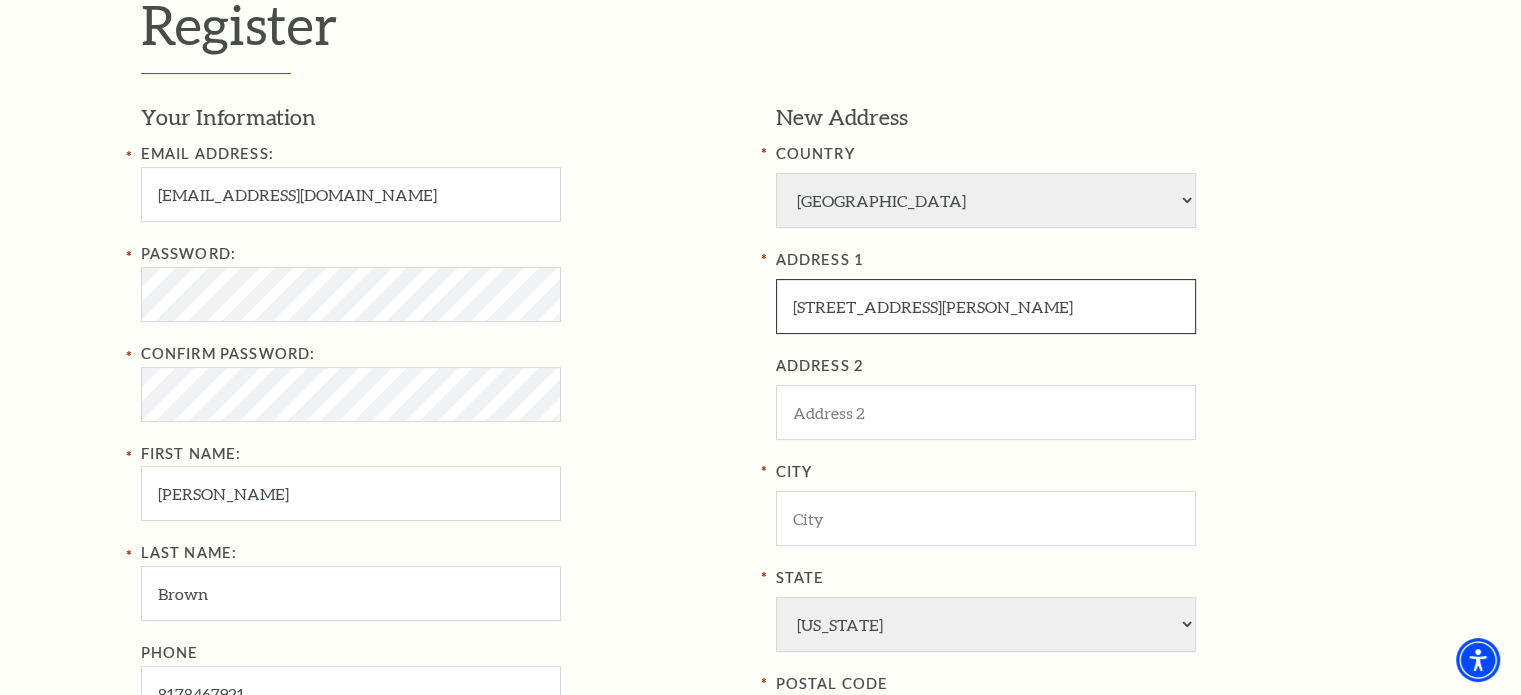 type on "Midlothian" 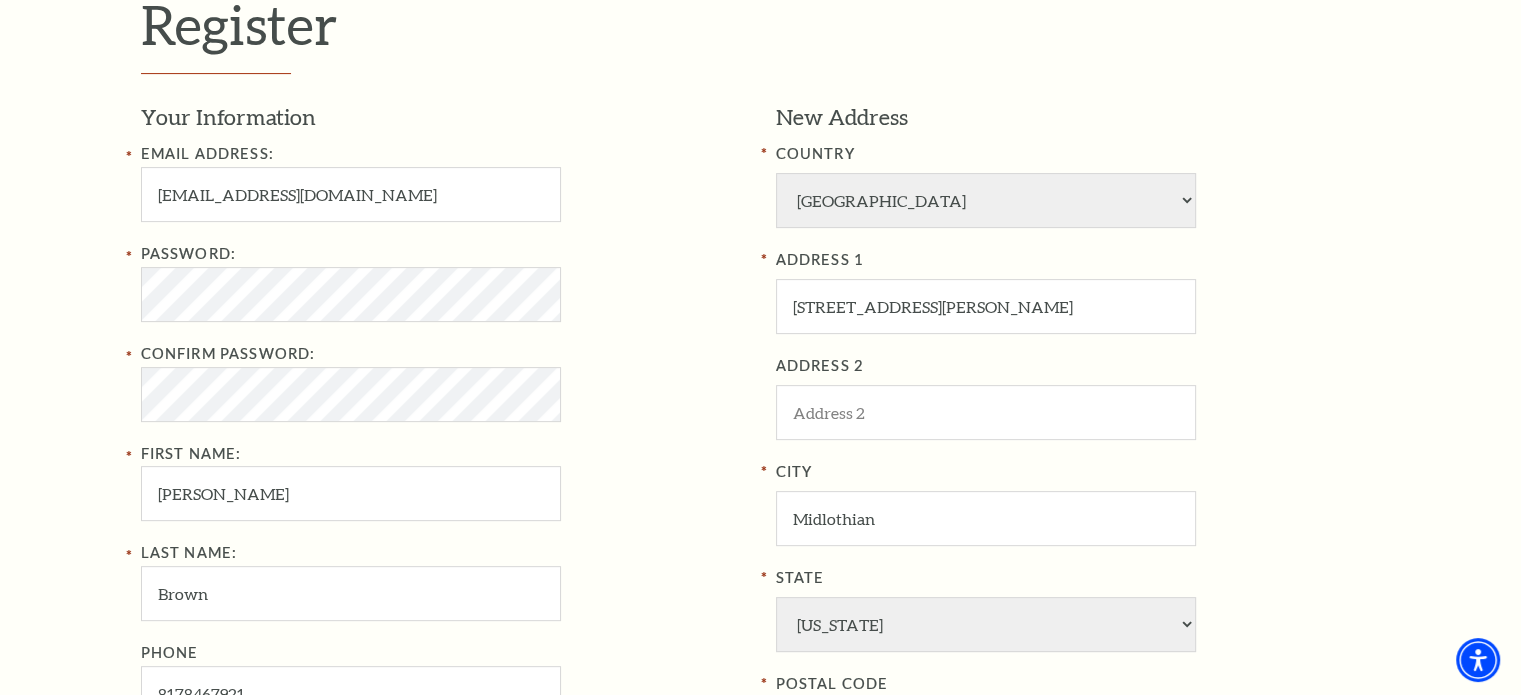 type on "75065" 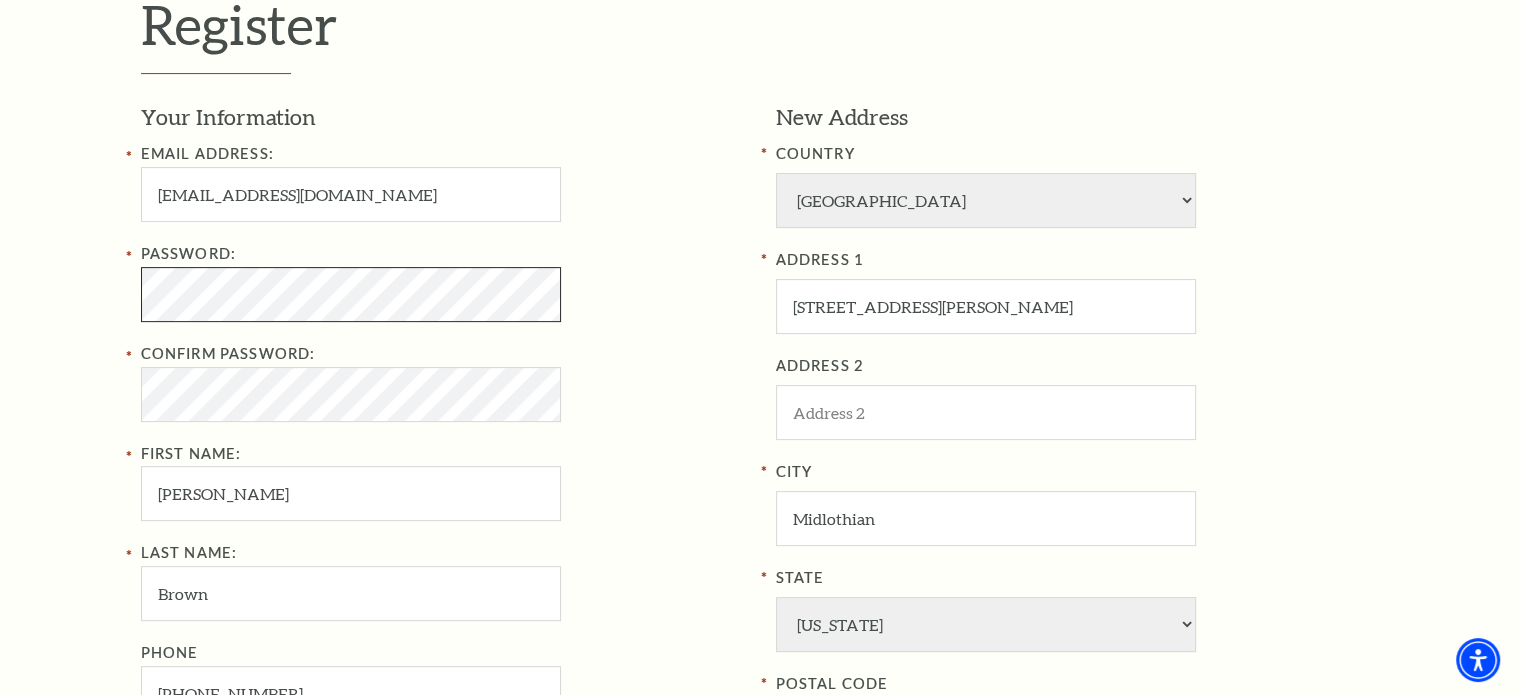click on "Register" at bounding box center [838, 905] 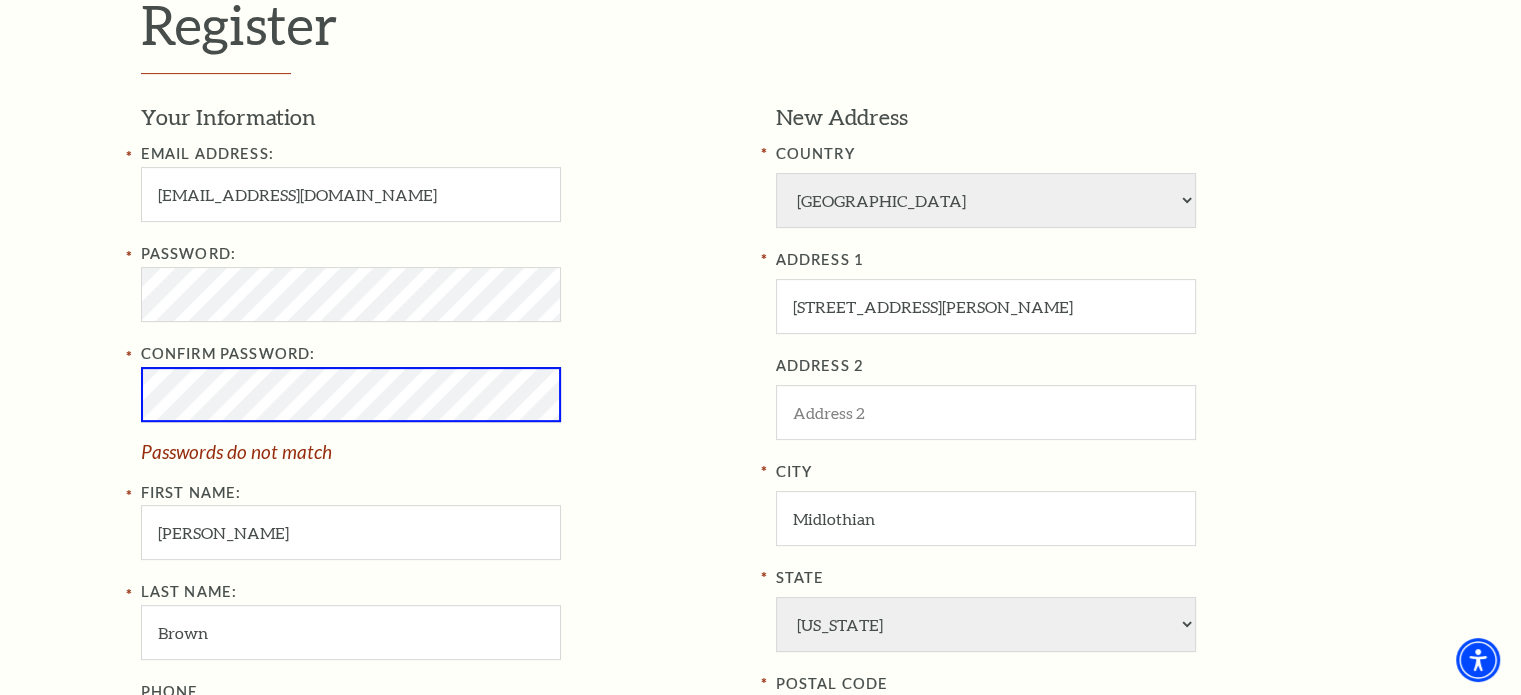 click on "Register" at bounding box center (838, 905) 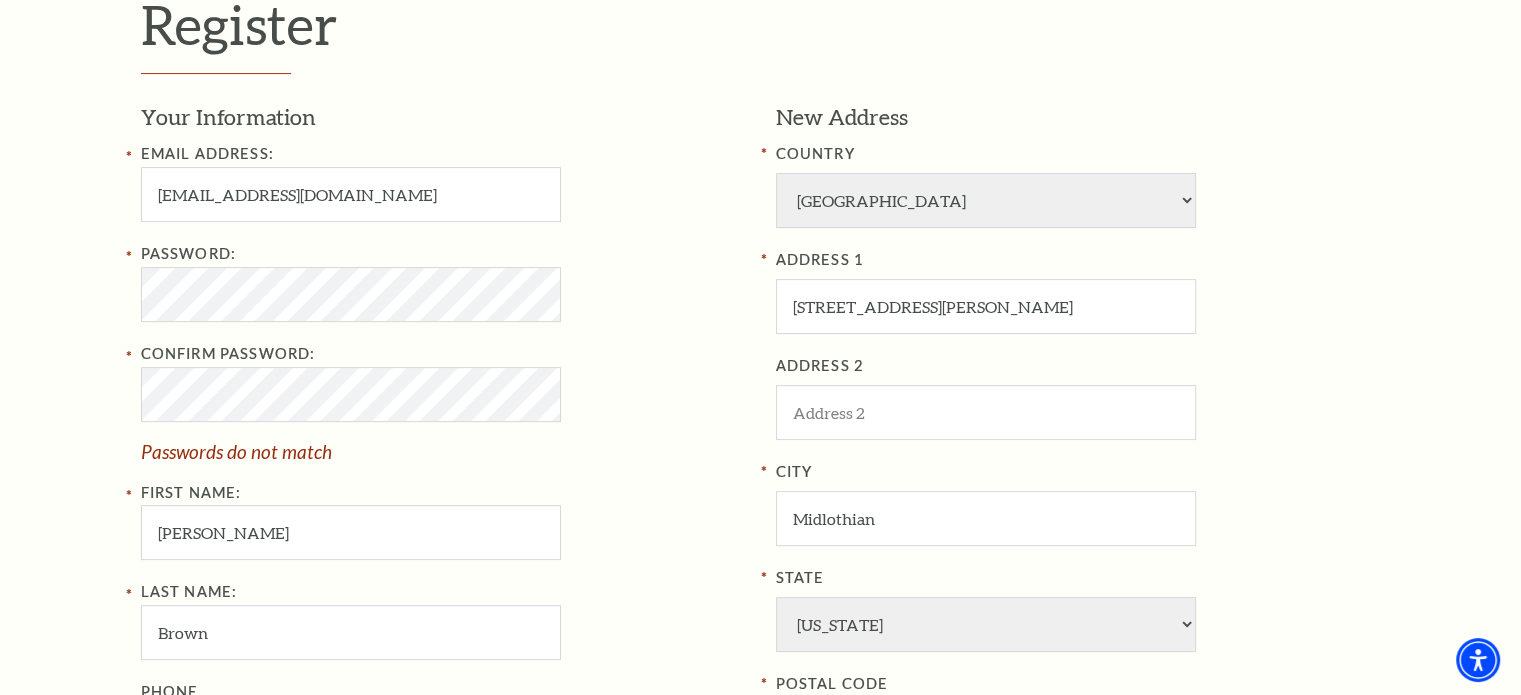 click on "Passwords do not match" at bounding box center [443, 451] 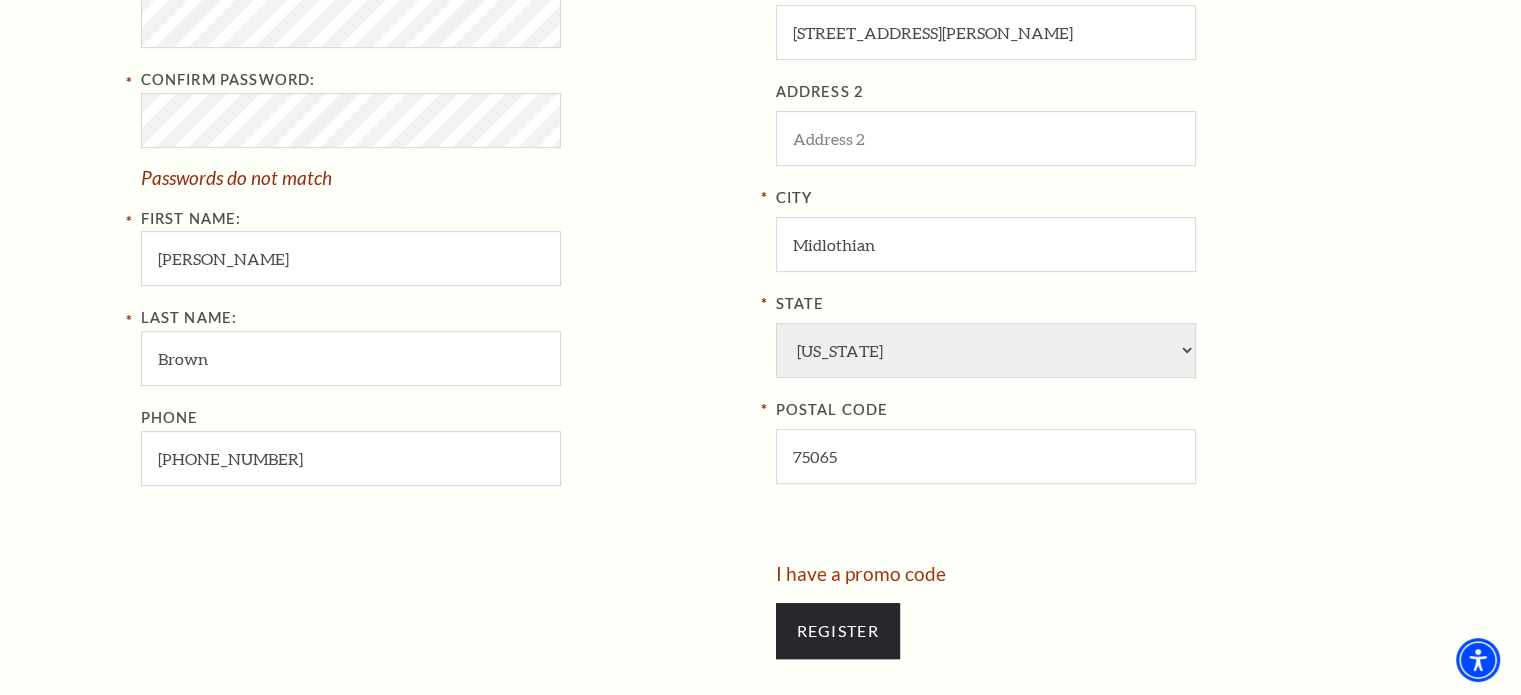 scroll, scrollTop: 900, scrollLeft: 0, axis: vertical 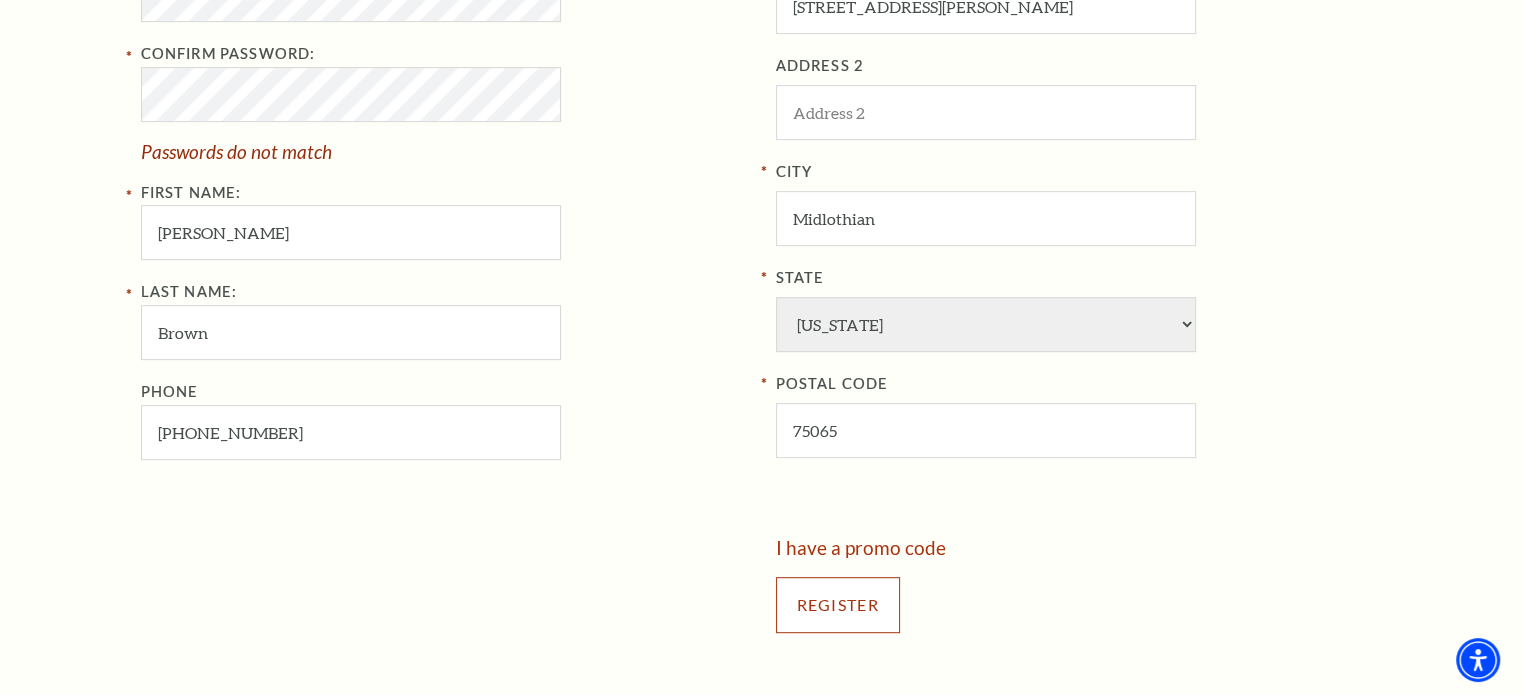 click on "Register" at bounding box center [838, 605] 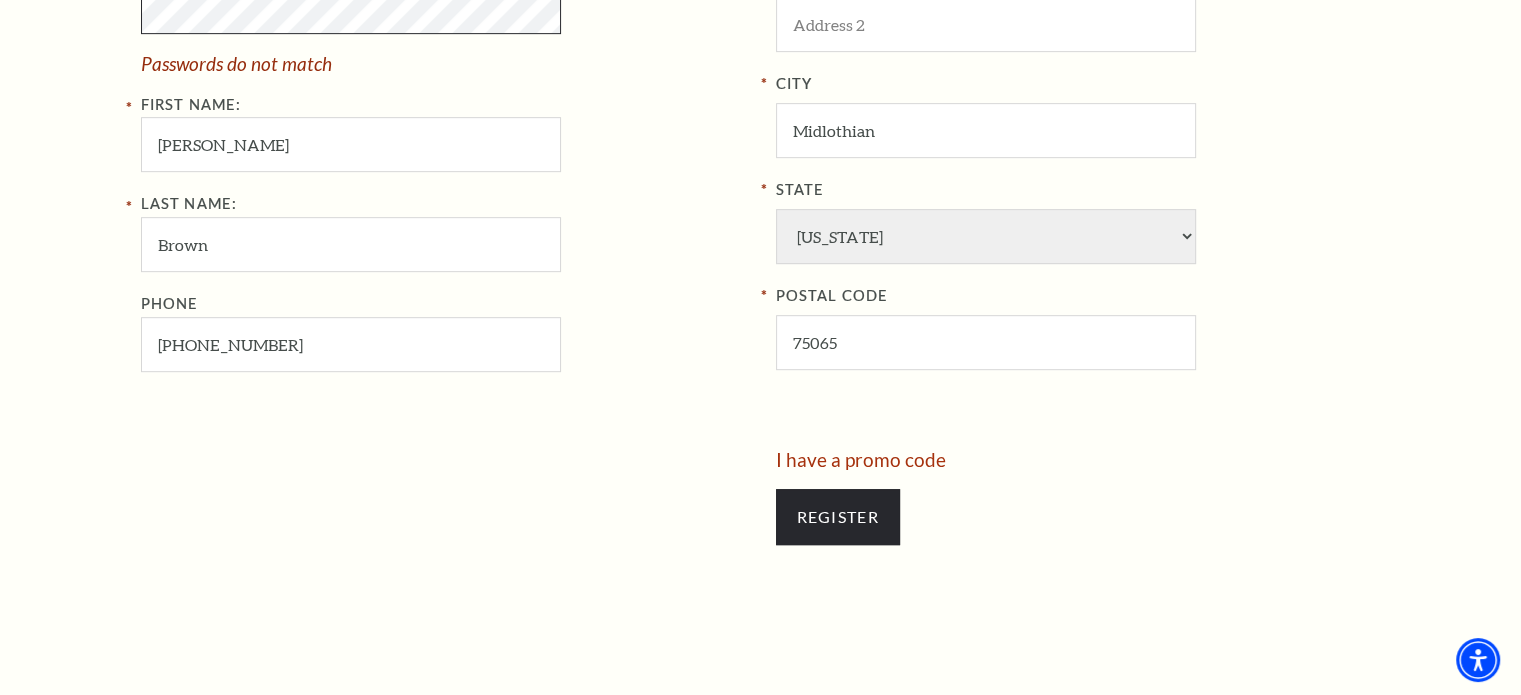 scroll, scrollTop: 1000, scrollLeft: 0, axis: vertical 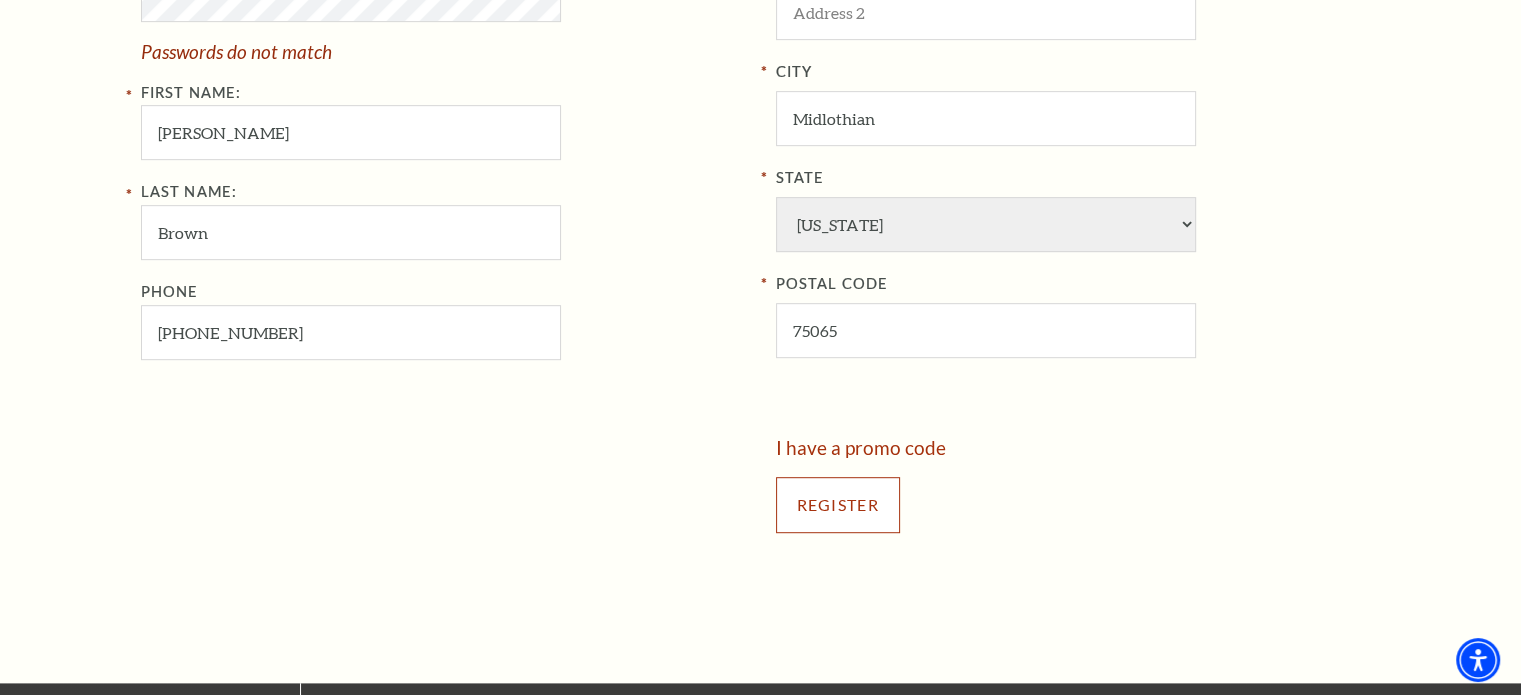 click on "Register" at bounding box center [838, 505] 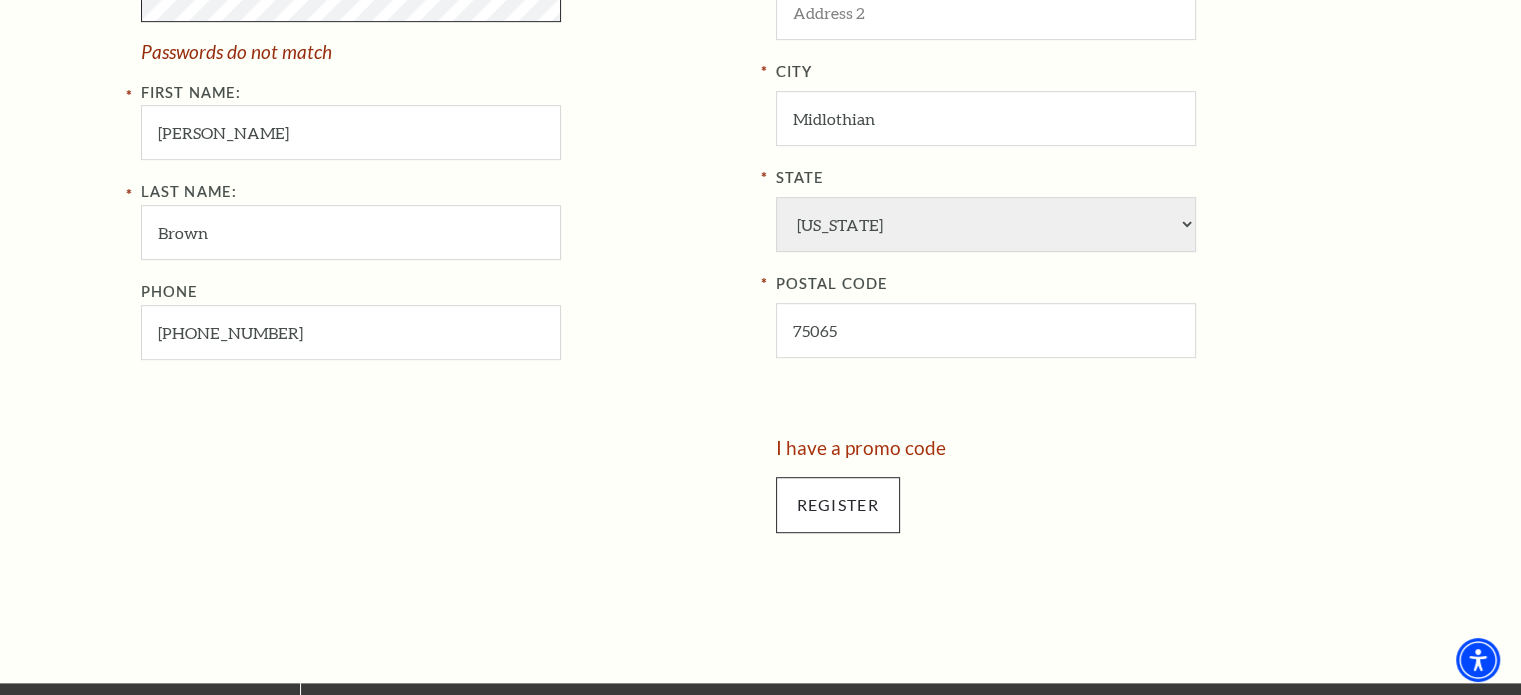 scroll, scrollTop: 965, scrollLeft: 0, axis: vertical 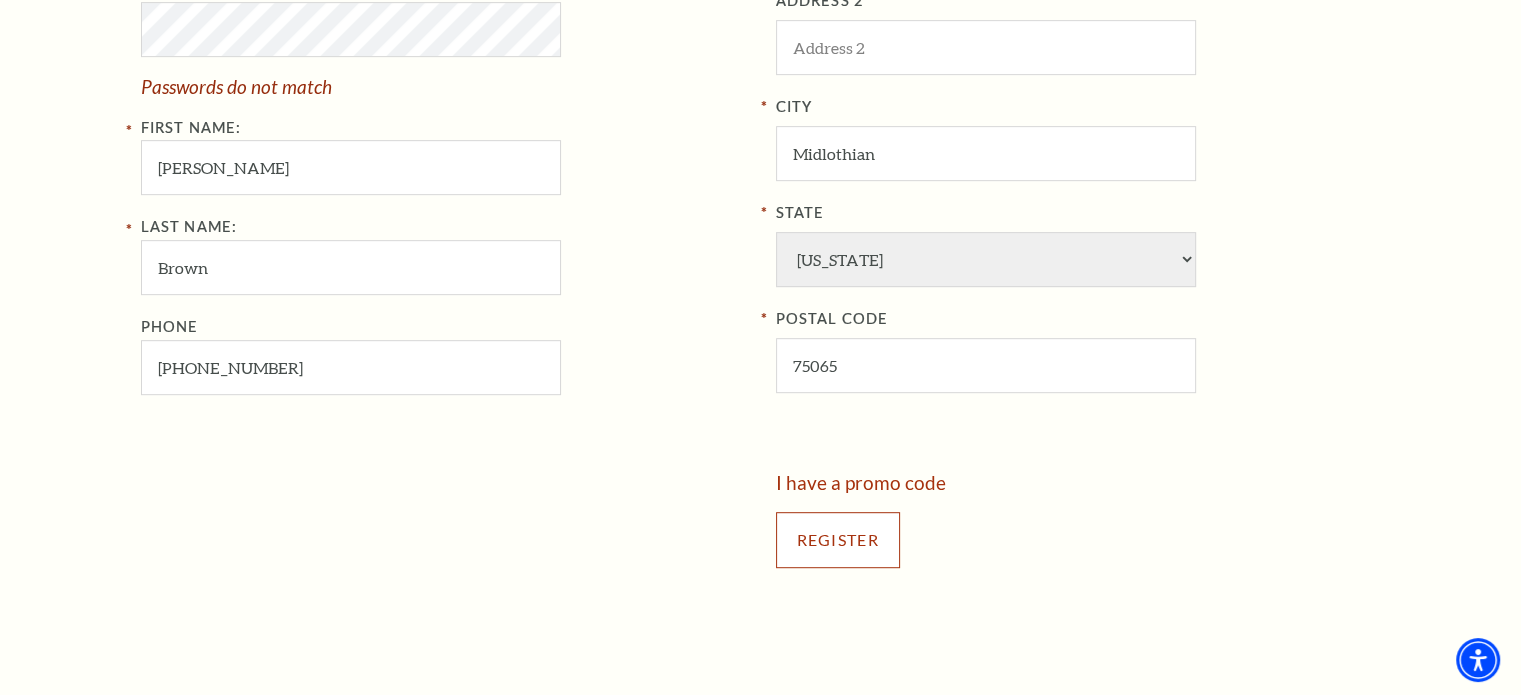 click on "Register" at bounding box center (838, 540) 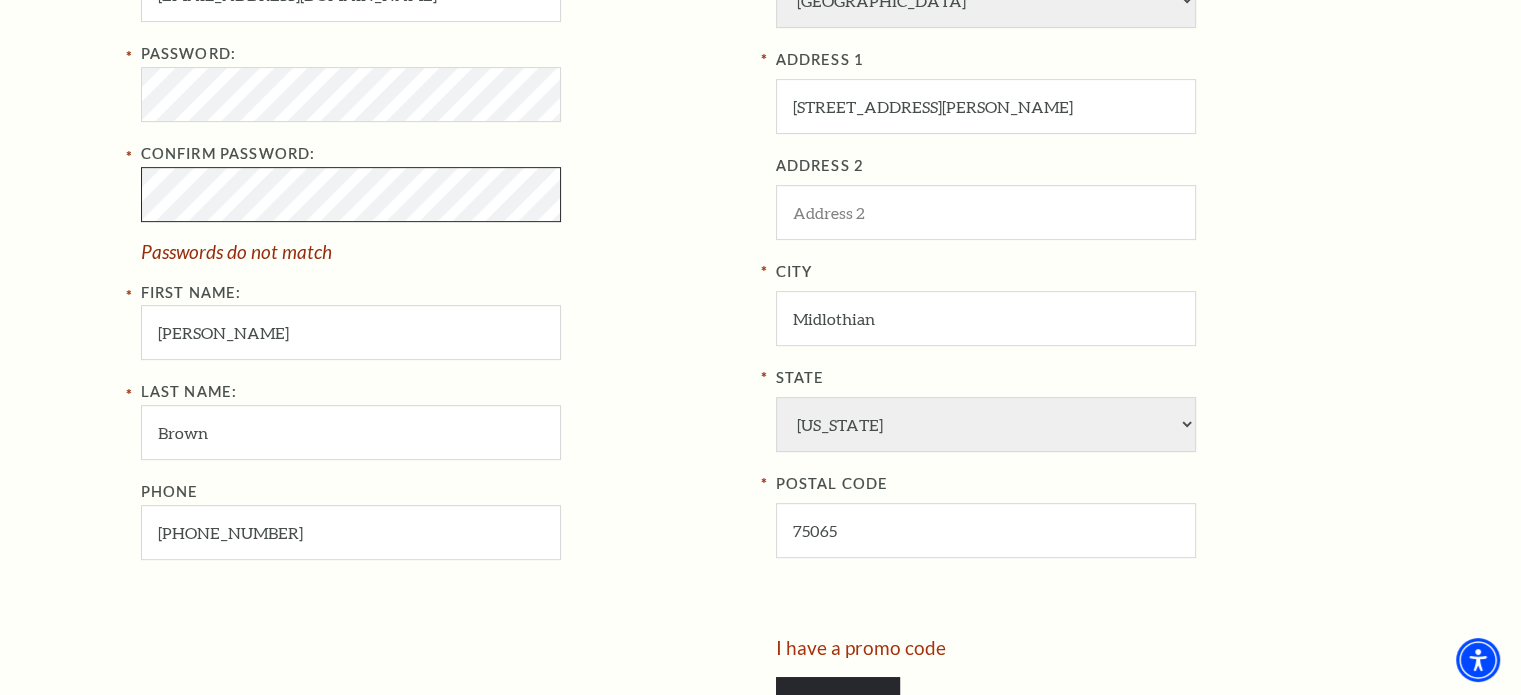 scroll, scrollTop: 1200, scrollLeft: 0, axis: vertical 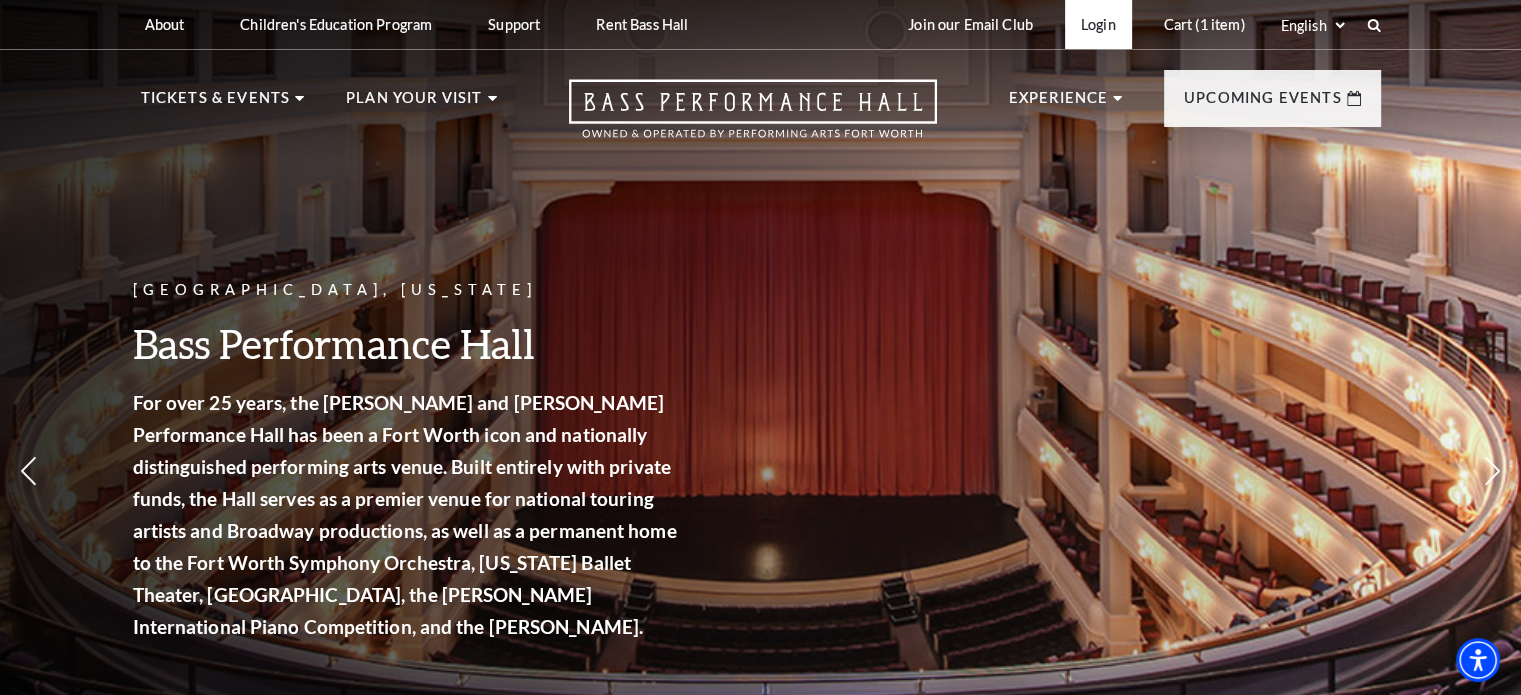 click on "Login" at bounding box center [1098, 24] 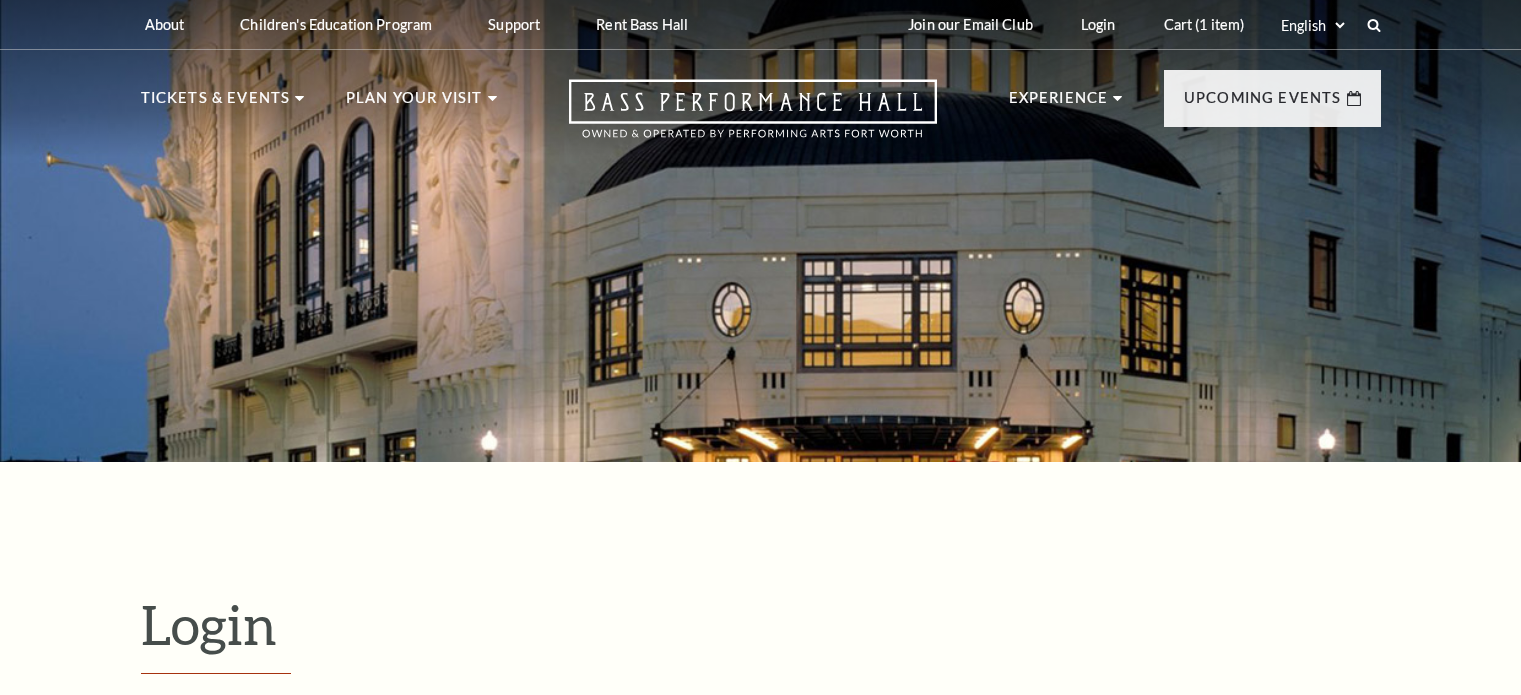 scroll, scrollTop: 484, scrollLeft: 0, axis: vertical 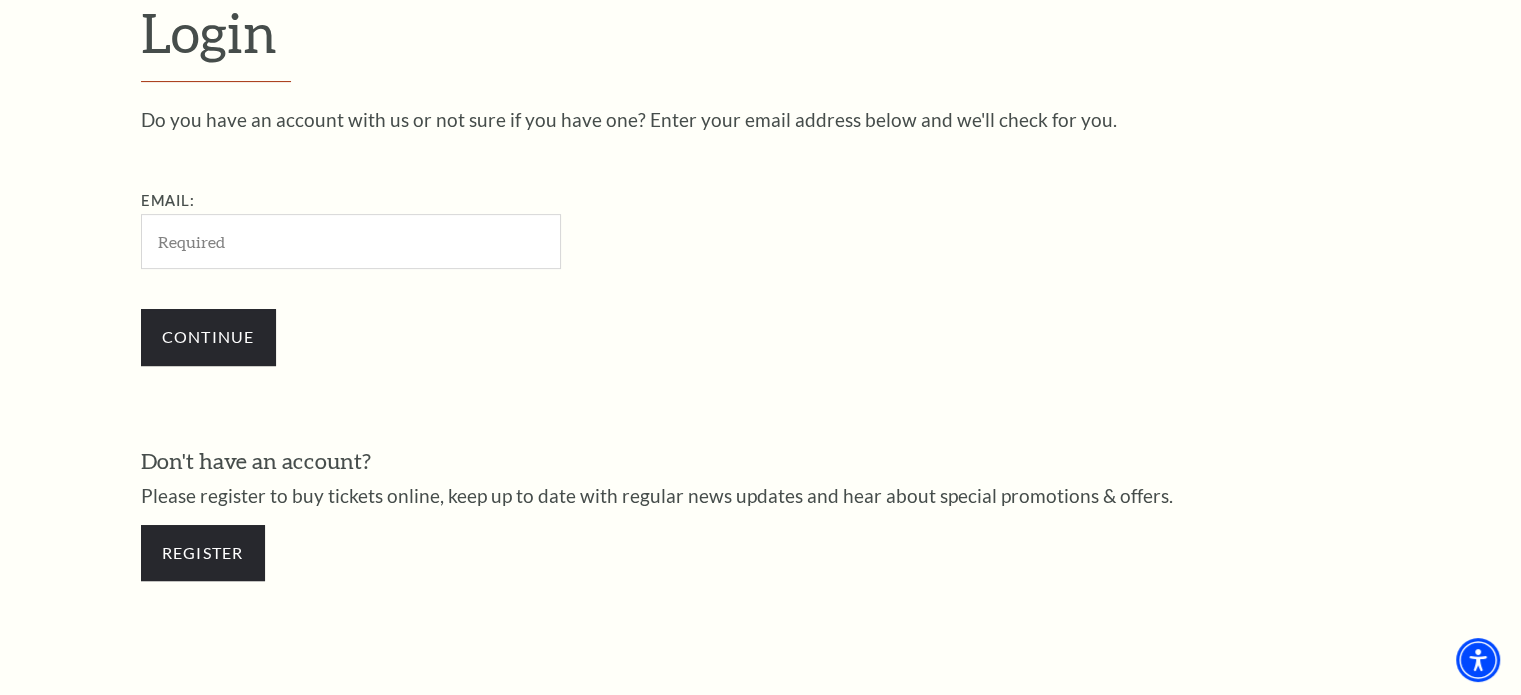 click on "Email:" at bounding box center [351, 241] 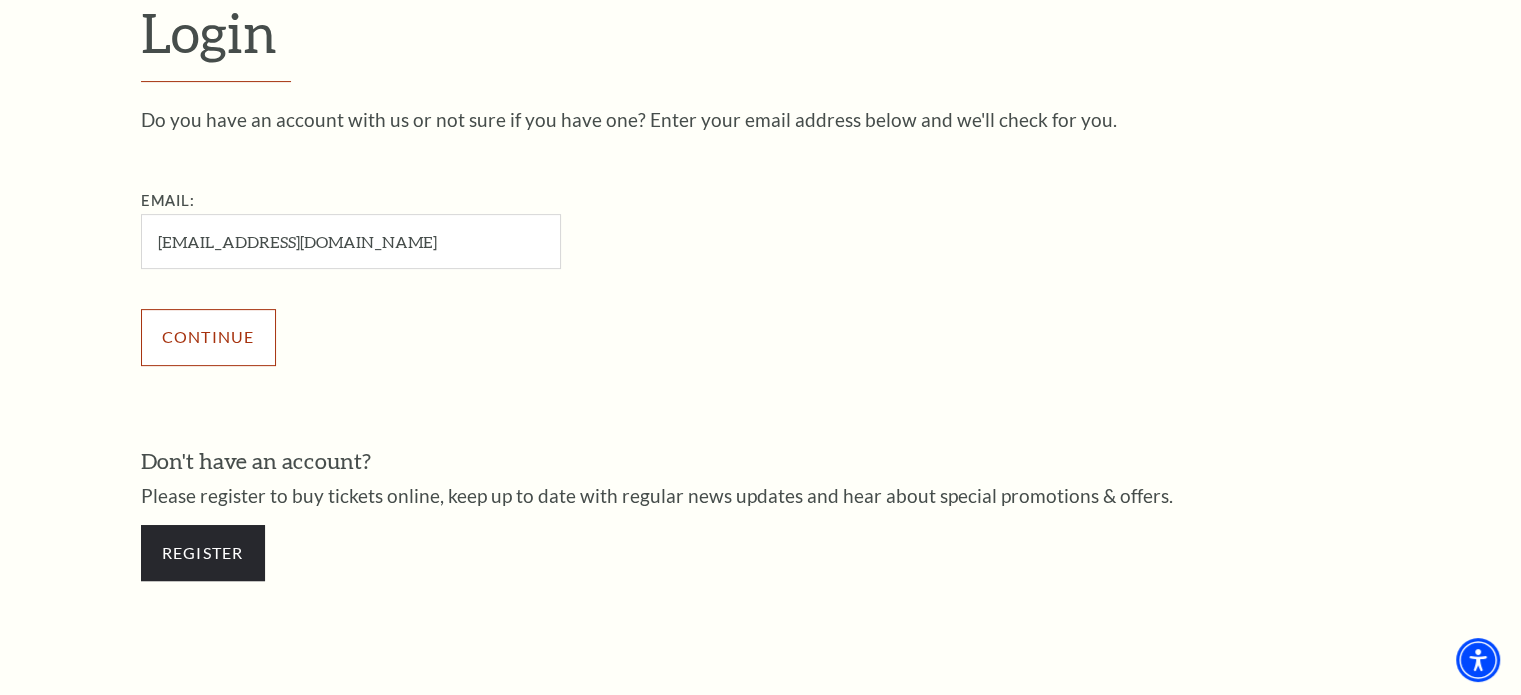click on "Continue" at bounding box center (208, 337) 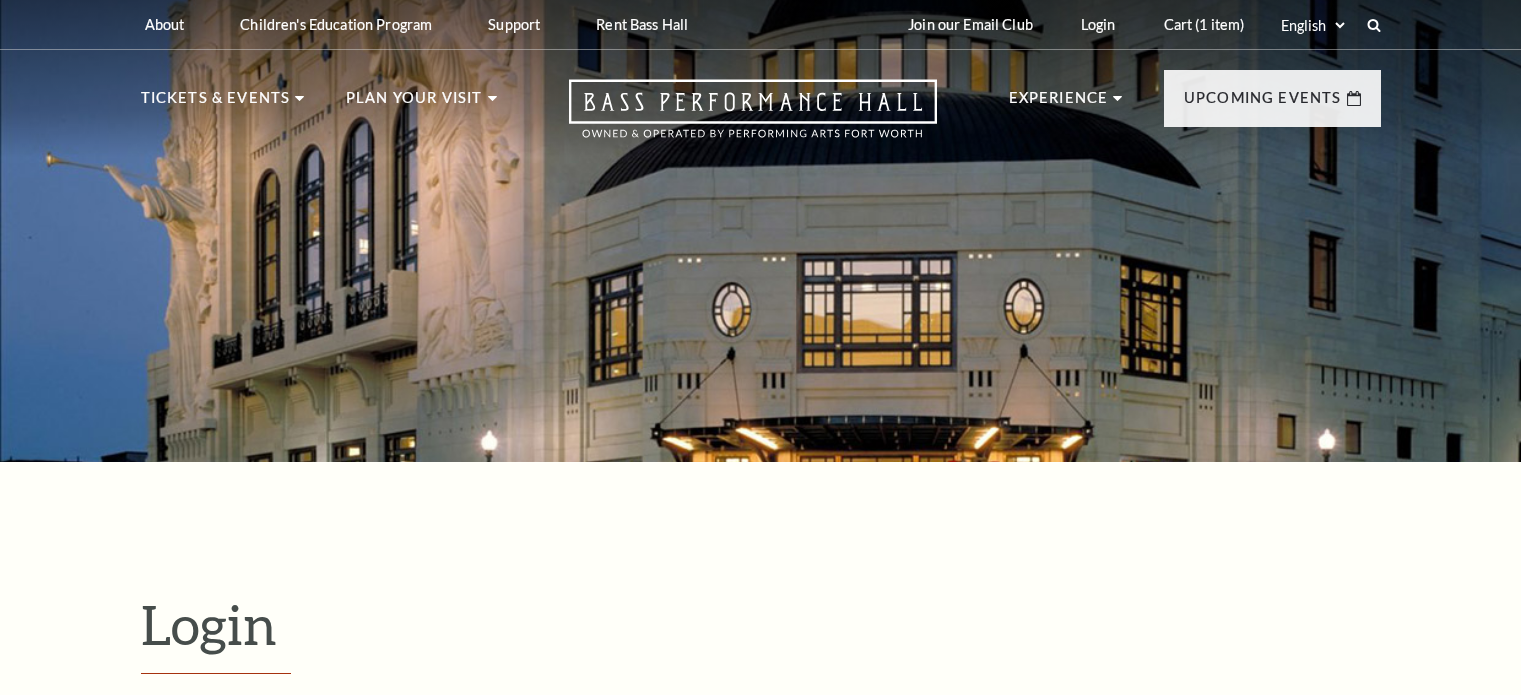 scroll, scrollTop: 504, scrollLeft: 0, axis: vertical 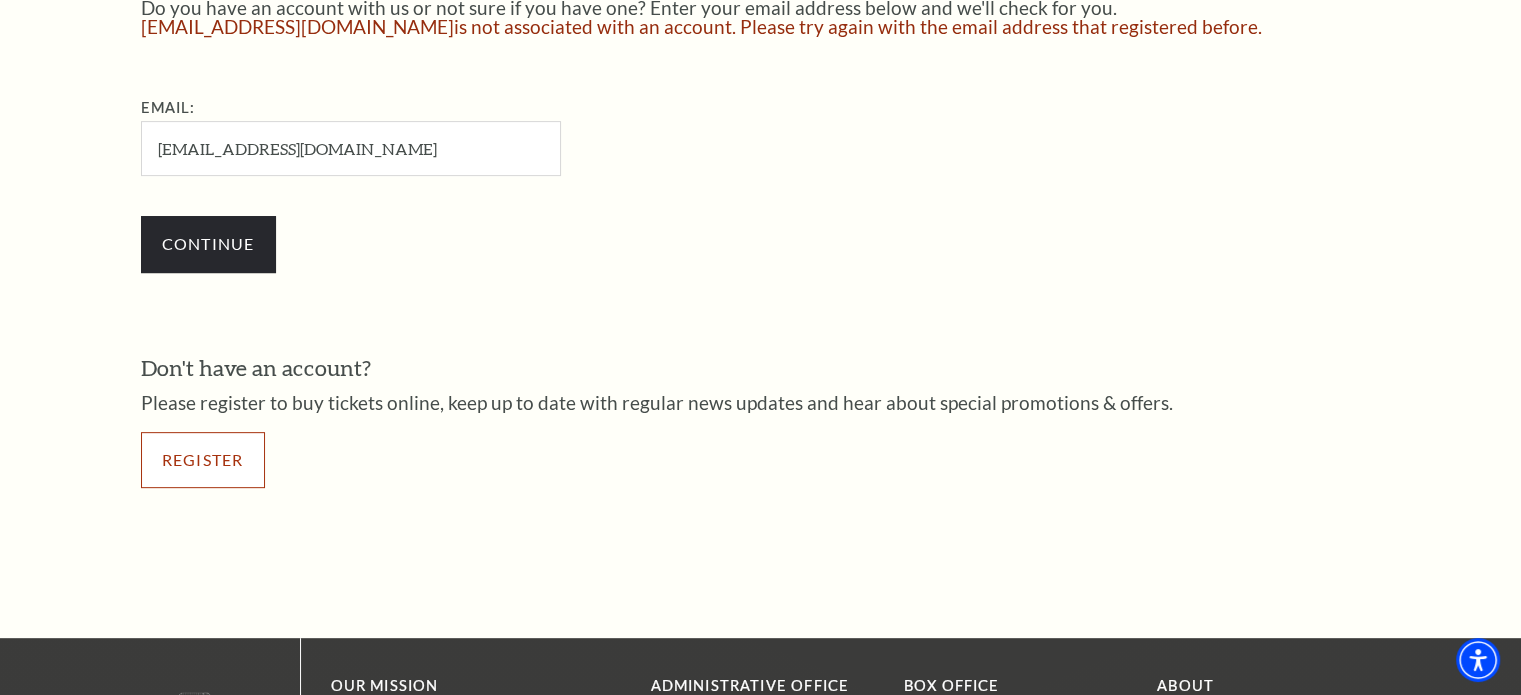 click on "Register" at bounding box center (203, 460) 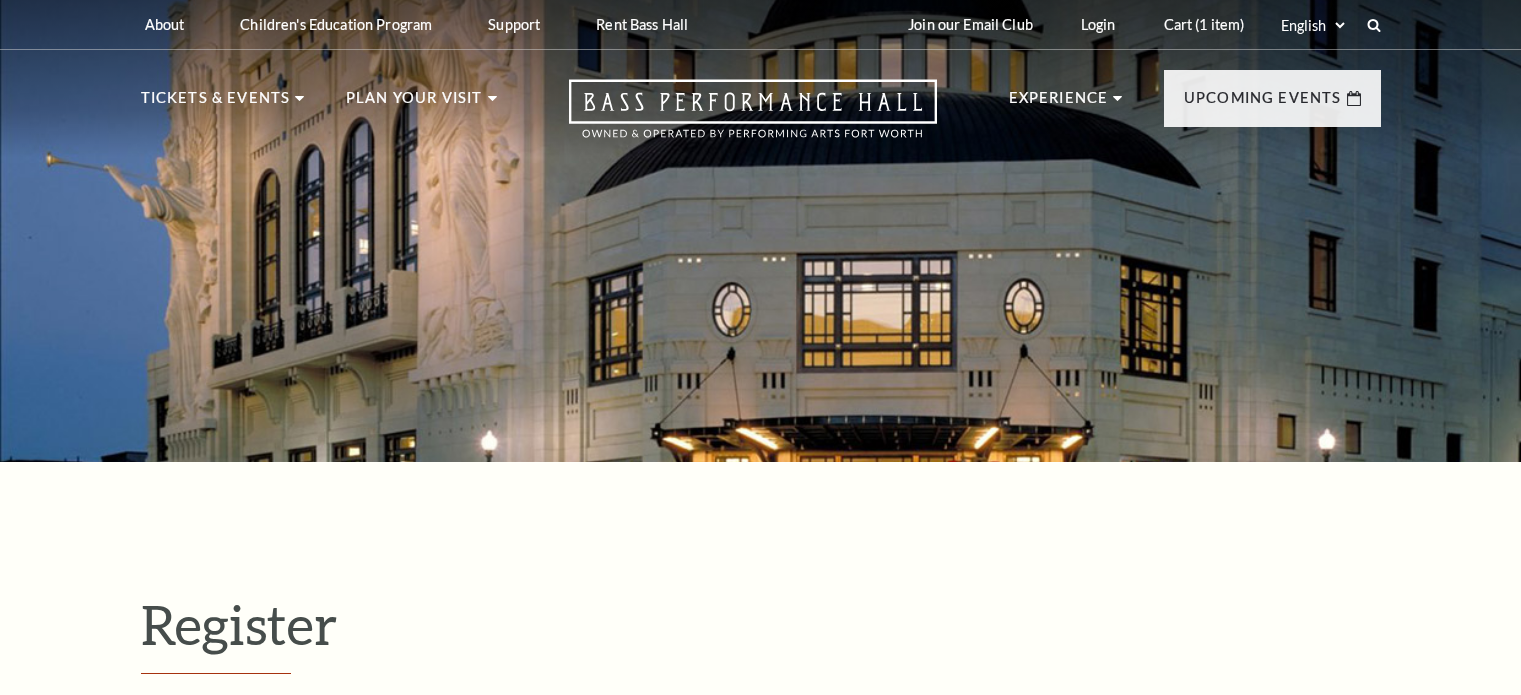 select on "1" 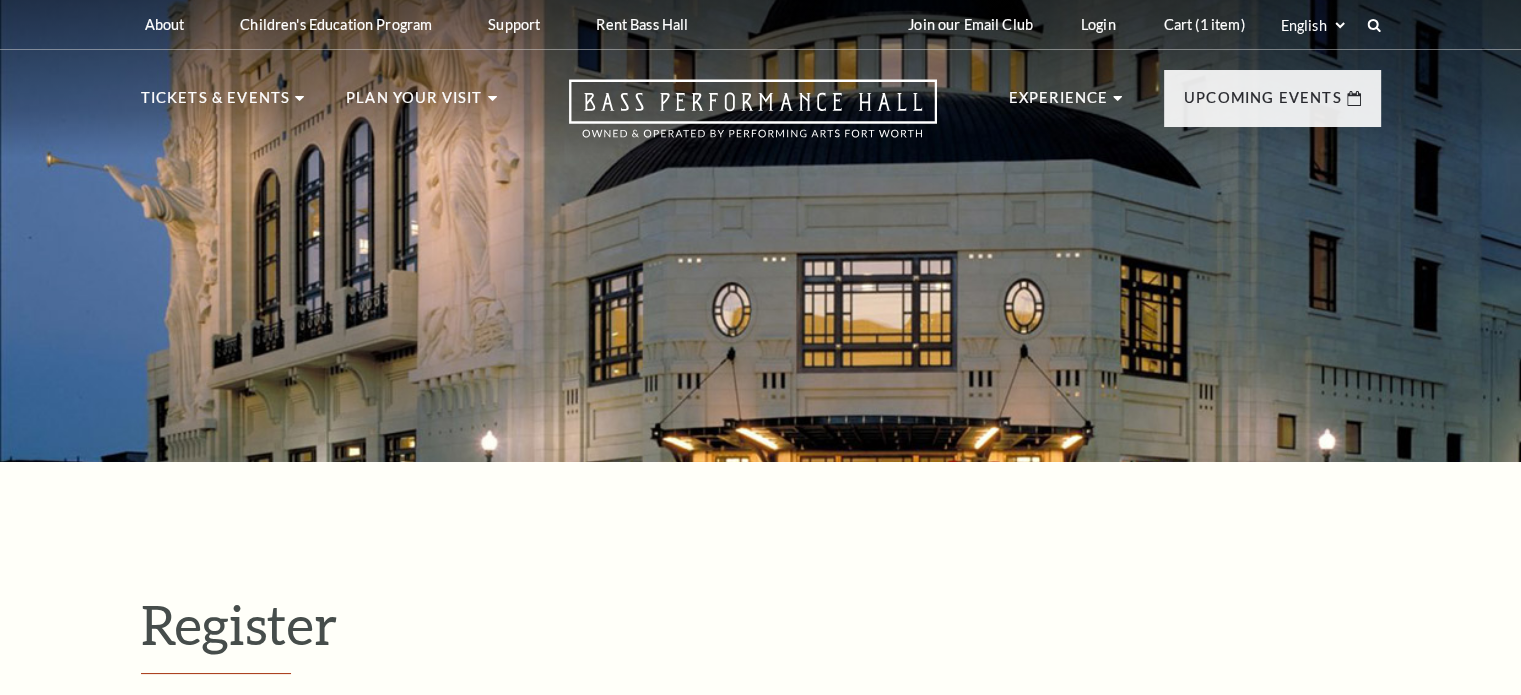 scroll, scrollTop: 0, scrollLeft: 0, axis: both 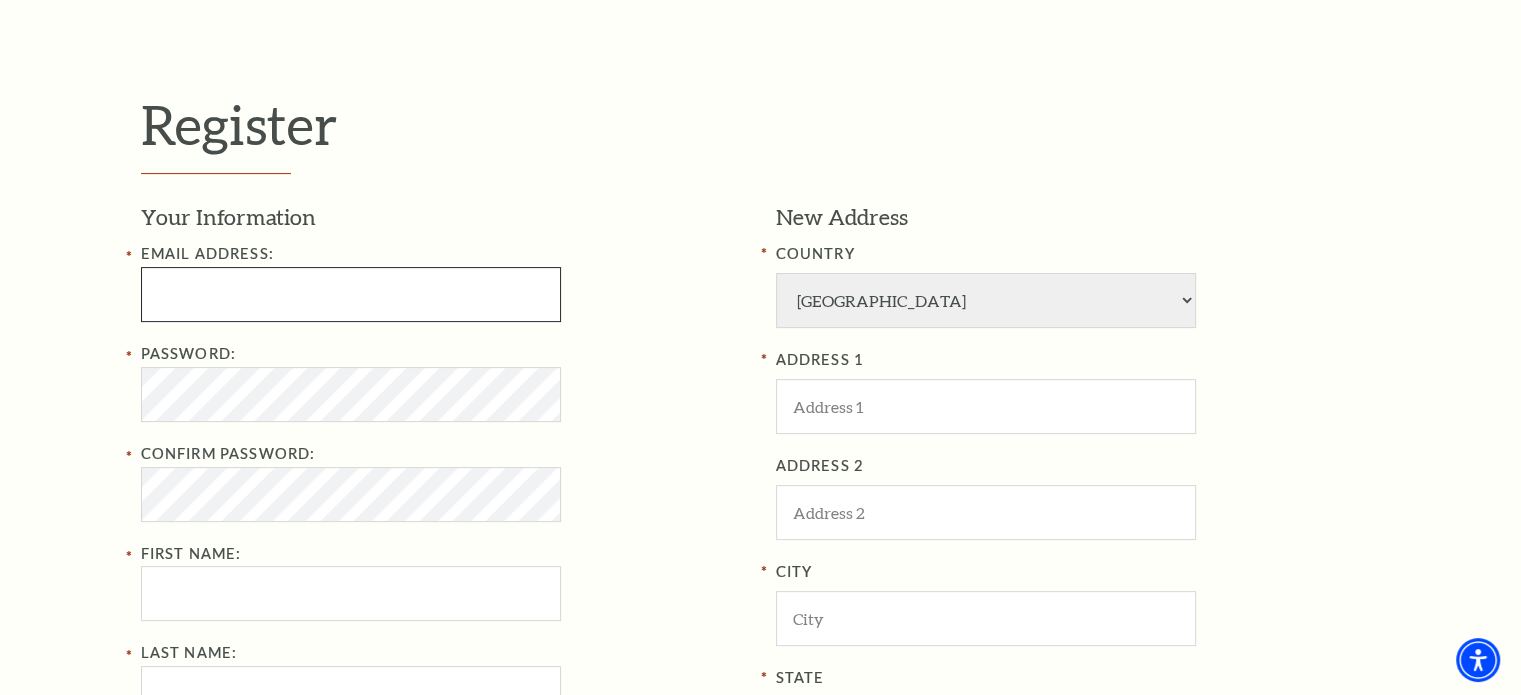 click at bounding box center [351, 294] 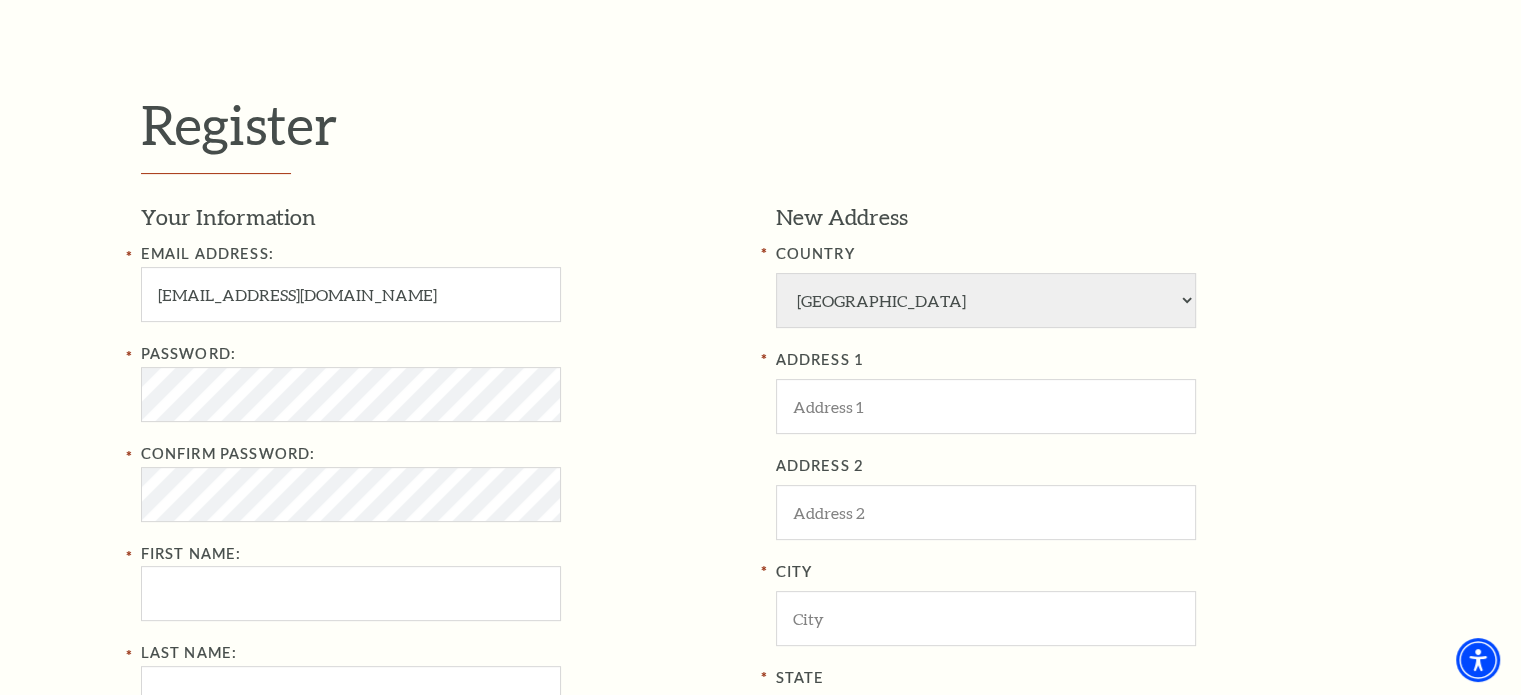 type on "Tammy" 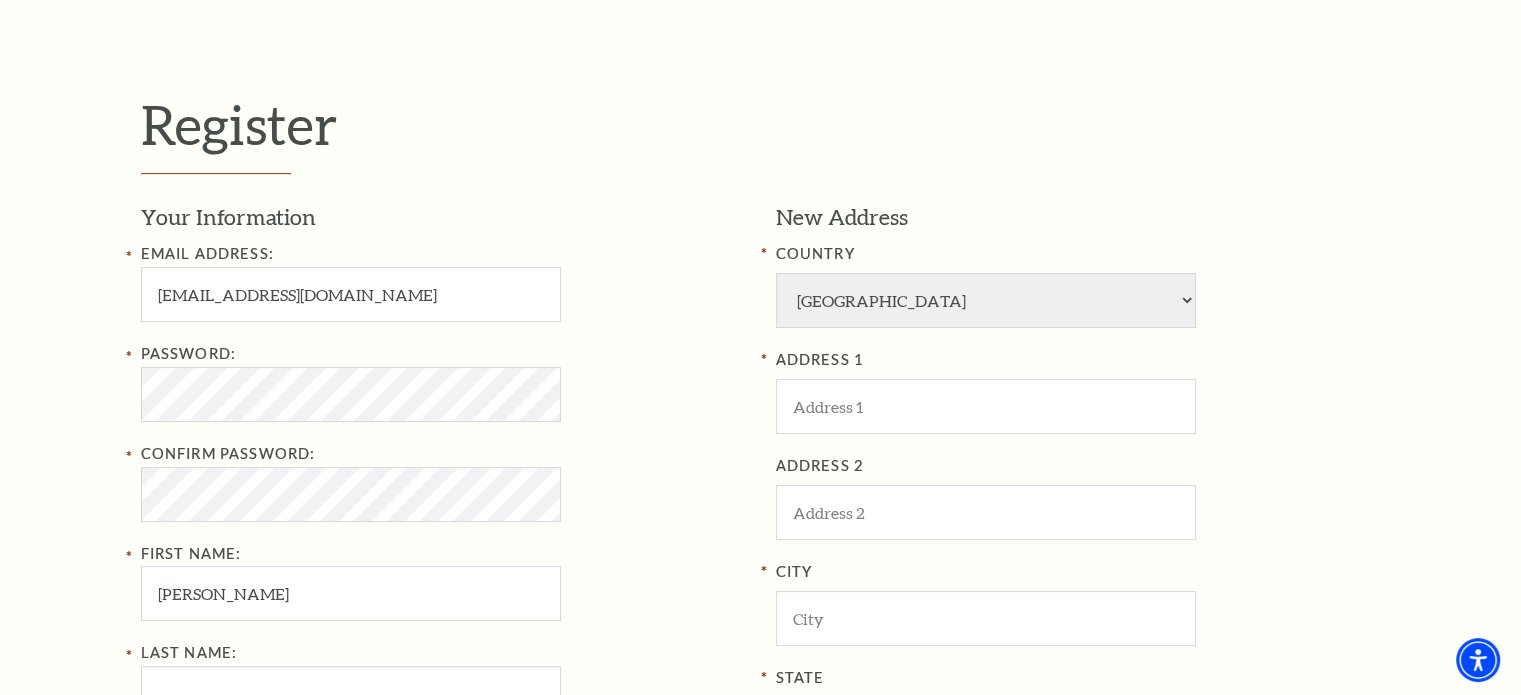 type on "Brown" 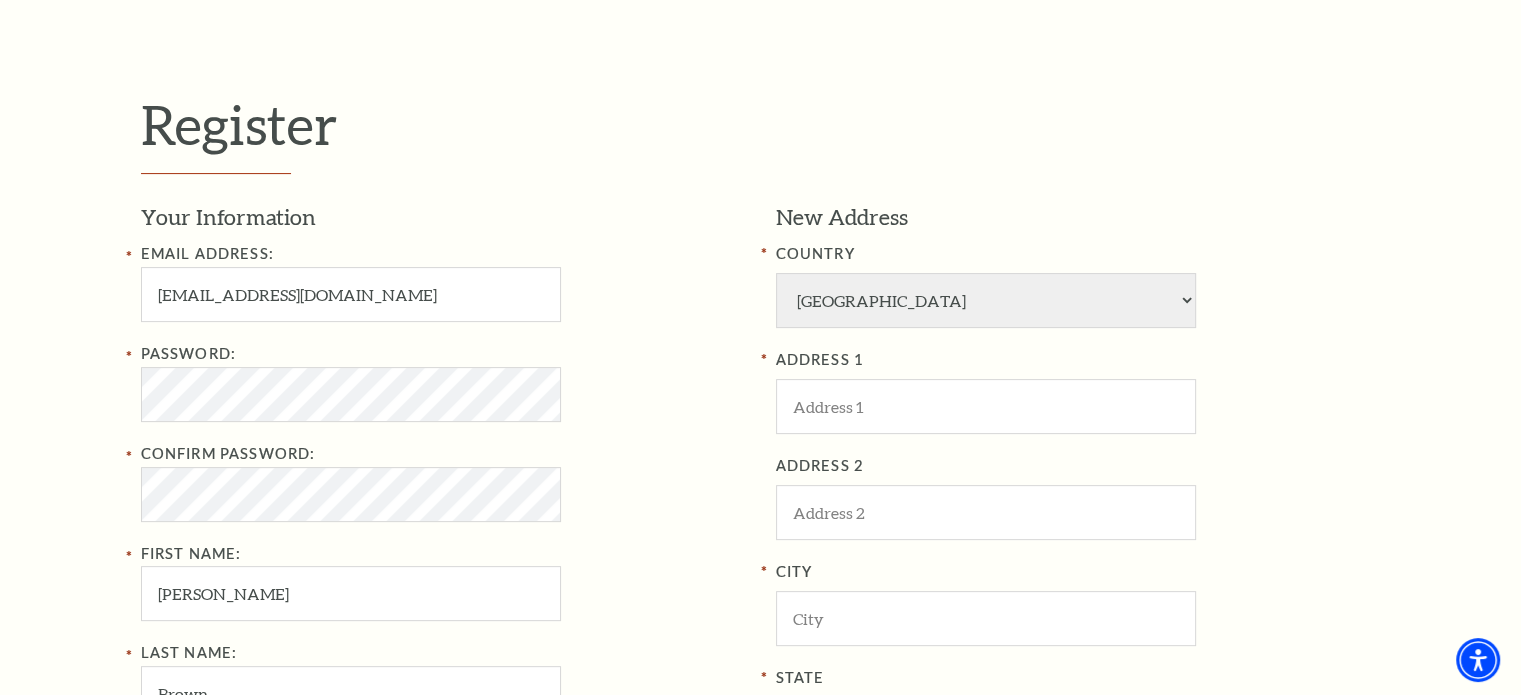 type on "8178467921" 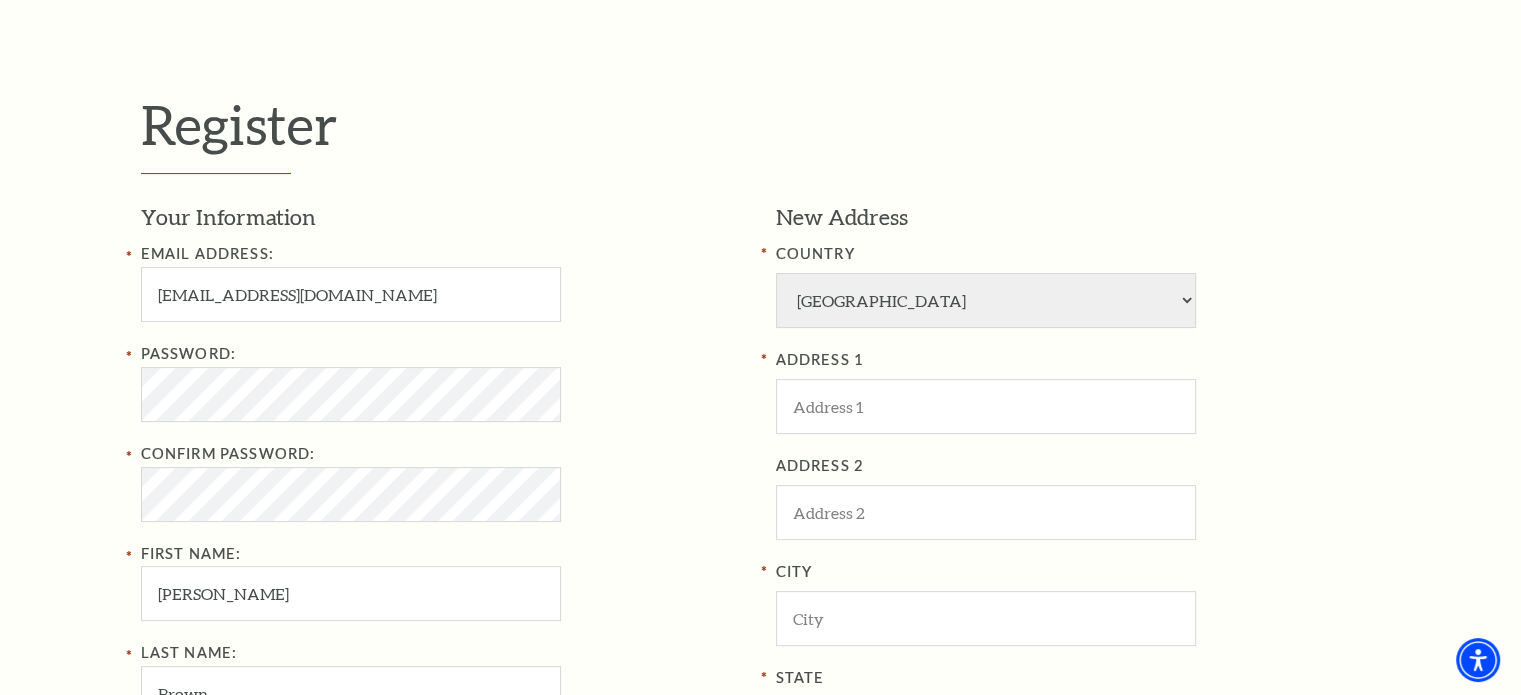 type on "4611 McKenzie Lee Court" 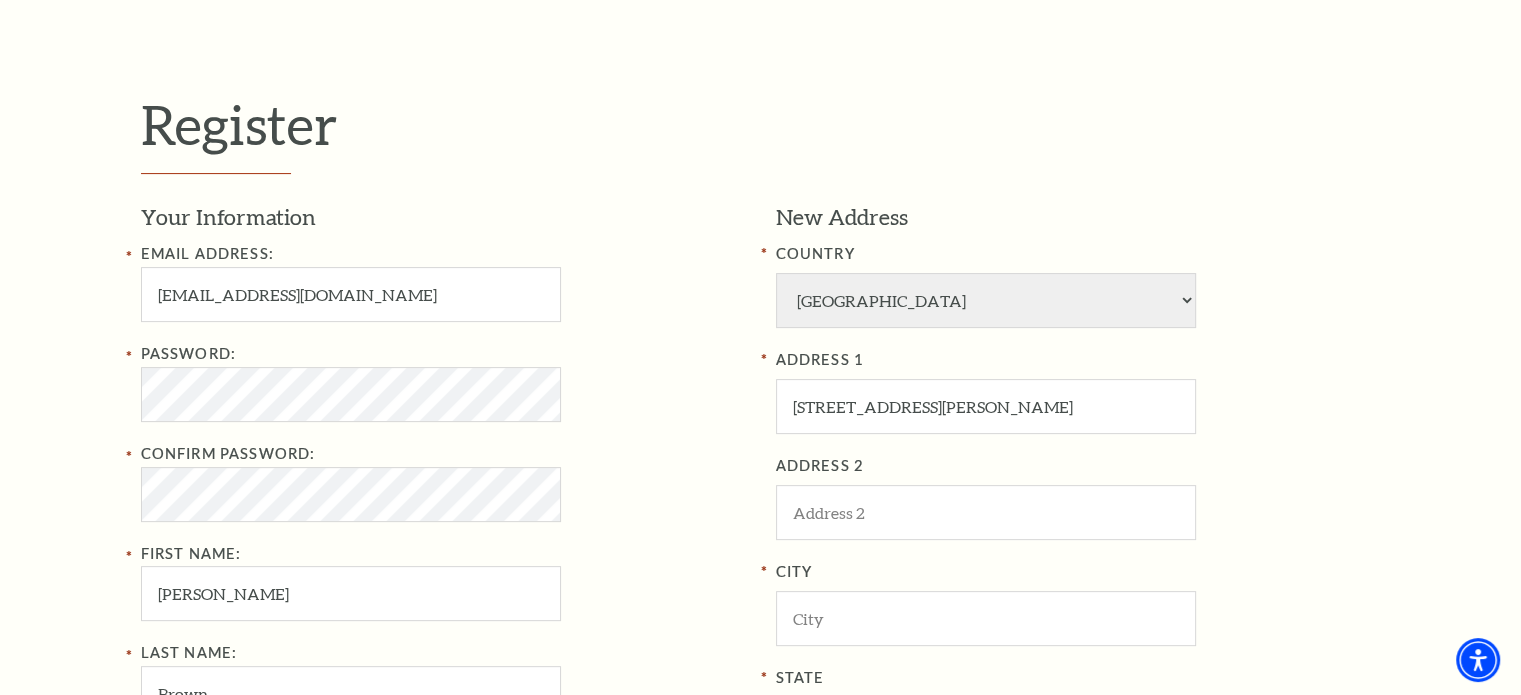 type on "Midlothian" 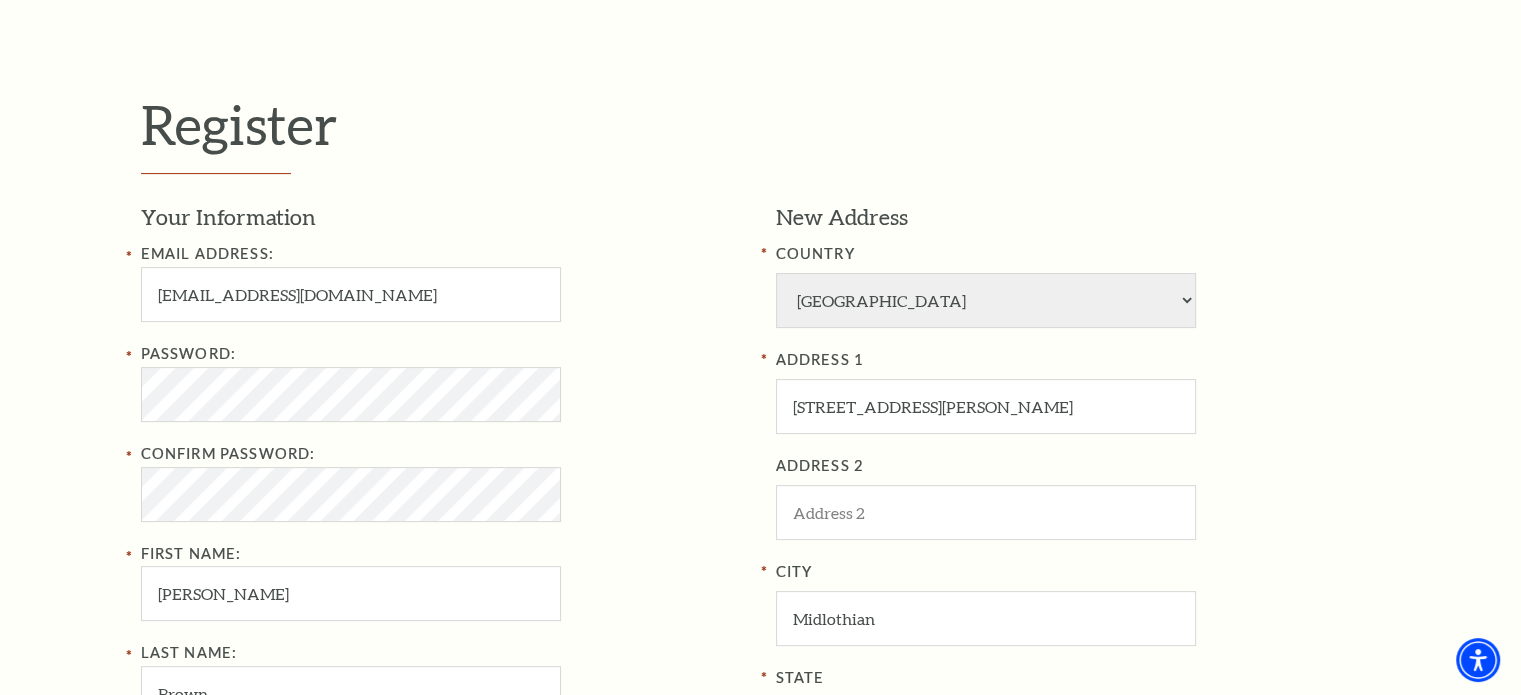 type on "75065" 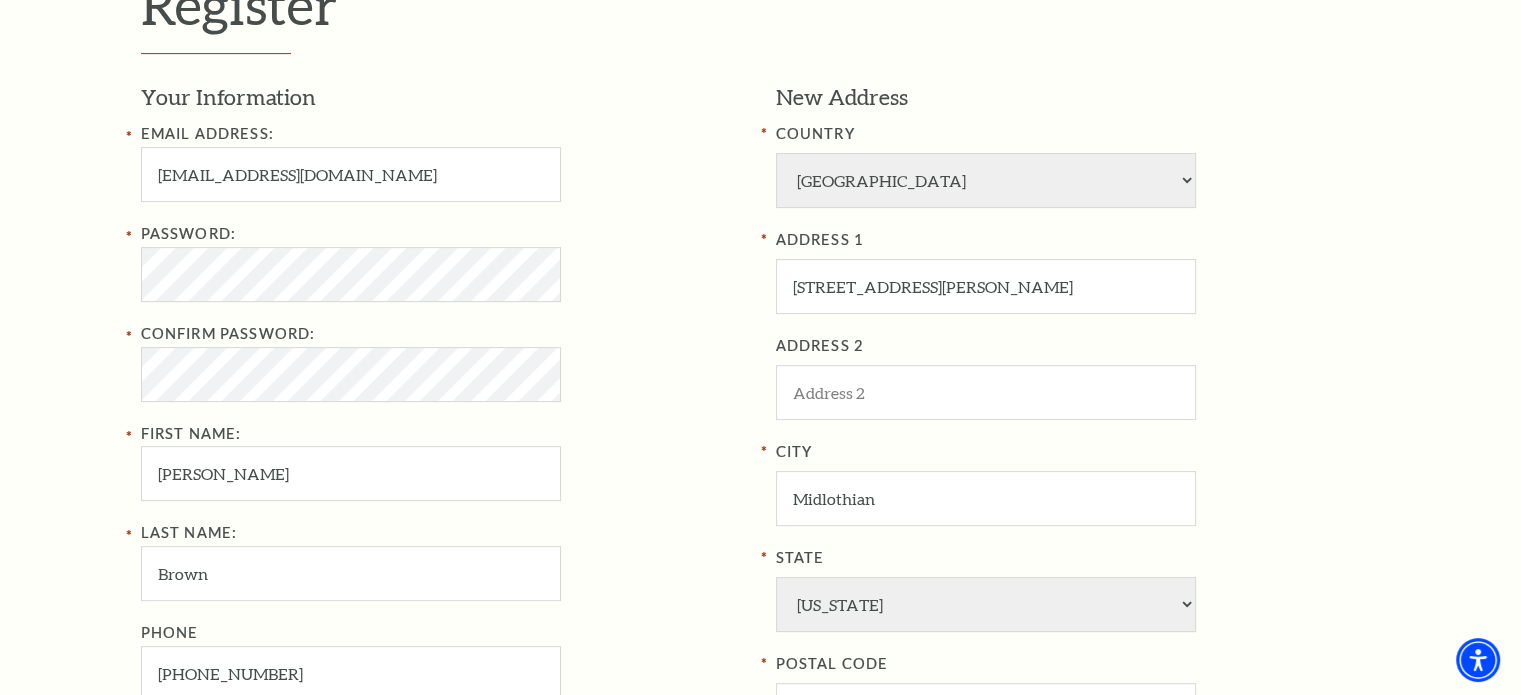 scroll, scrollTop: 600, scrollLeft: 0, axis: vertical 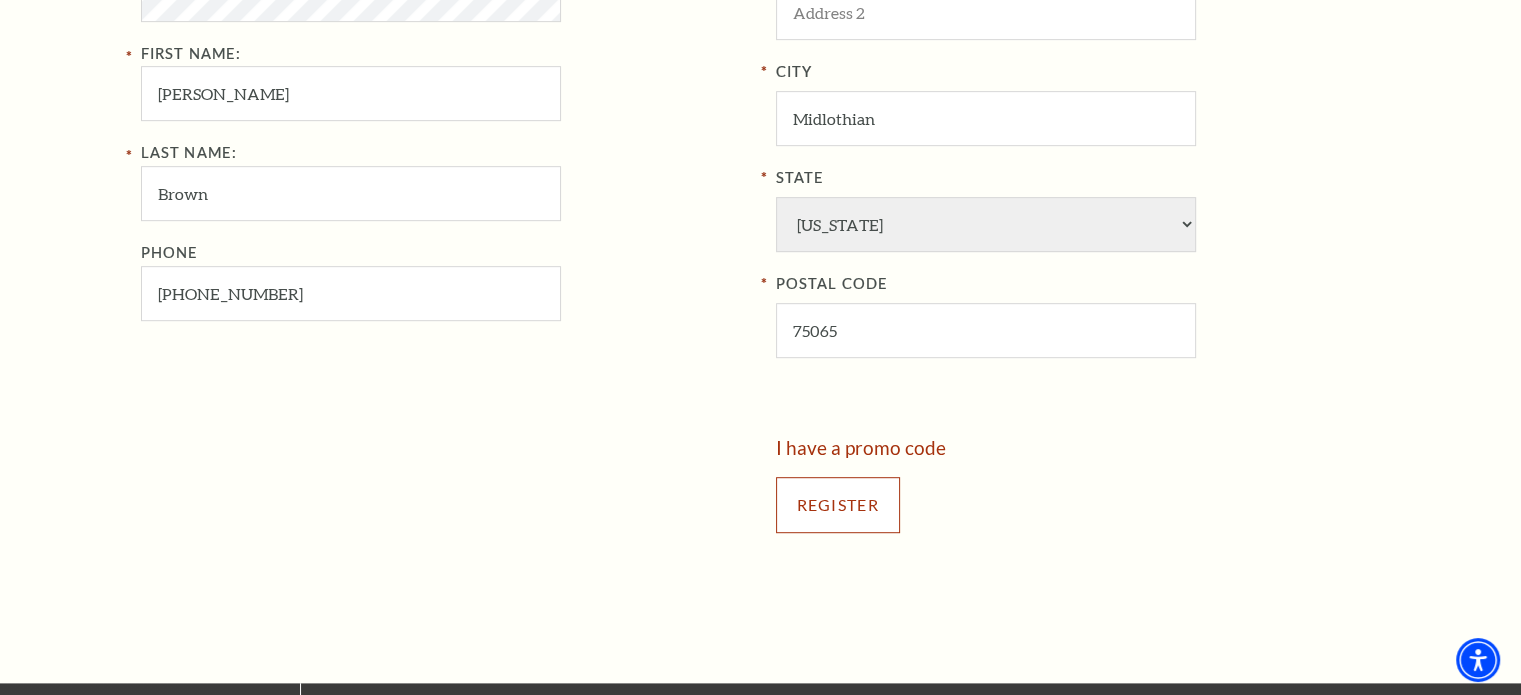 click on "Register" at bounding box center [838, 505] 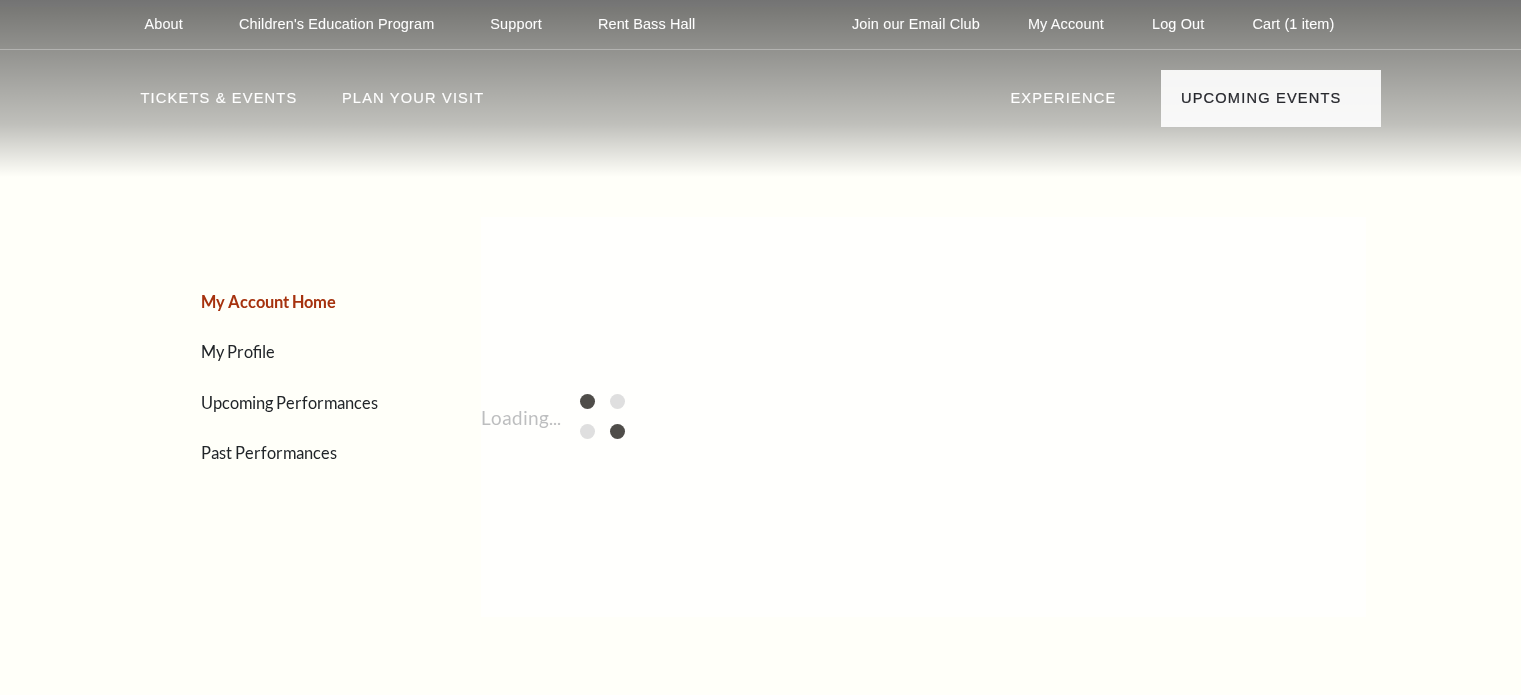 scroll, scrollTop: 0, scrollLeft: 0, axis: both 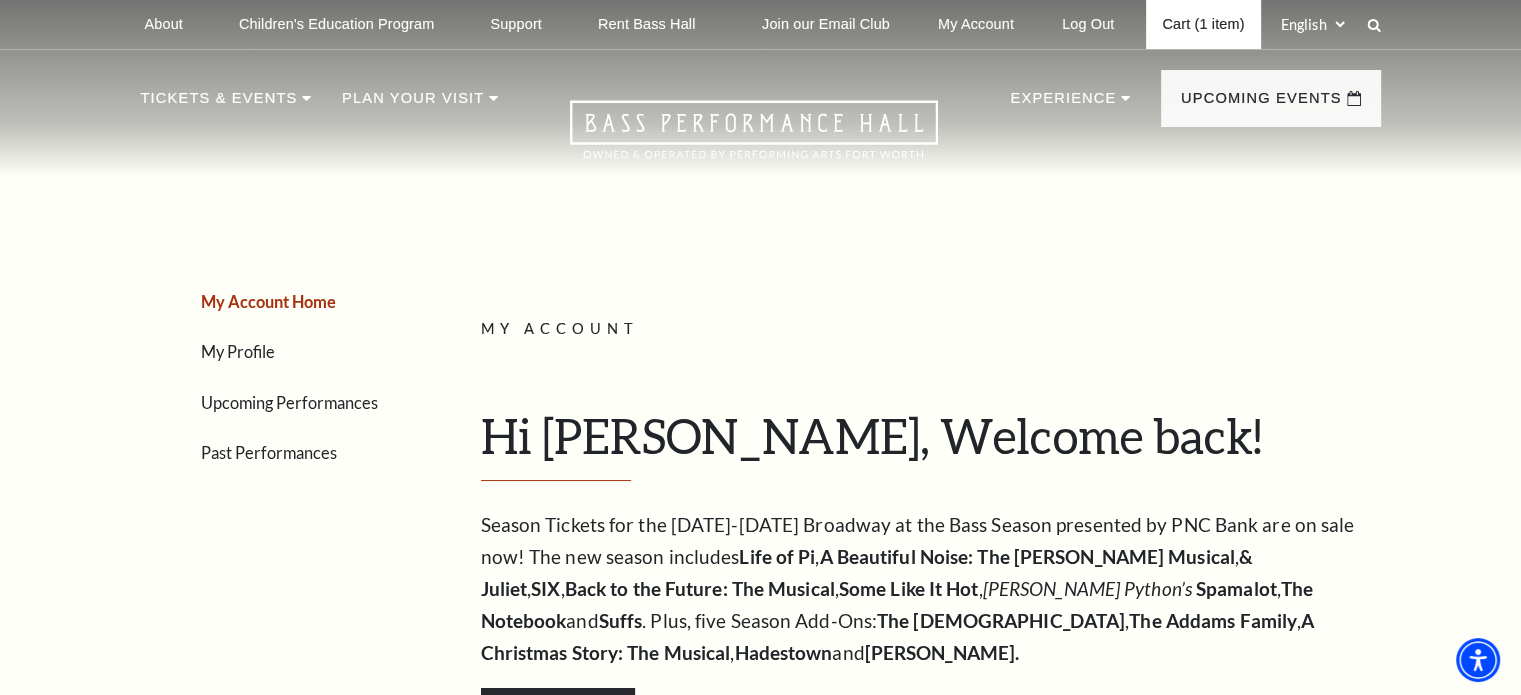 click on "Cart (1 item)" at bounding box center [1203, 24] 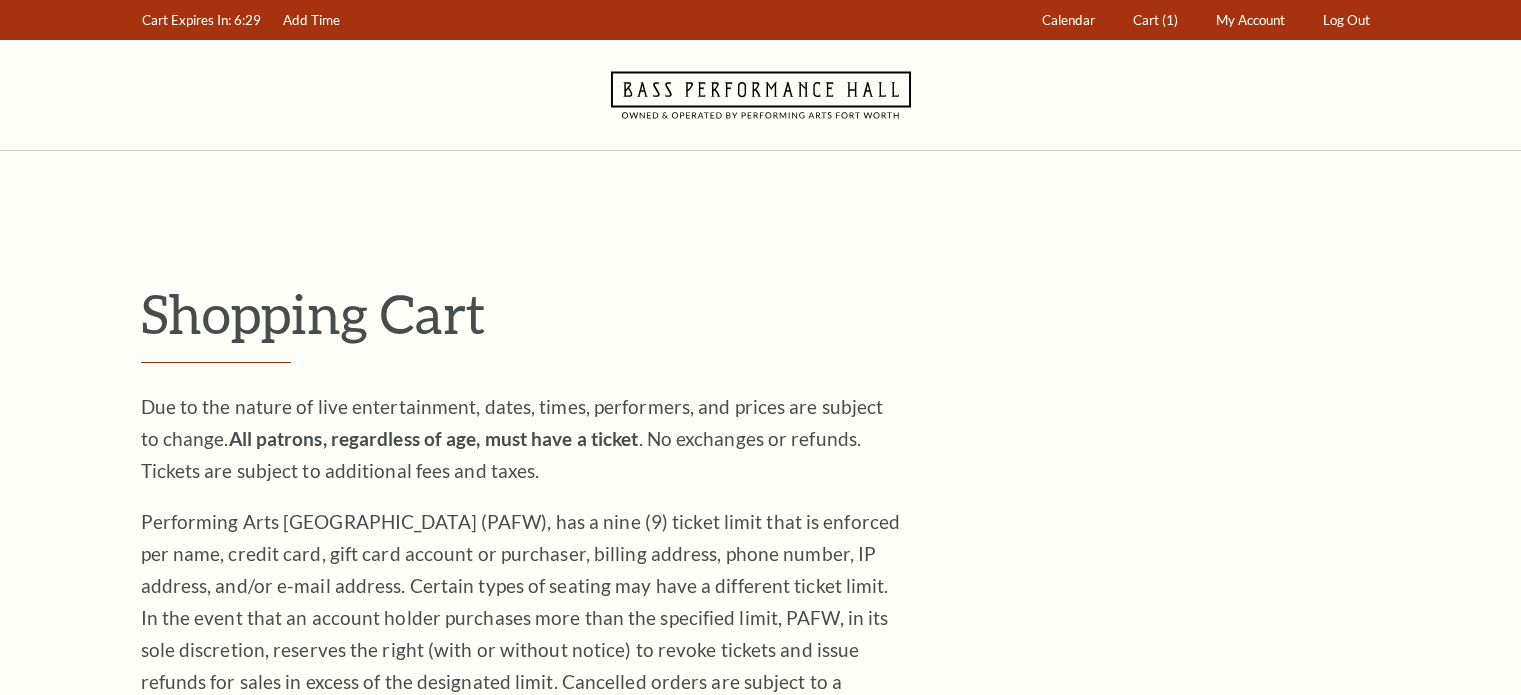 scroll, scrollTop: 0, scrollLeft: 0, axis: both 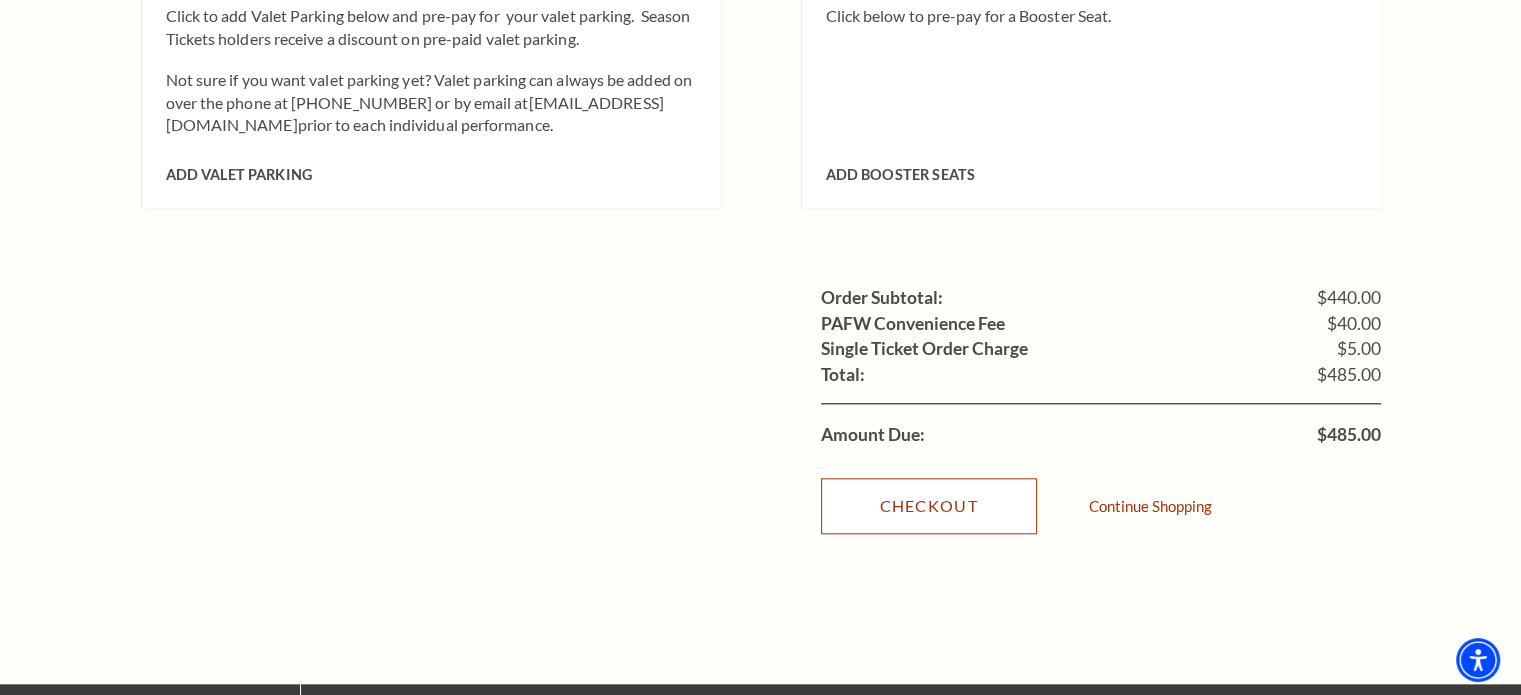 click on "Checkout" at bounding box center [929, 506] 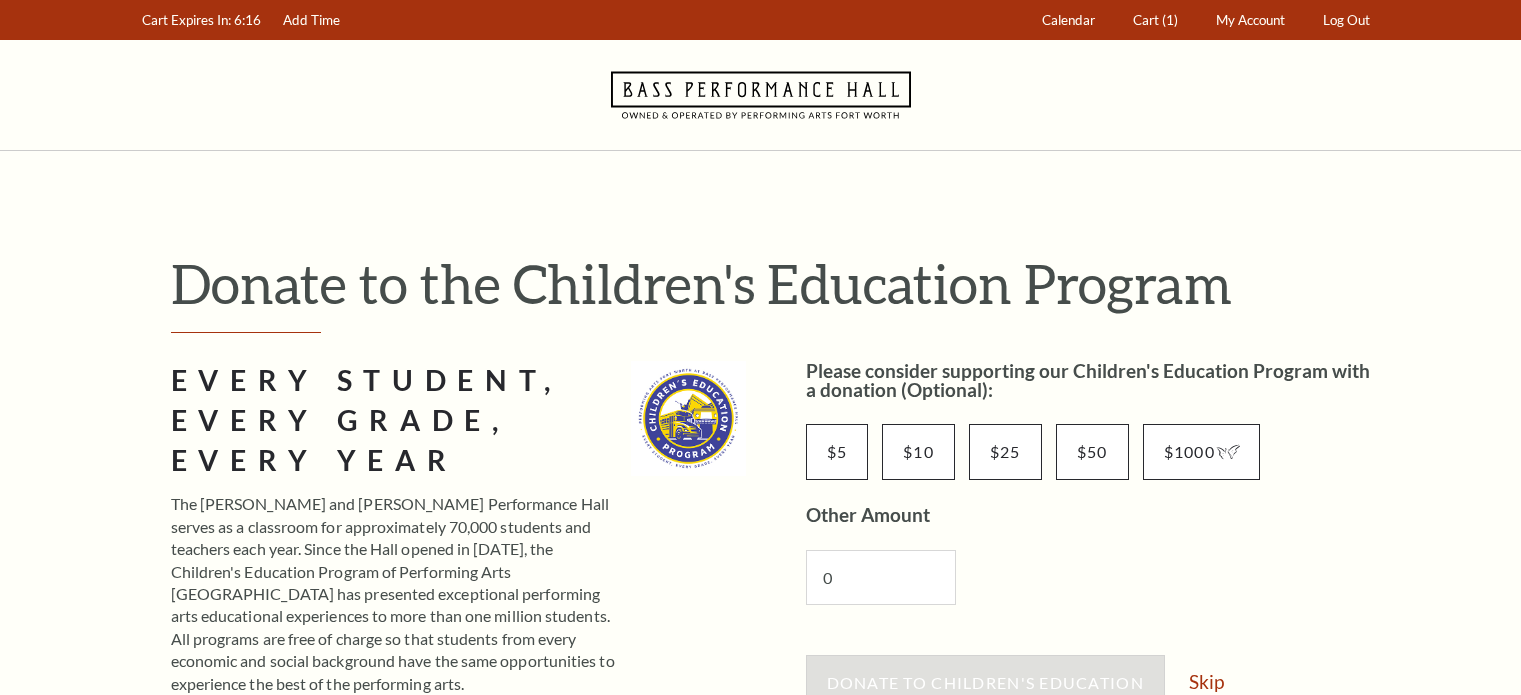 scroll, scrollTop: 0, scrollLeft: 0, axis: both 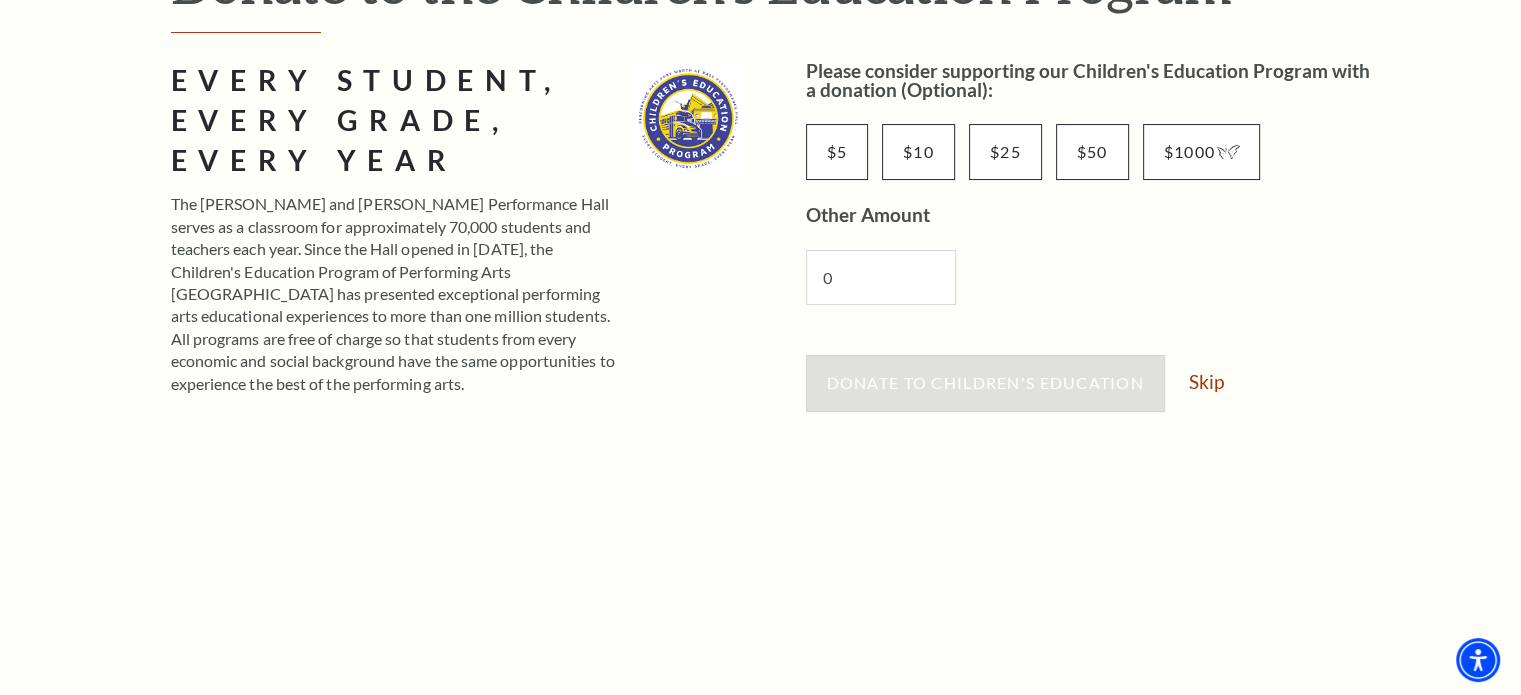 click on "Donate to Children's Education   Skip" at bounding box center [1093, 393] 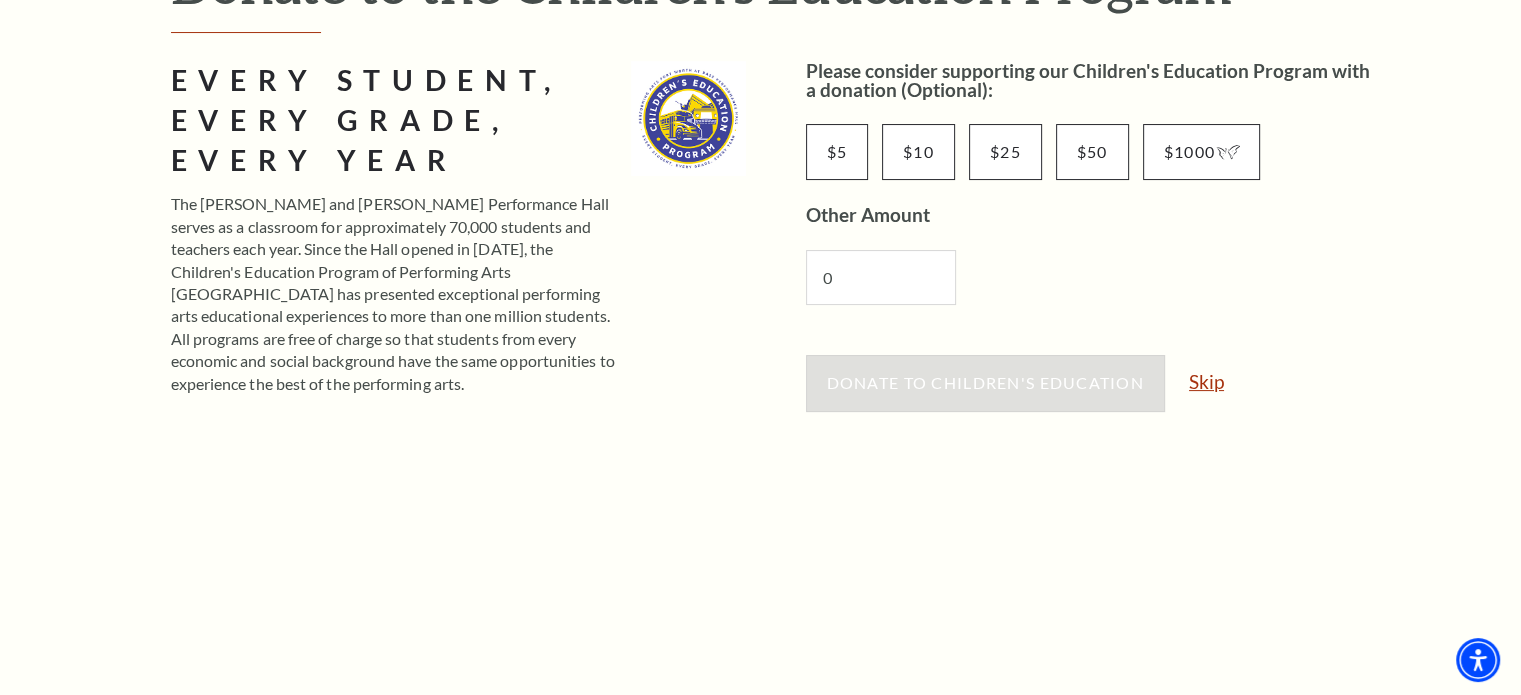 click on "Skip" at bounding box center [1206, 381] 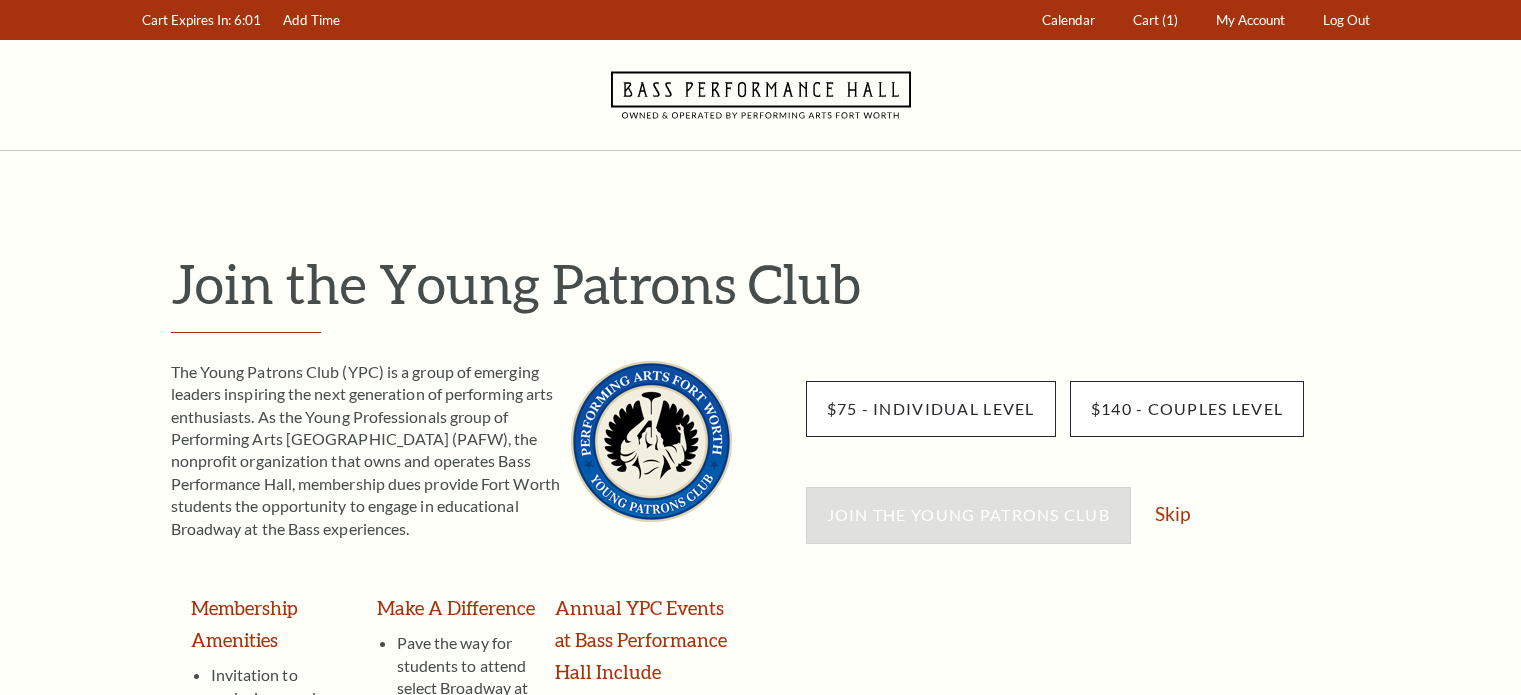 scroll, scrollTop: 0, scrollLeft: 0, axis: both 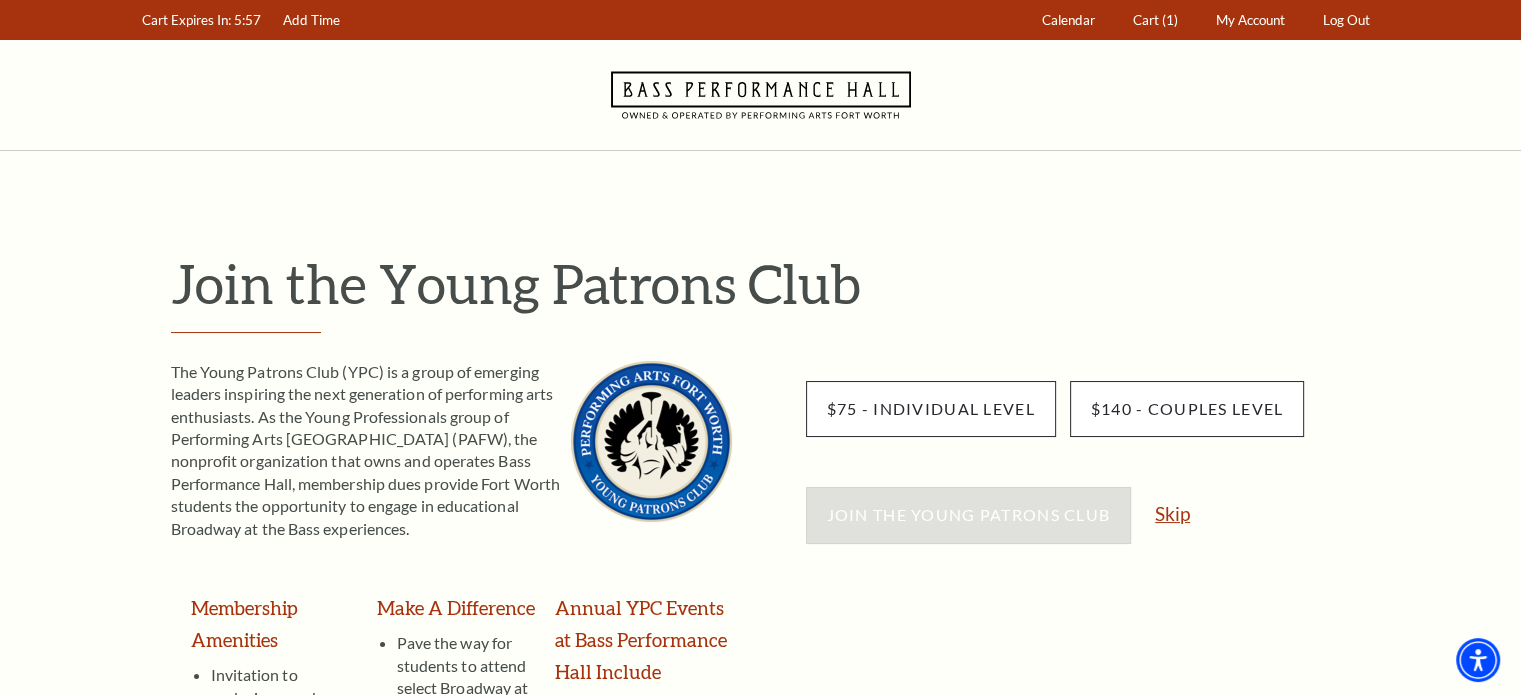 click on "Skip" at bounding box center (1172, 513) 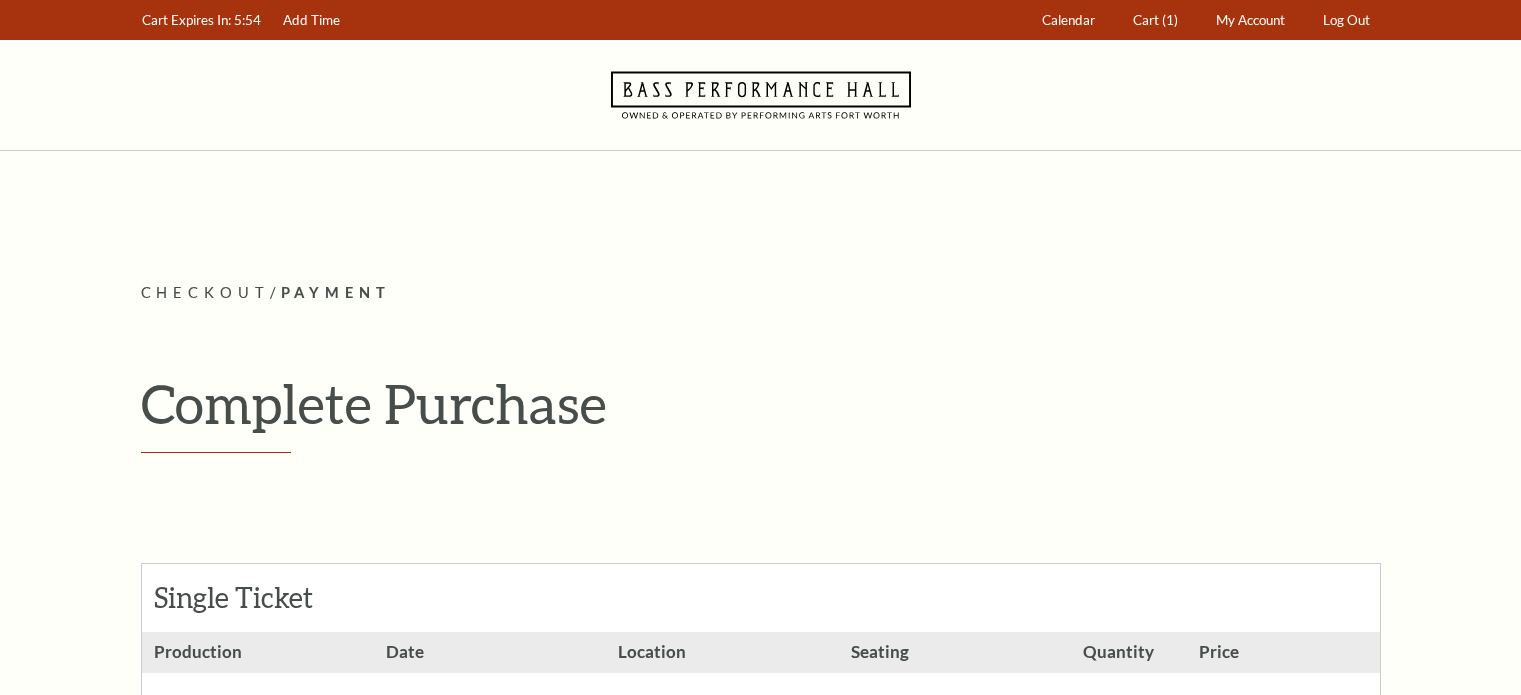 scroll, scrollTop: 0, scrollLeft: 0, axis: both 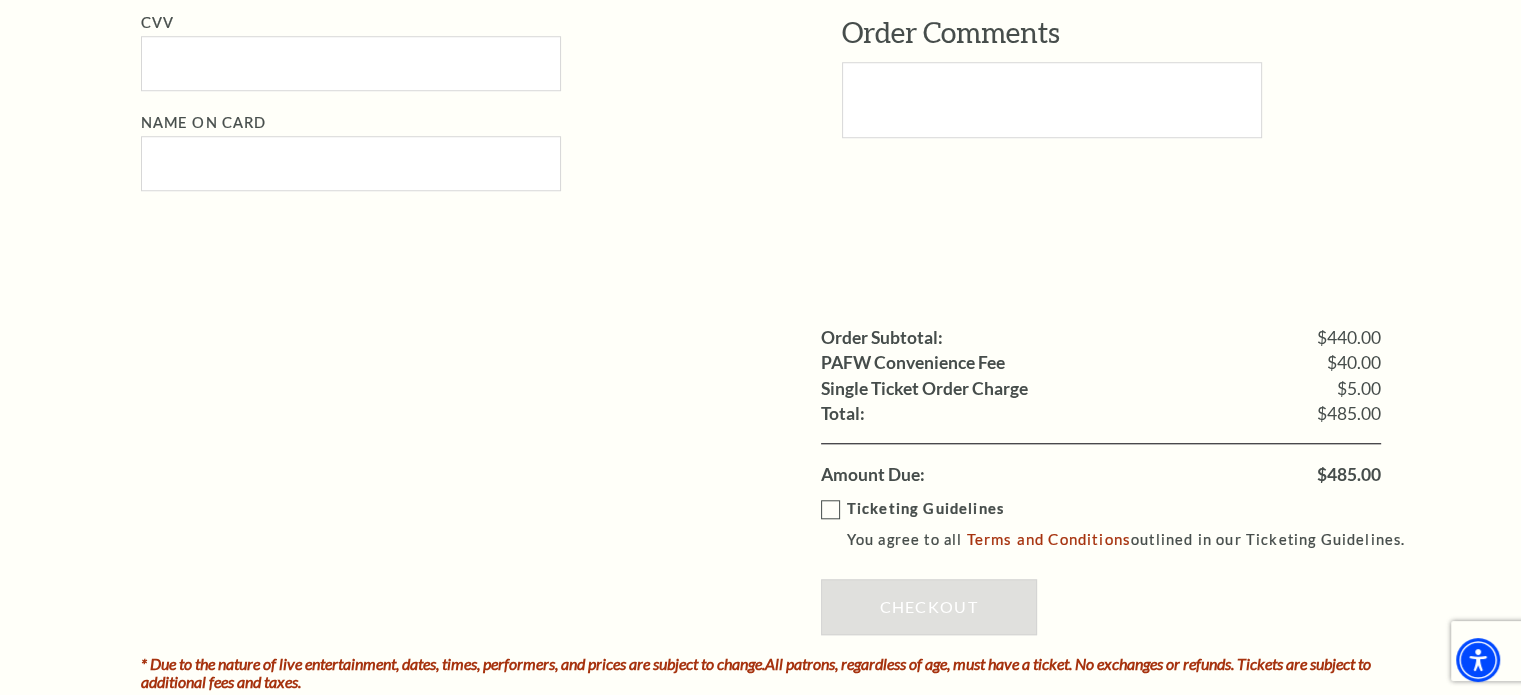 click on "Ticketing Guidelines
You agree to all   Terms and Conditions  outlined in our Ticketing Guidelines." at bounding box center (1122, 524) 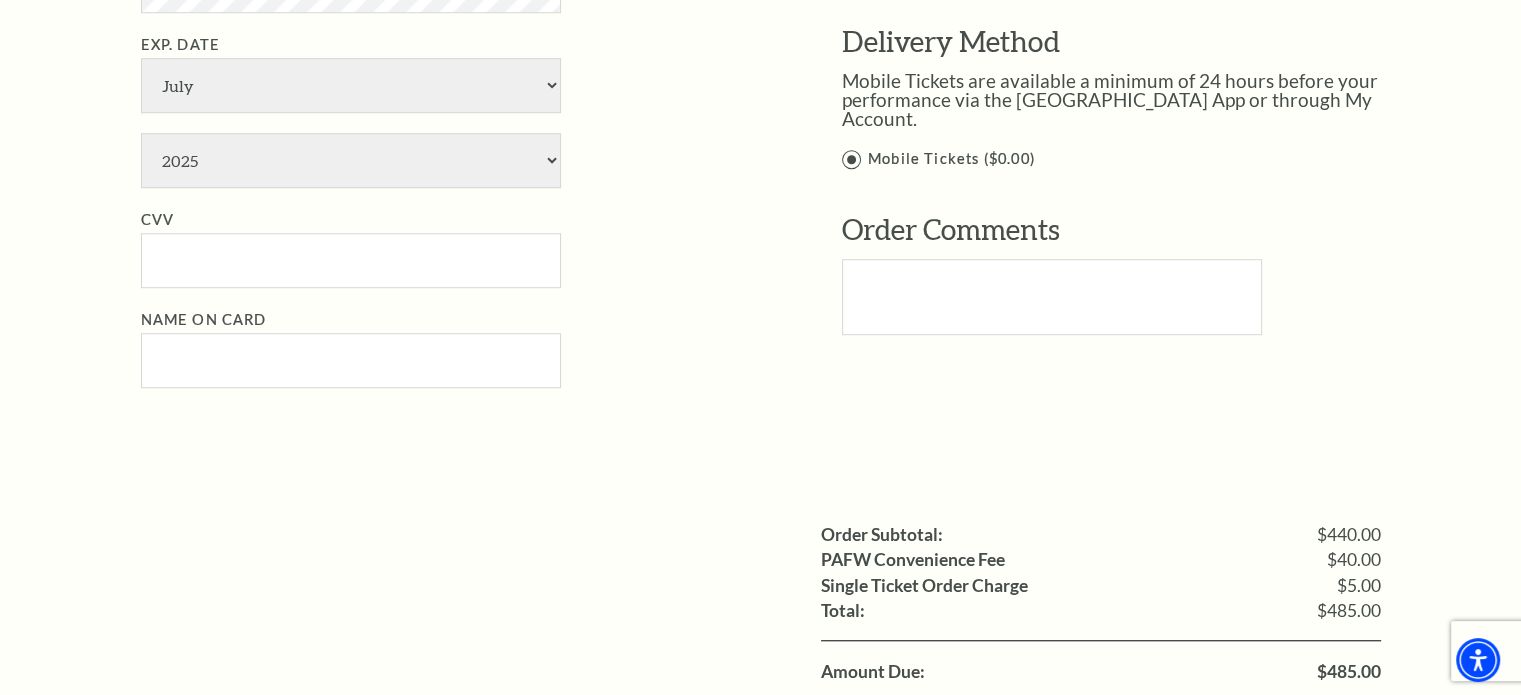 scroll, scrollTop: 1400, scrollLeft: 0, axis: vertical 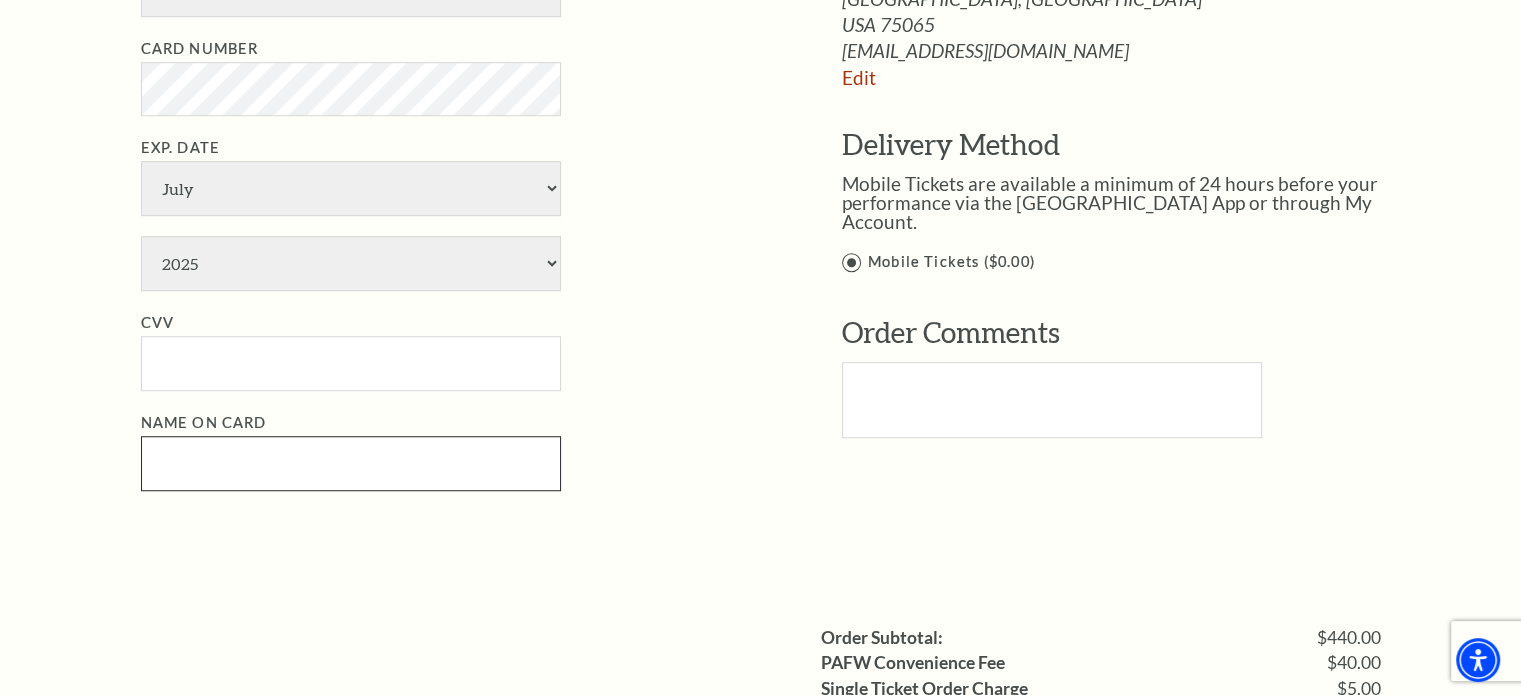 click on "Name on Card" at bounding box center [351, 463] 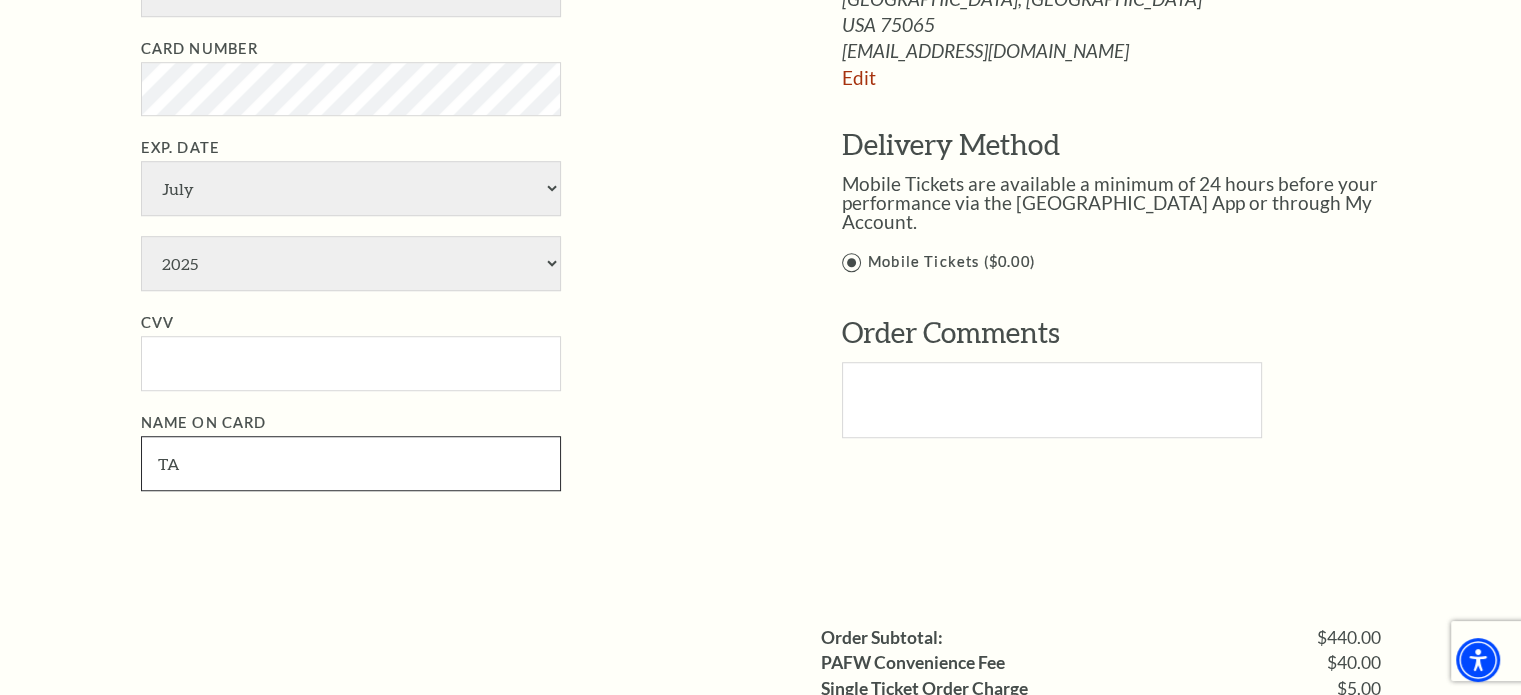 type on "T" 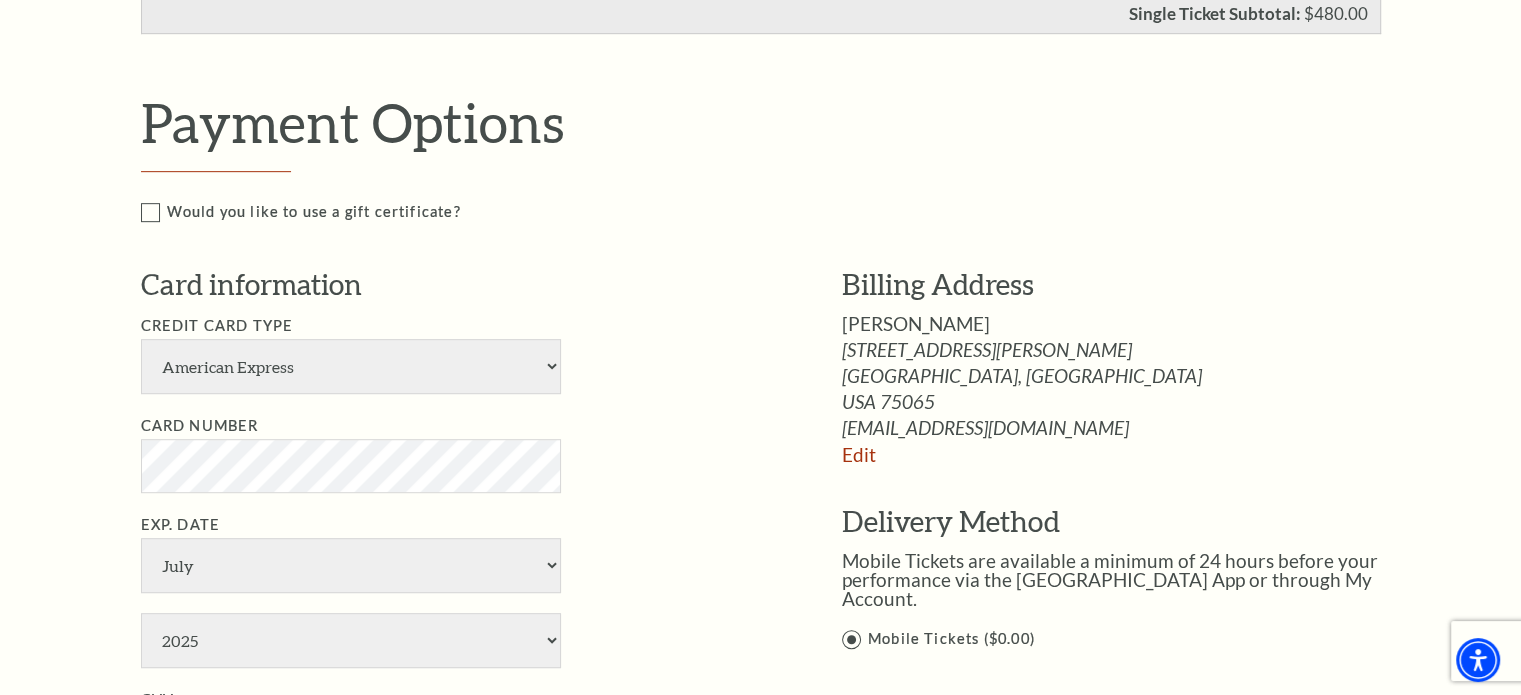 scroll, scrollTop: 1000, scrollLeft: 0, axis: vertical 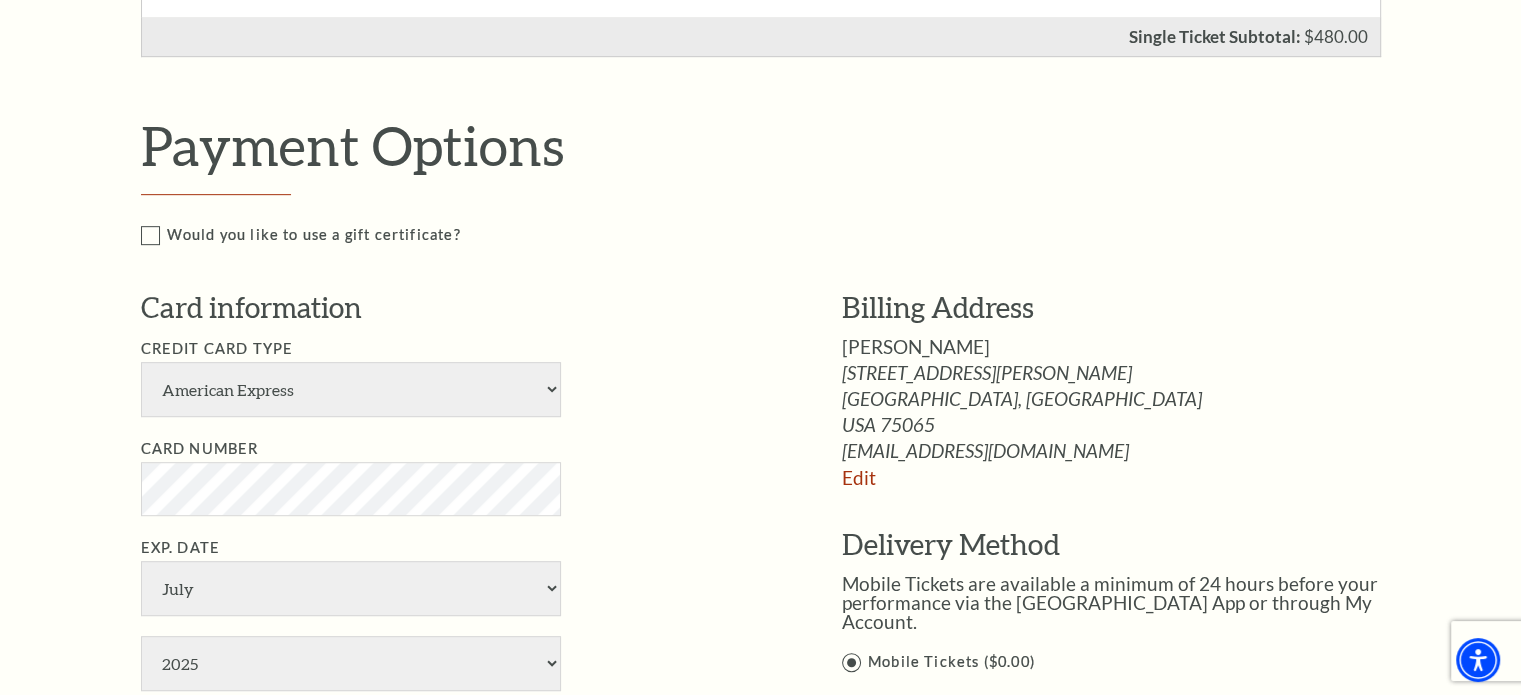 type on "[PERSON_NAME]" 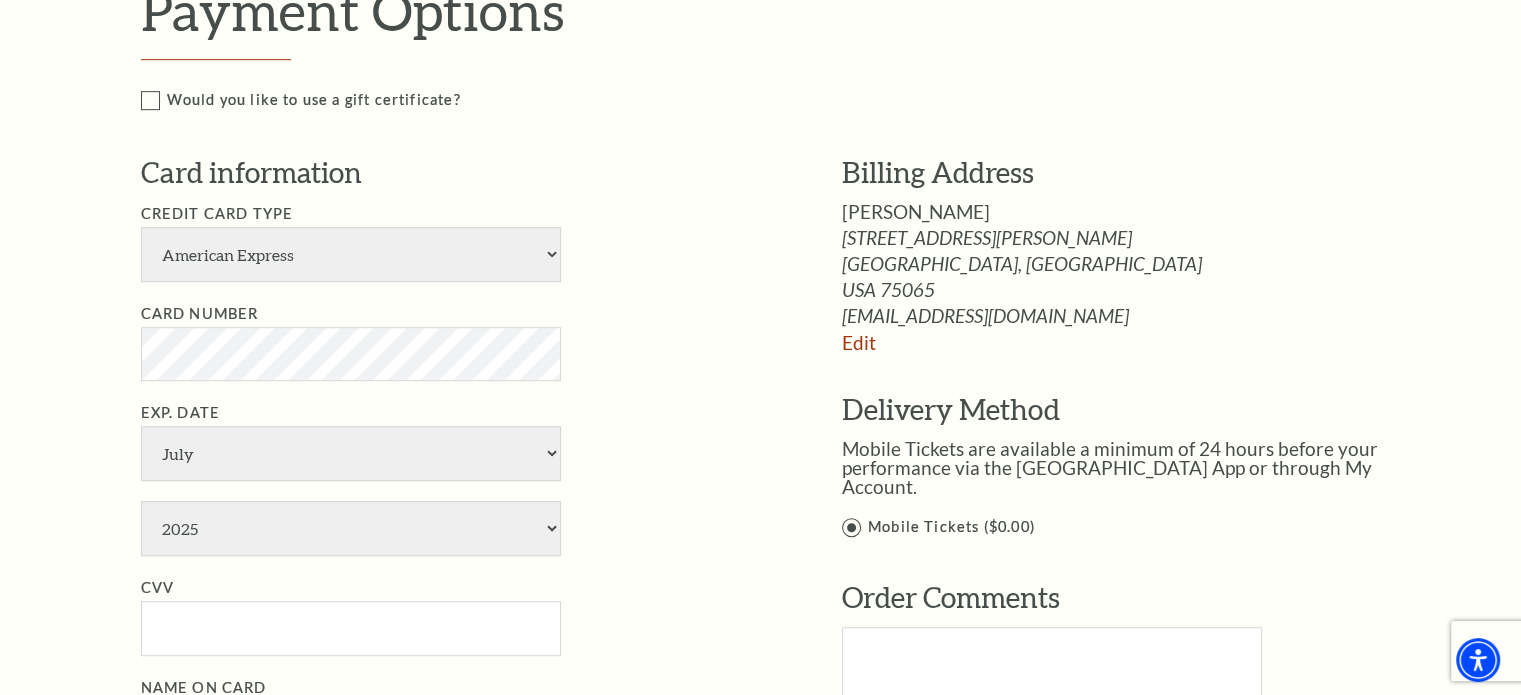 scroll, scrollTop: 1100, scrollLeft: 0, axis: vertical 